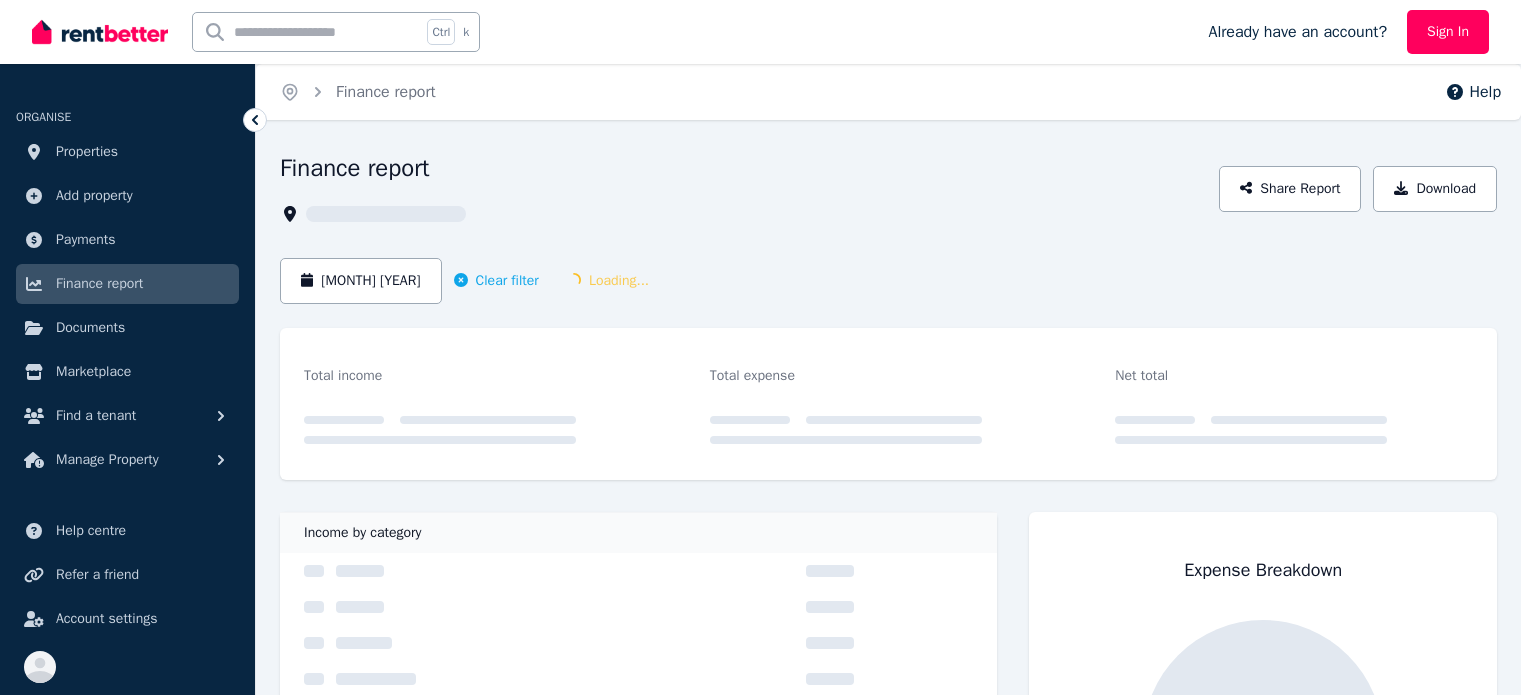 scroll, scrollTop: 0, scrollLeft: 0, axis: both 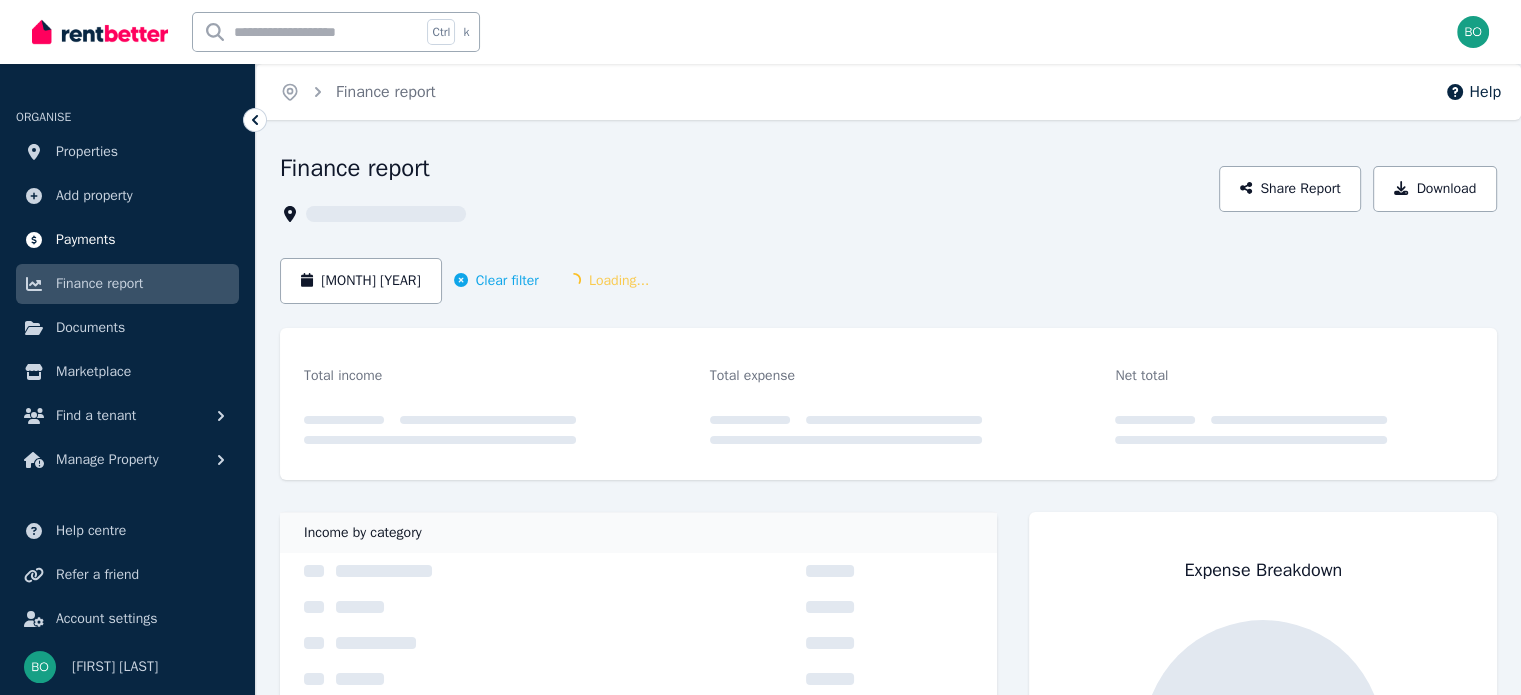 click on "Payments" at bounding box center [86, 240] 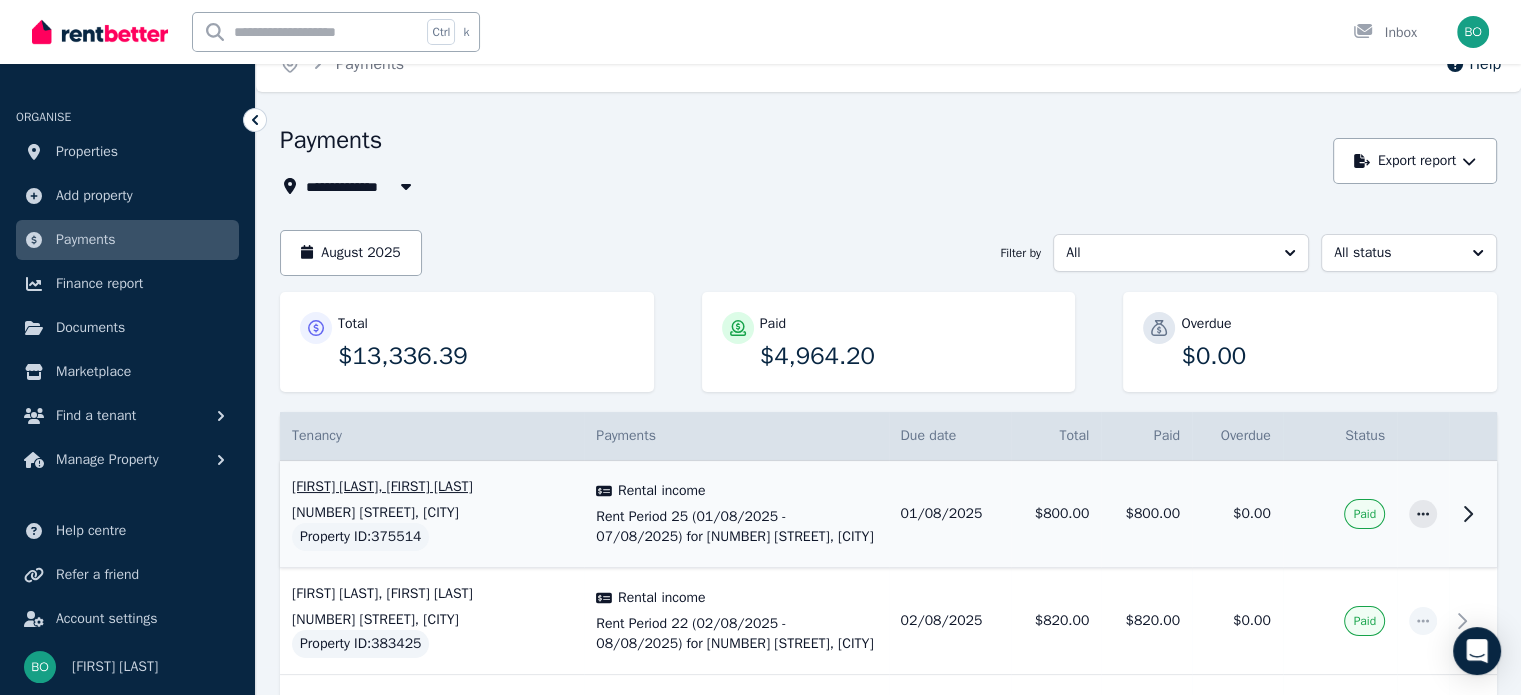 scroll, scrollTop: 0, scrollLeft: 0, axis: both 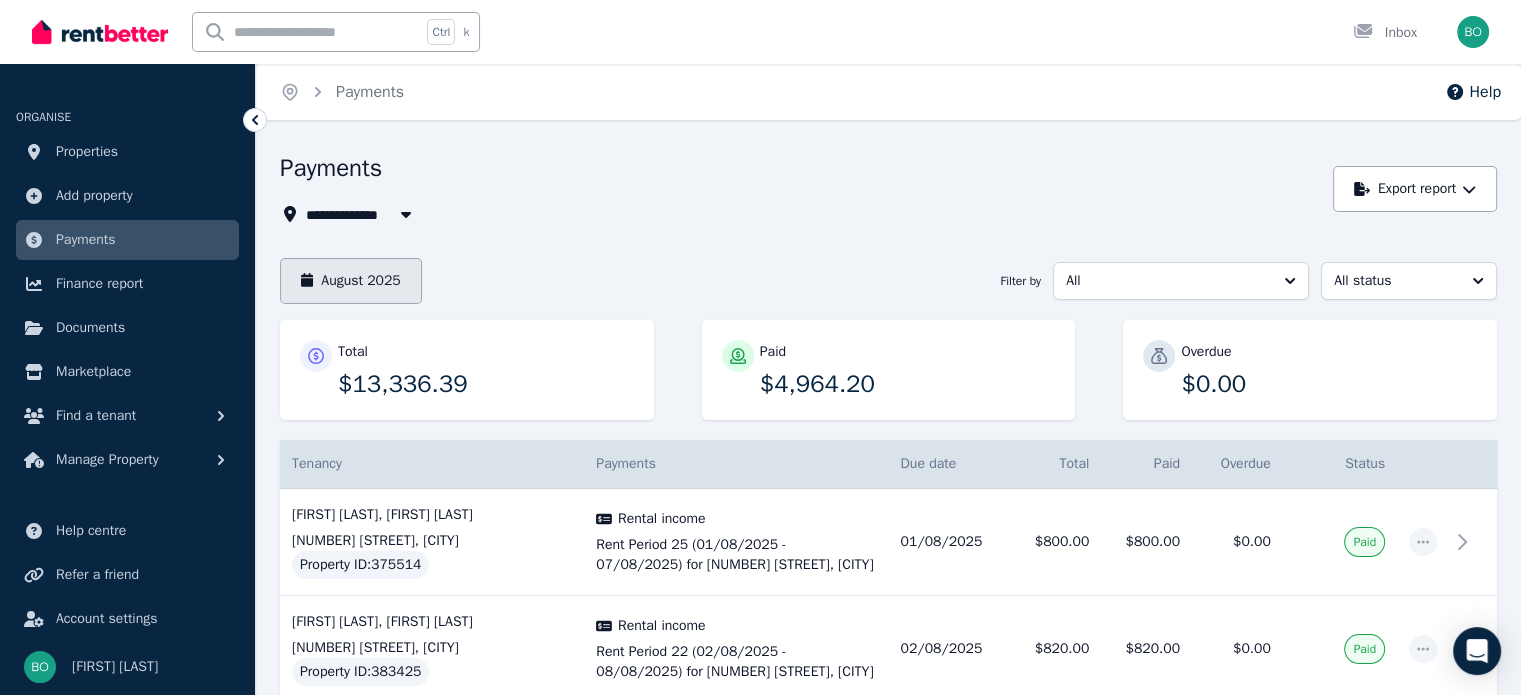 click on "August 2025" at bounding box center (351, 281) 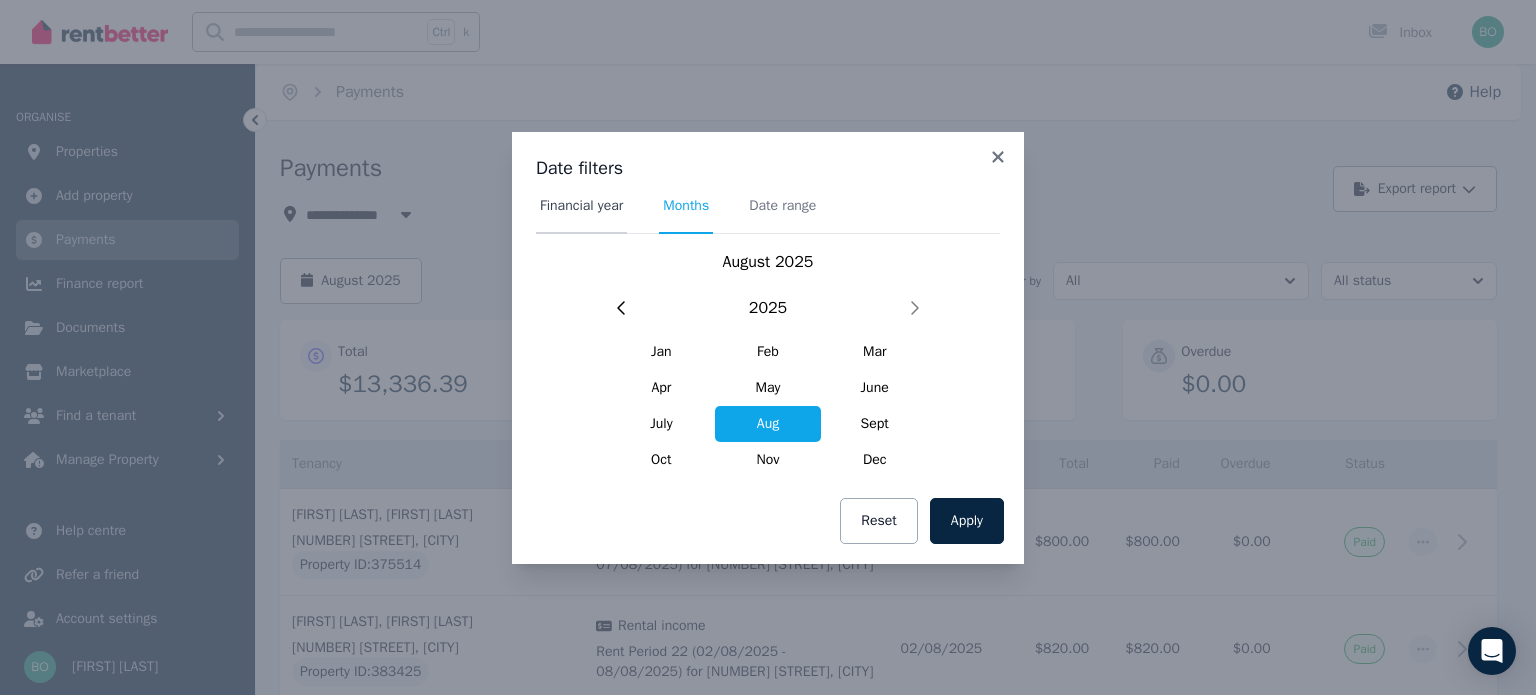 click on "Financial year" at bounding box center [581, 206] 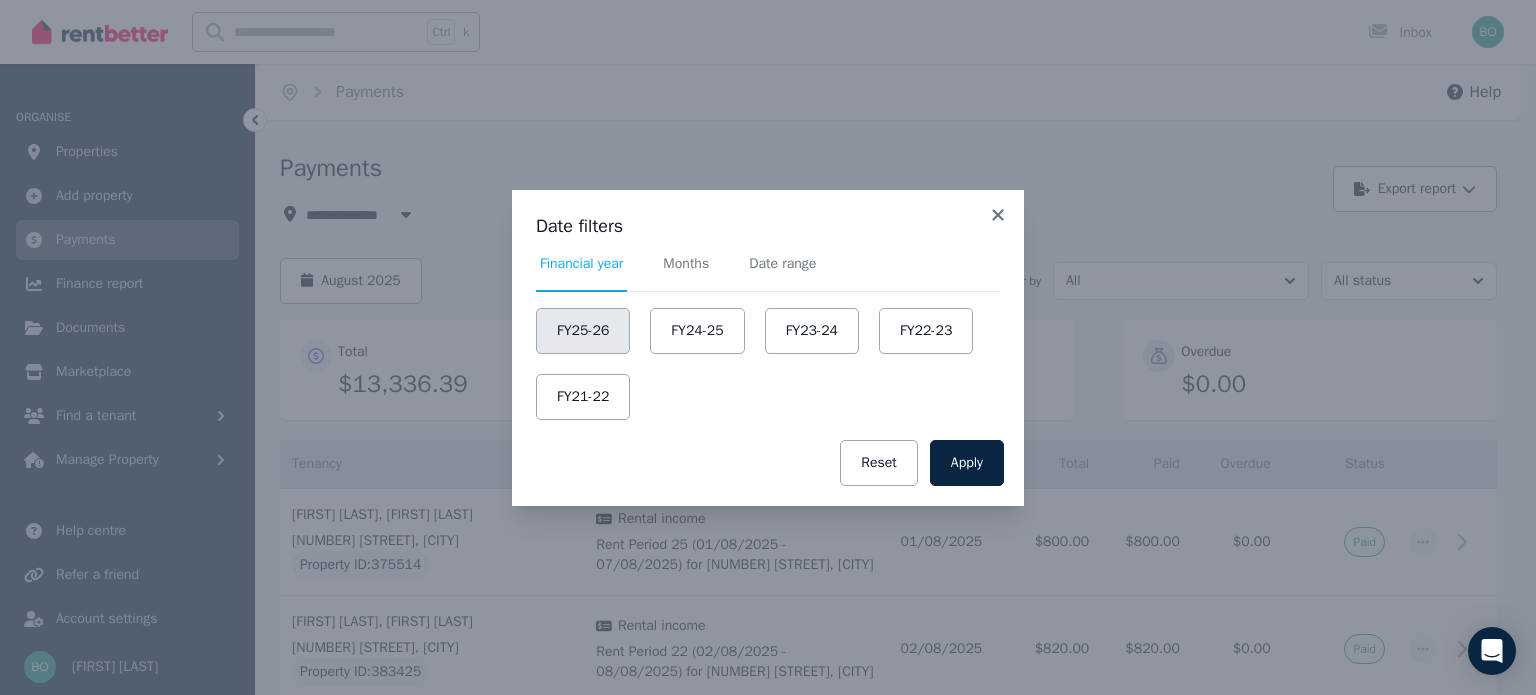 click on "FY25-26" at bounding box center (583, 331) 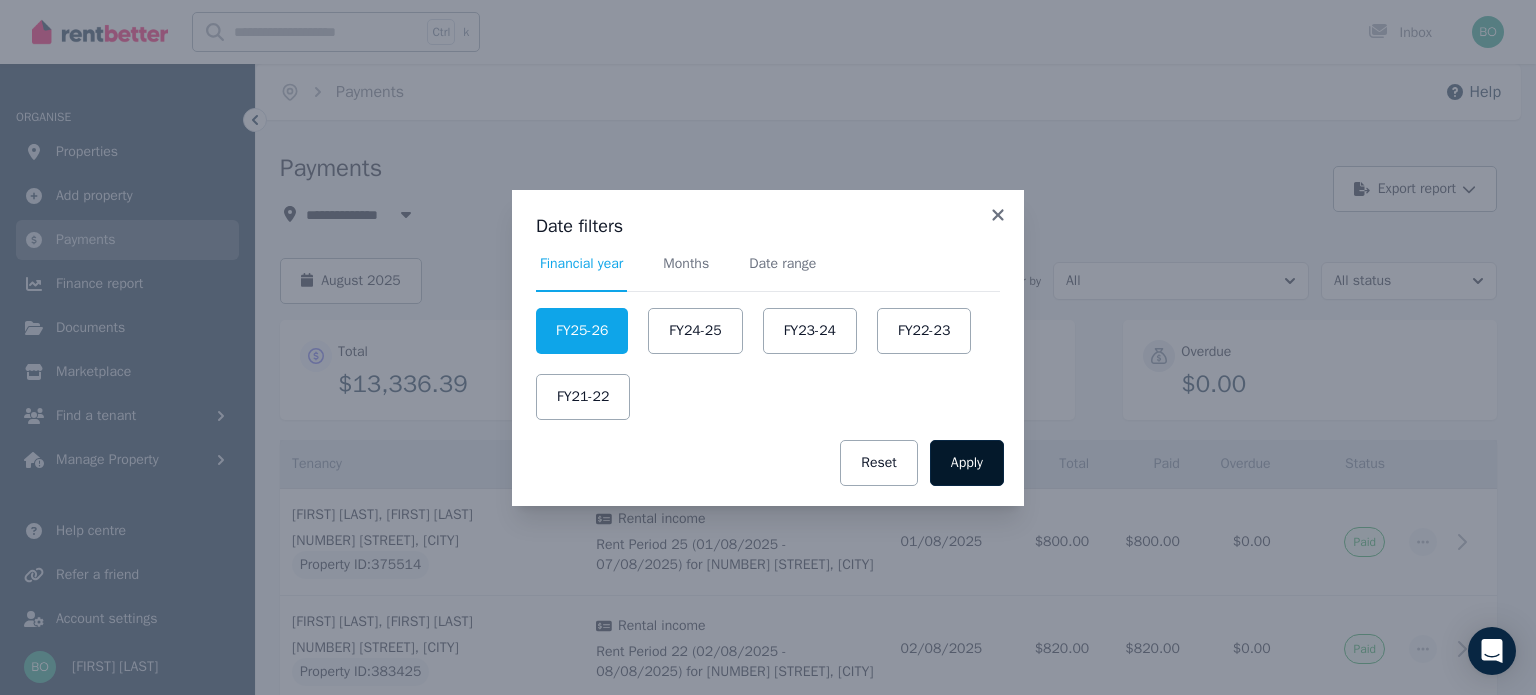 click on "Apply" at bounding box center (967, 463) 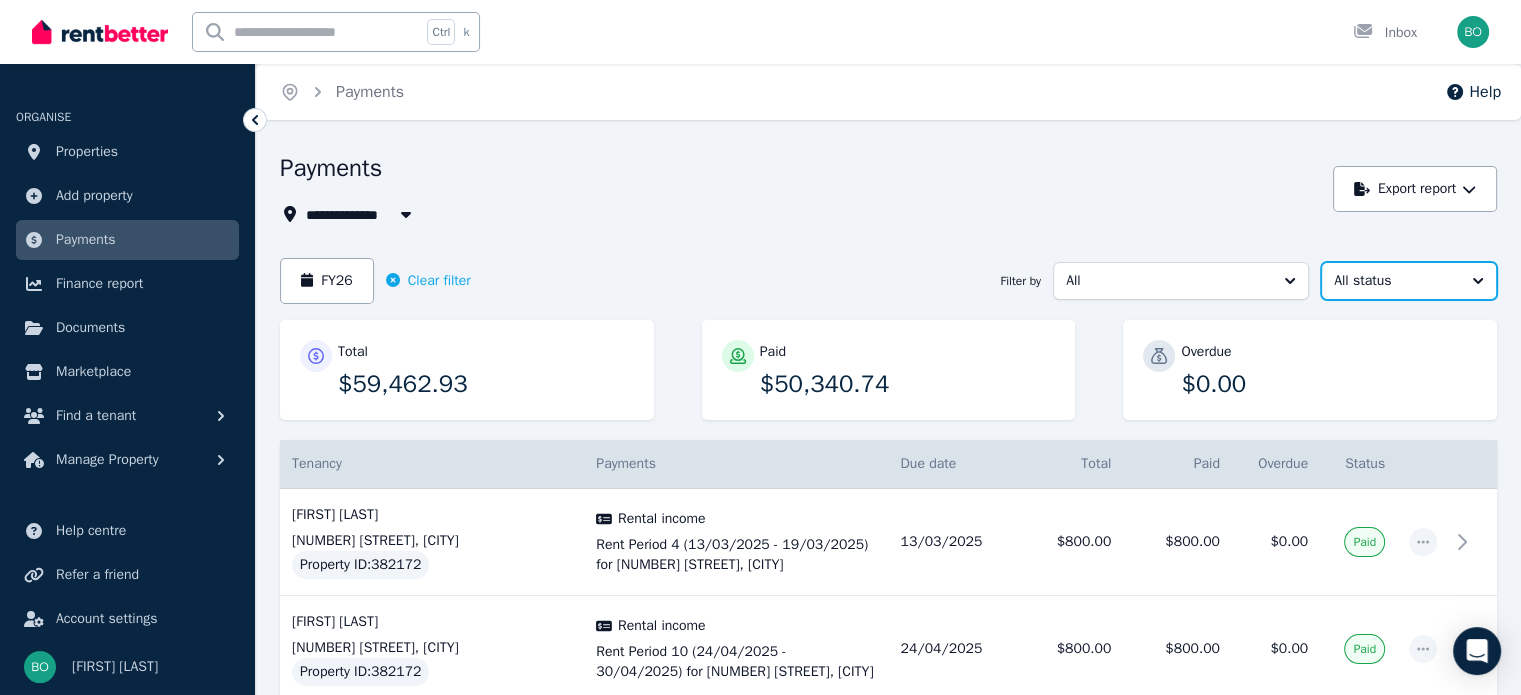 click on "All status" at bounding box center [1395, 281] 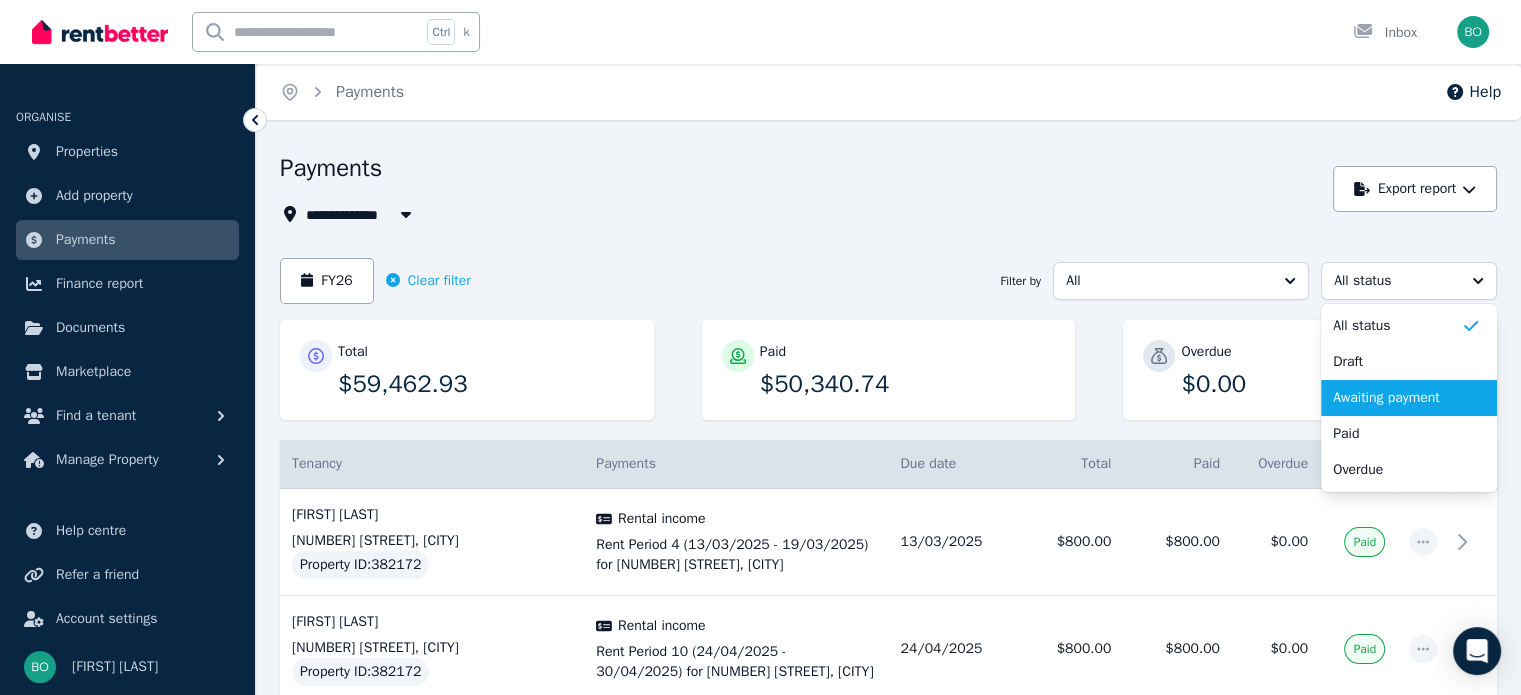 click on "Awaiting payment" at bounding box center [1397, 398] 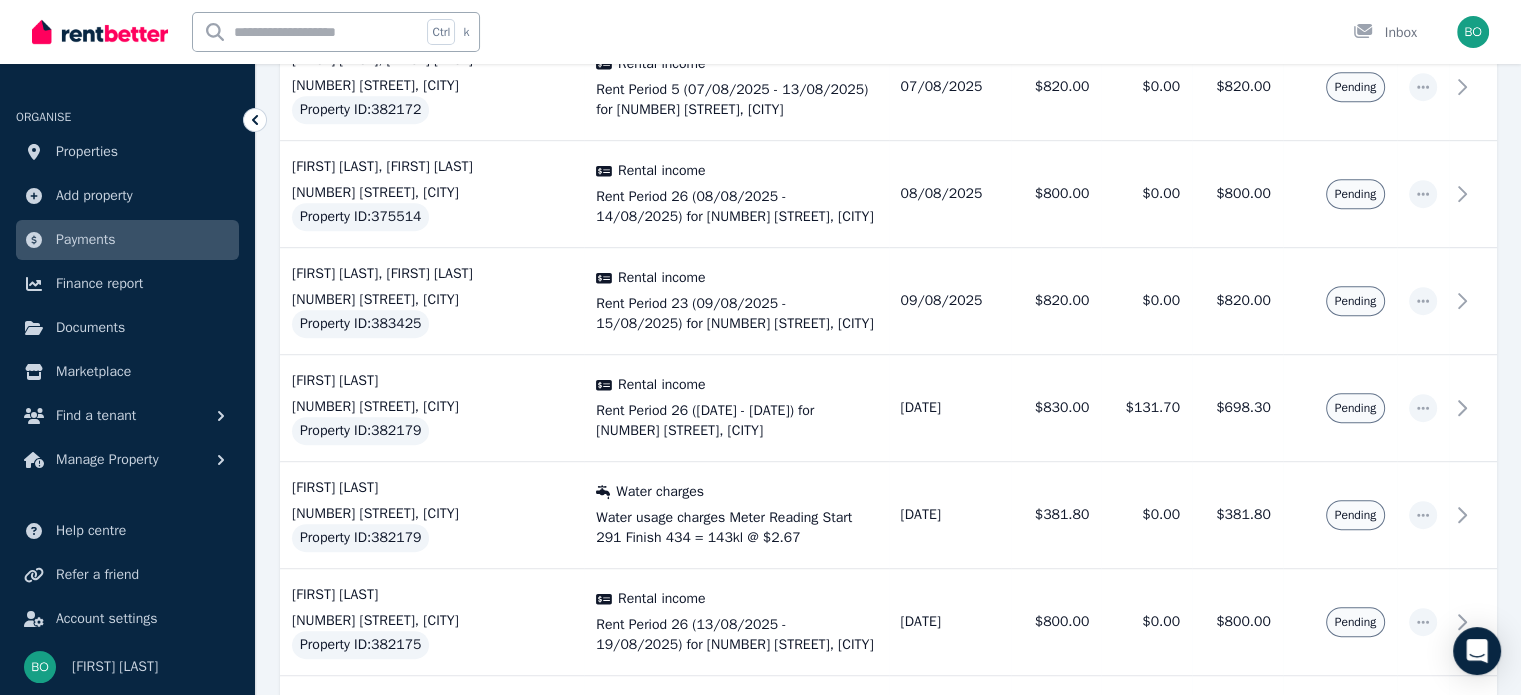 scroll, scrollTop: 781, scrollLeft: 0, axis: vertical 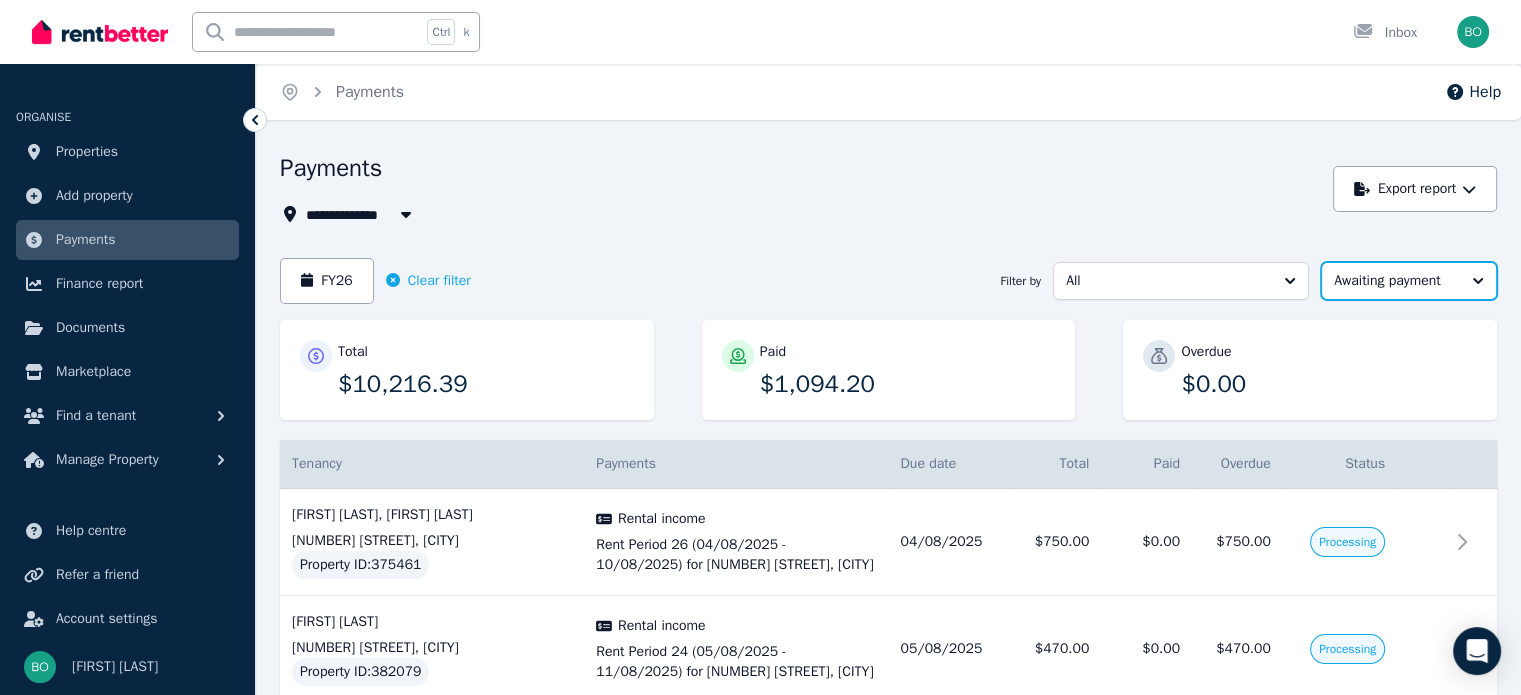 click on "Awaiting payment" at bounding box center [1395, 281] 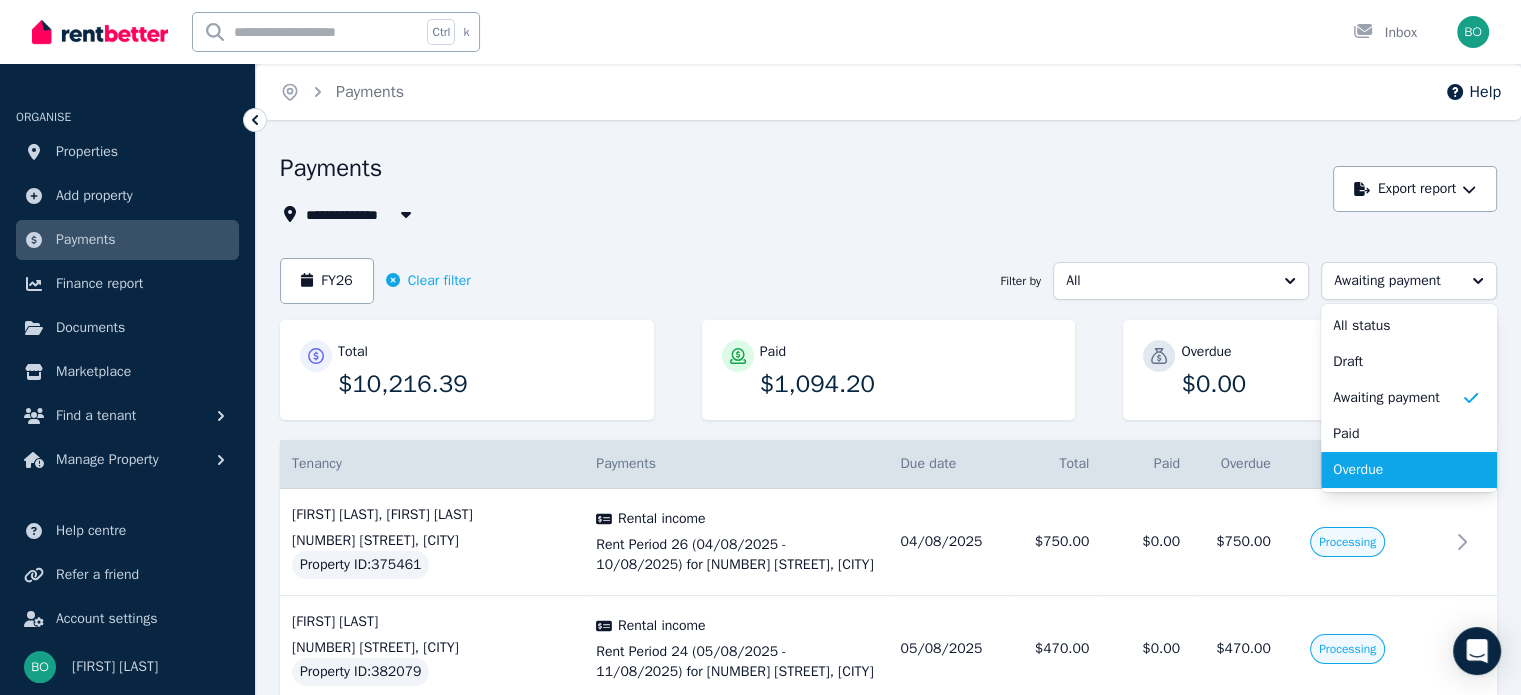 click on "Overdue" at bounding box center (1397, 470) 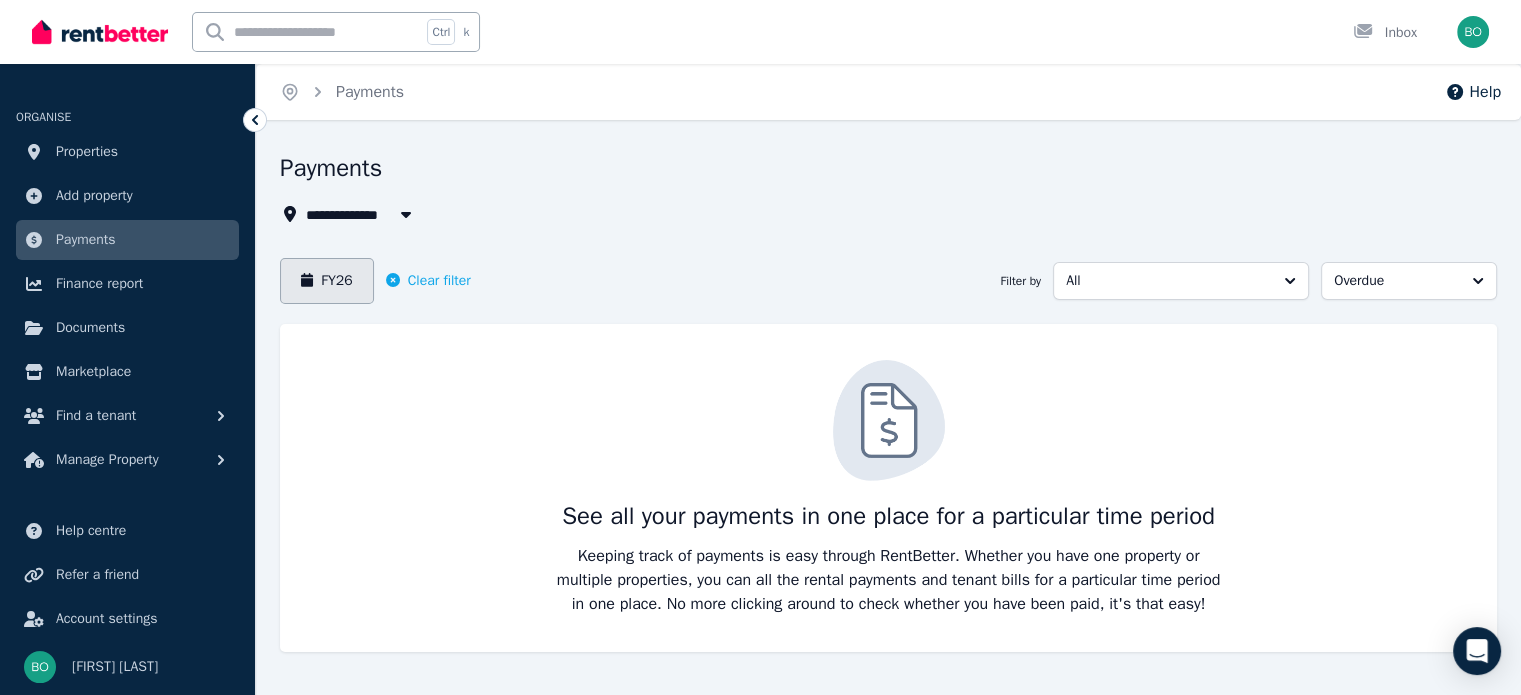 click on "FY26" at bounding box center [327, 281] 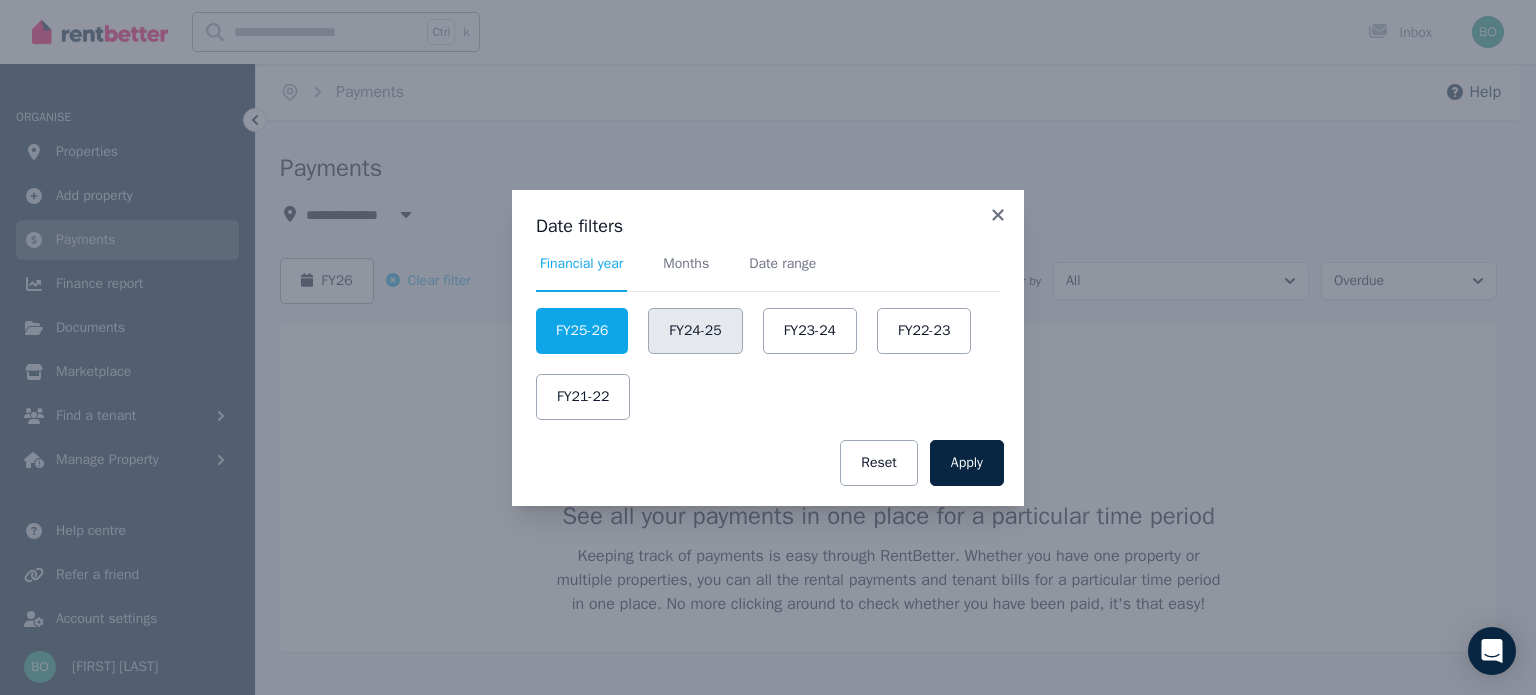 click on "FY24-25" at bounding box center [695, 331] 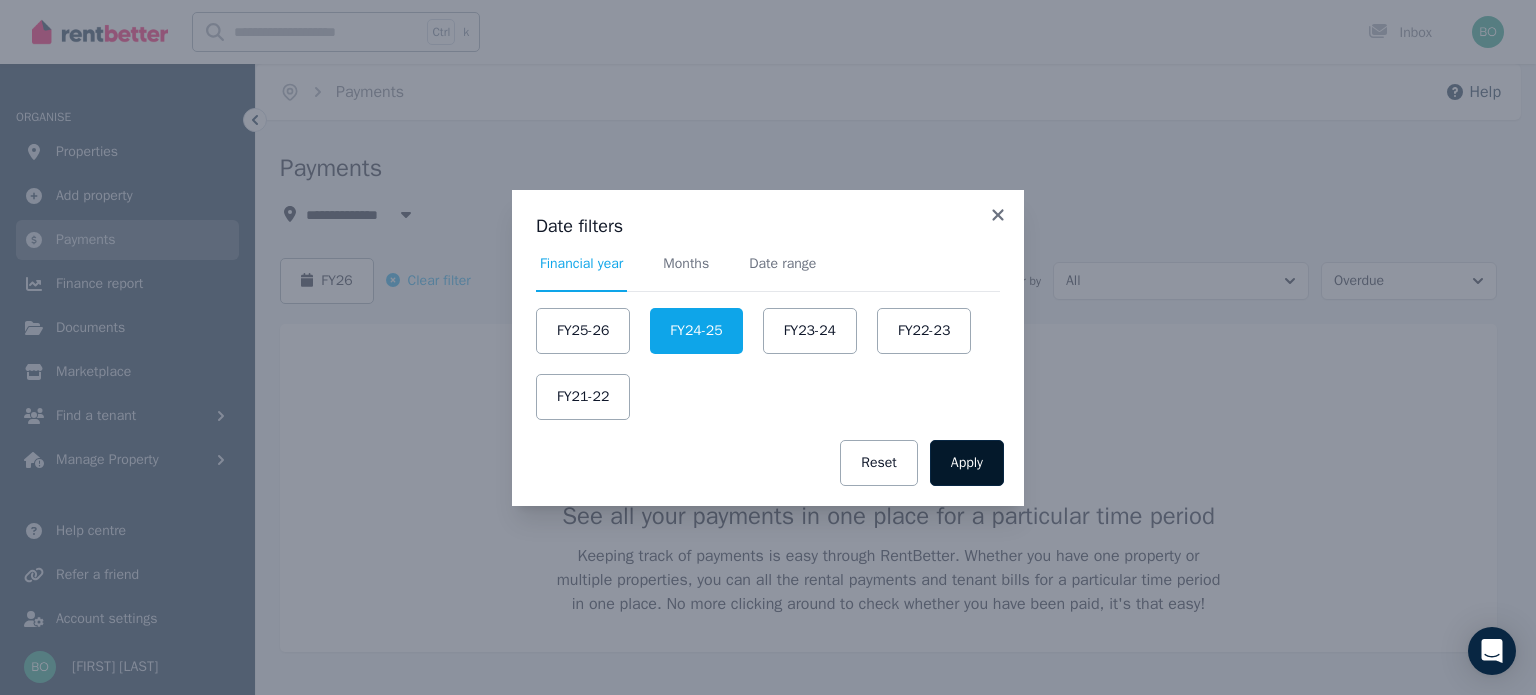 click on "Apply" at bounding box center (967, 463) 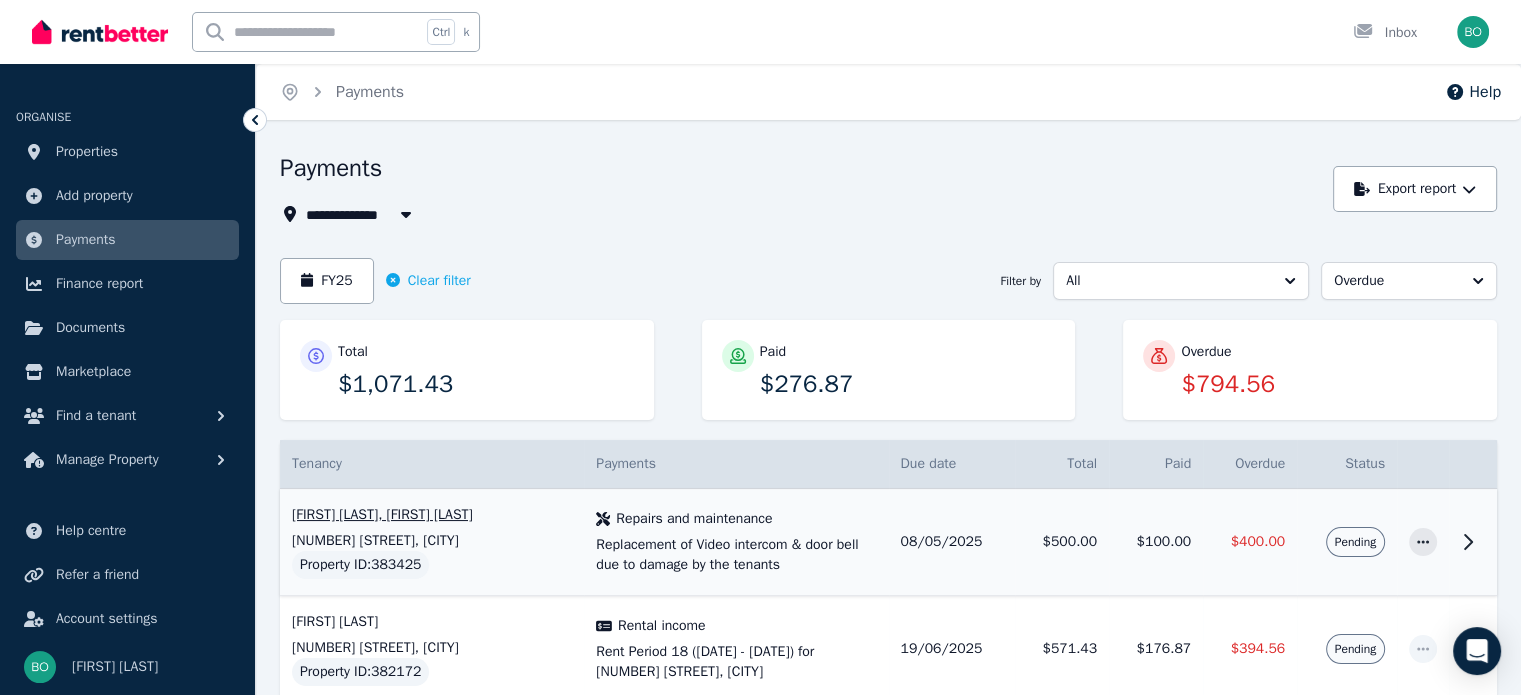 click 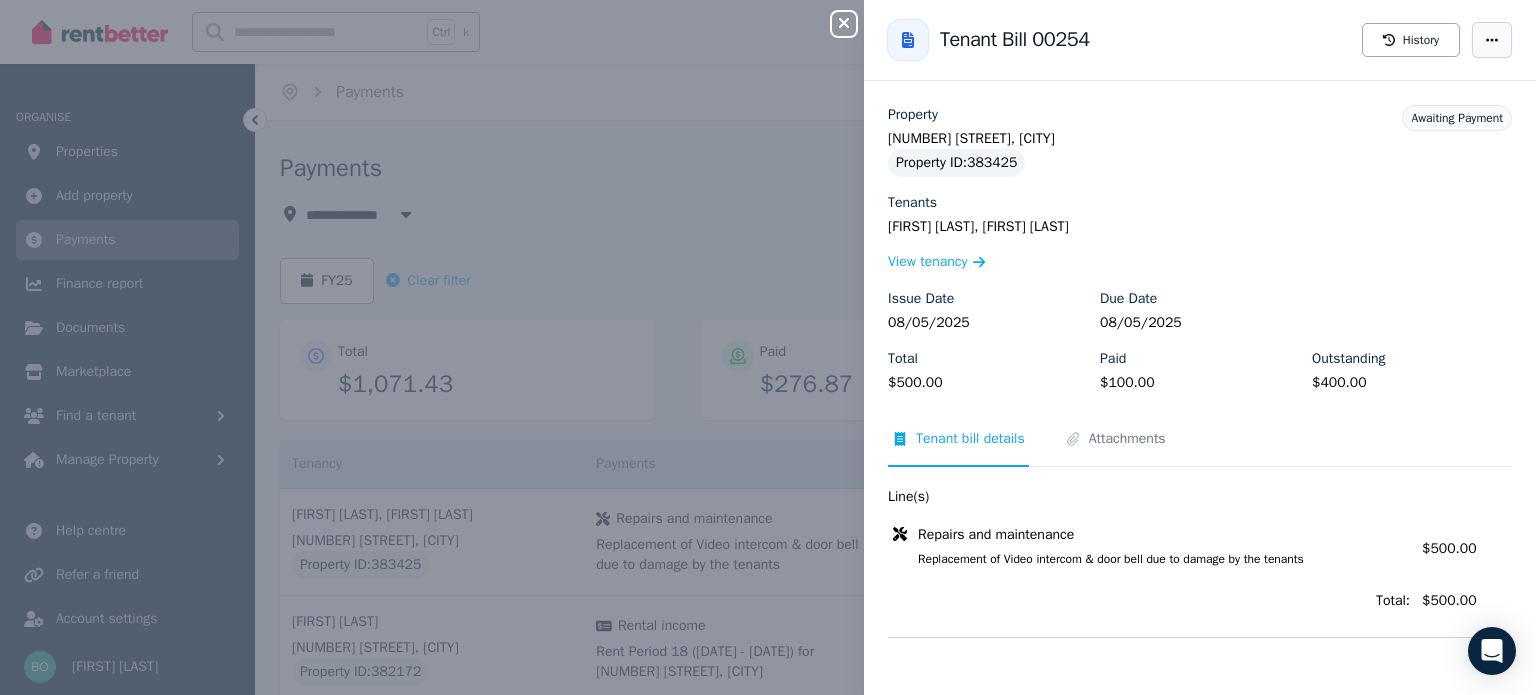 click at bounding box center (1492, 40) 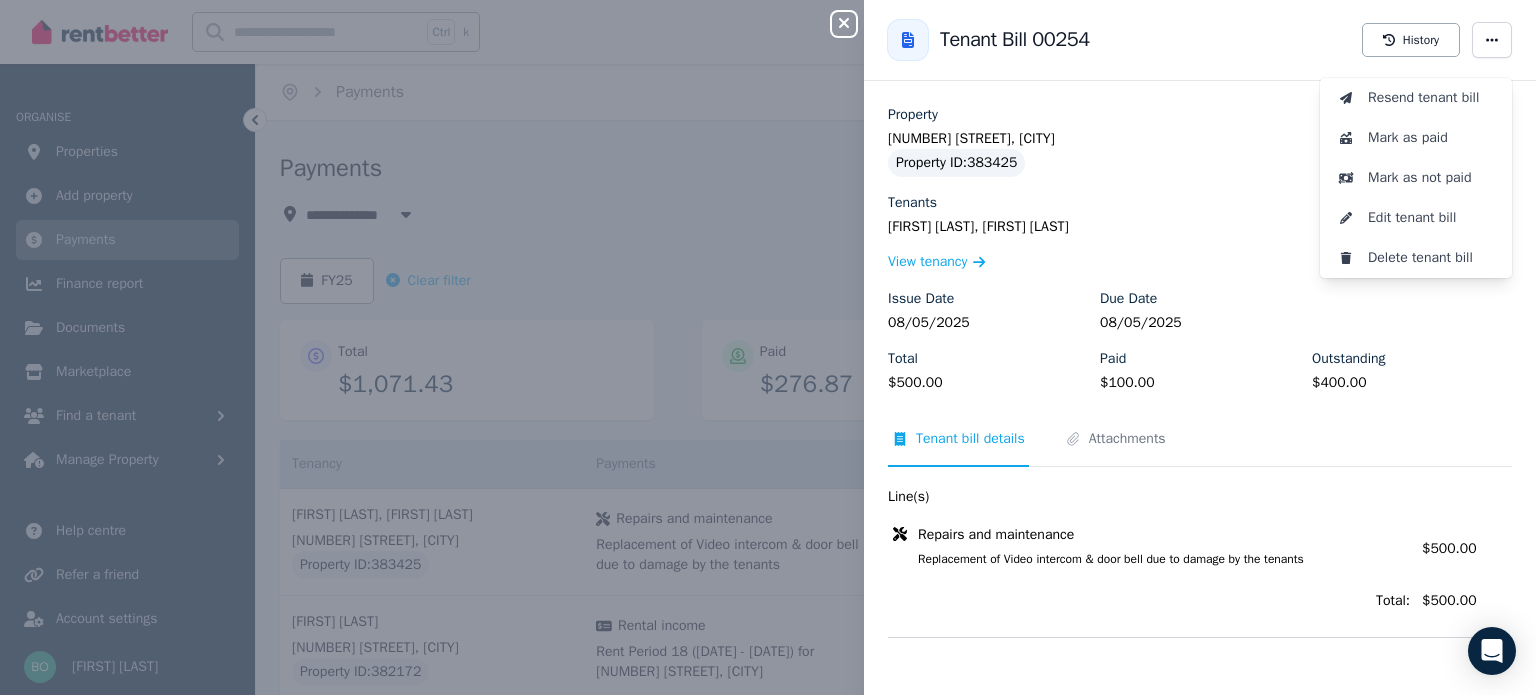 click 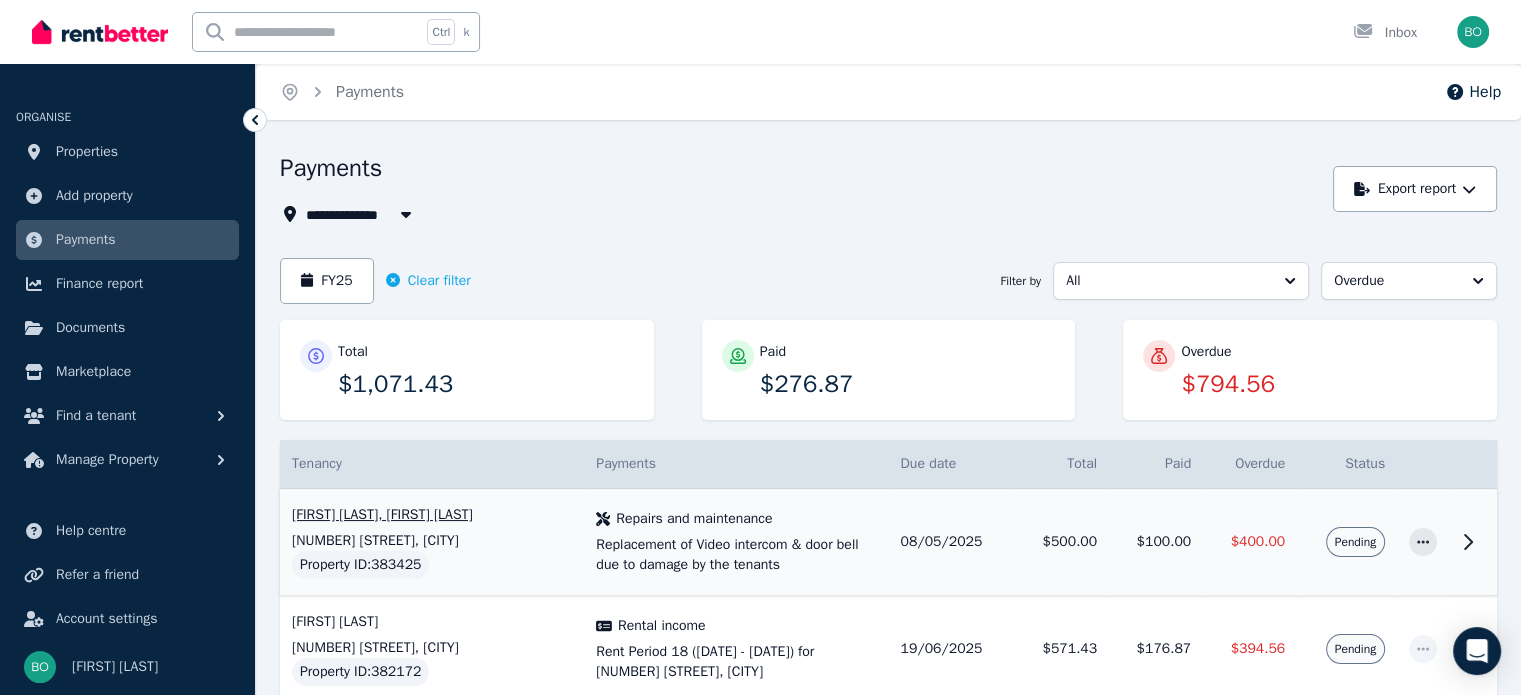 click on "Pending" at bounding box center [1355, 542] 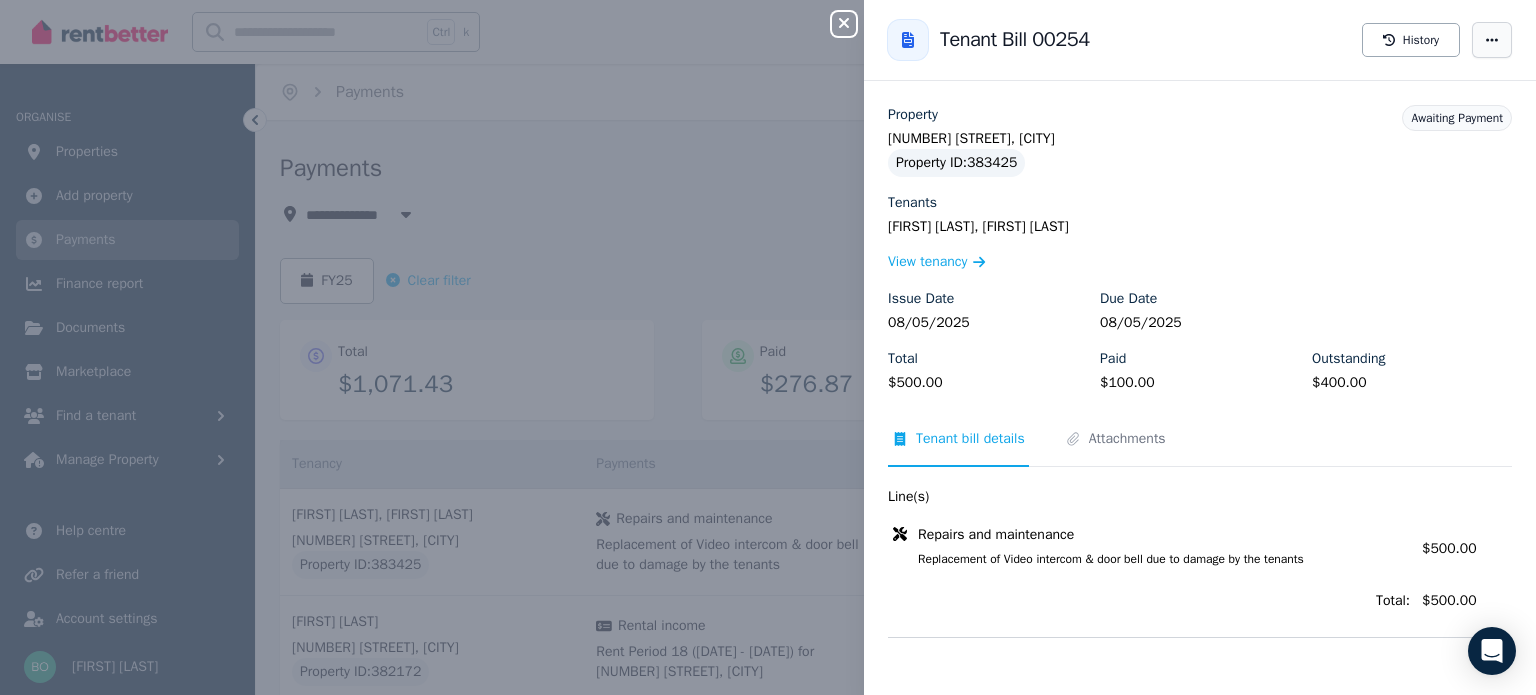 click 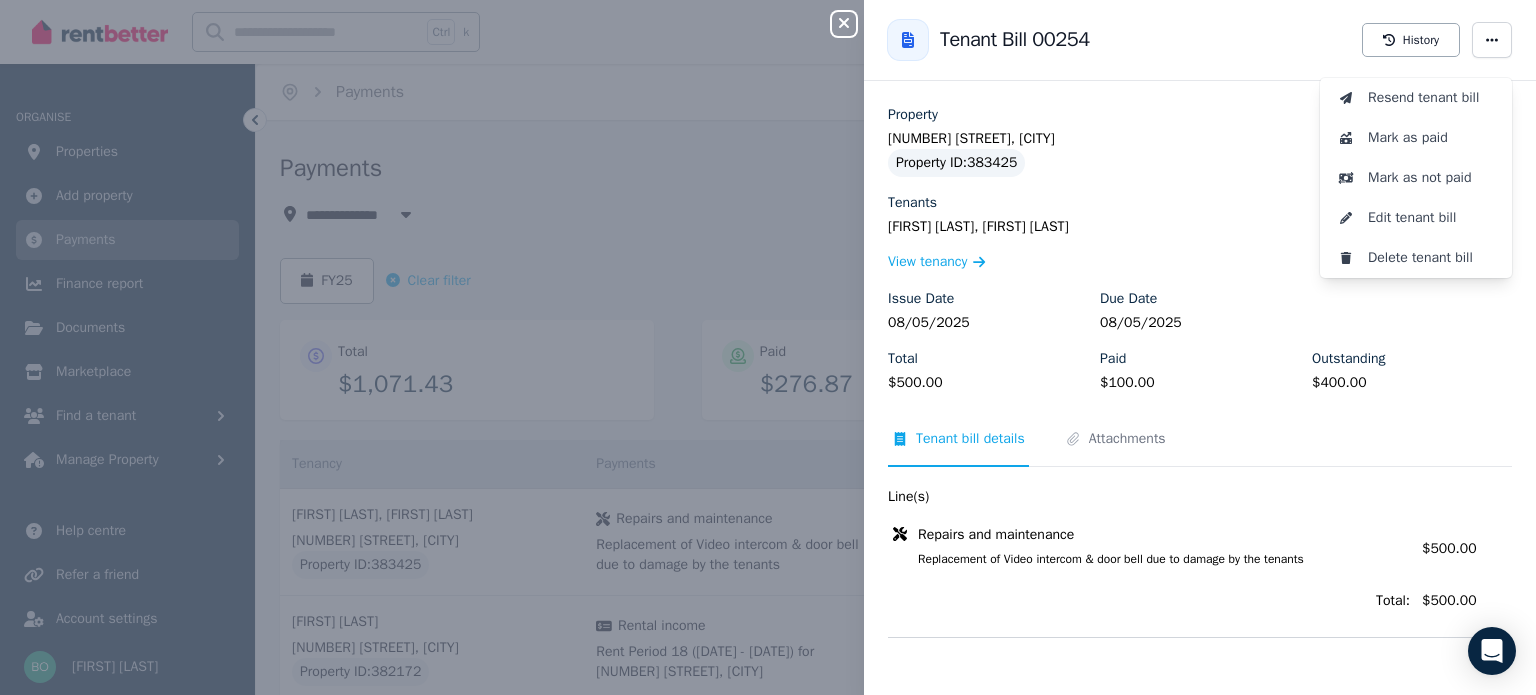 click 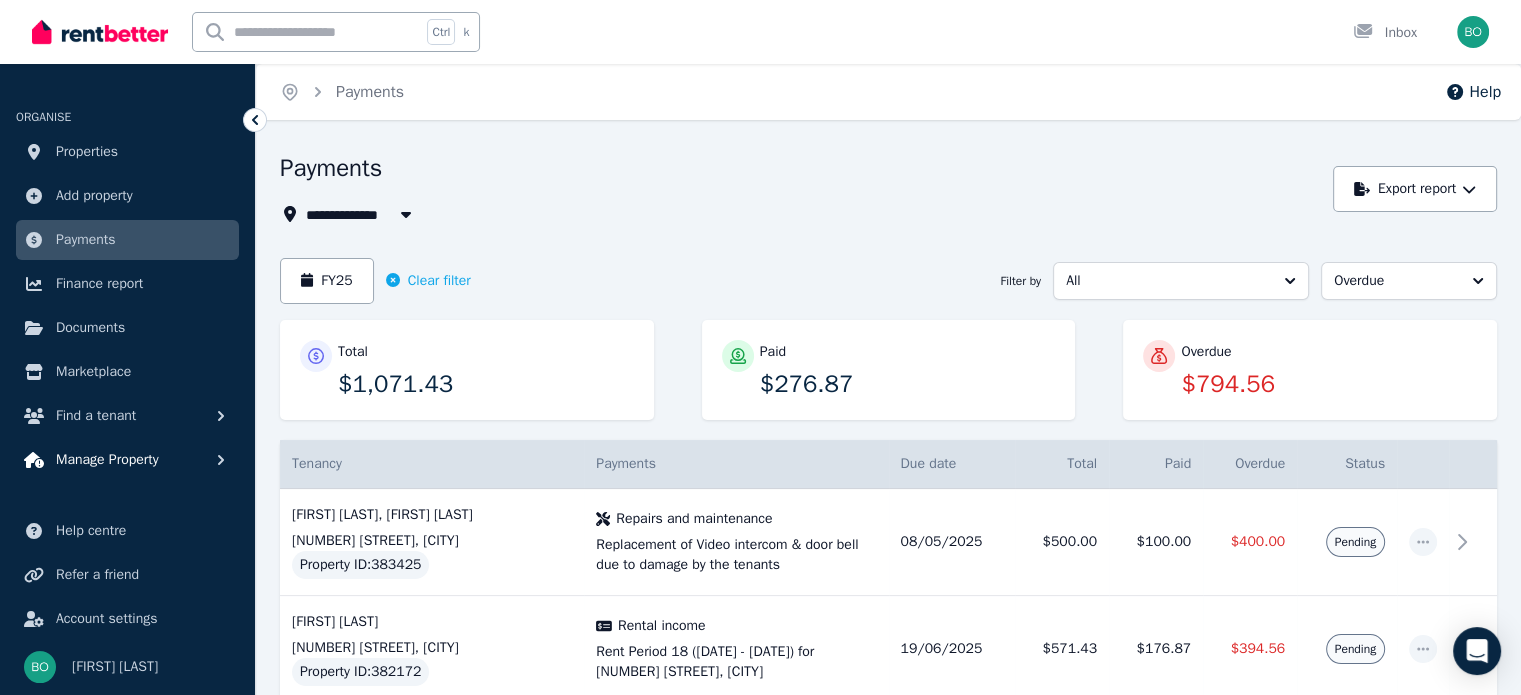 click on "Manage Property" at bounding box center [107, 460] 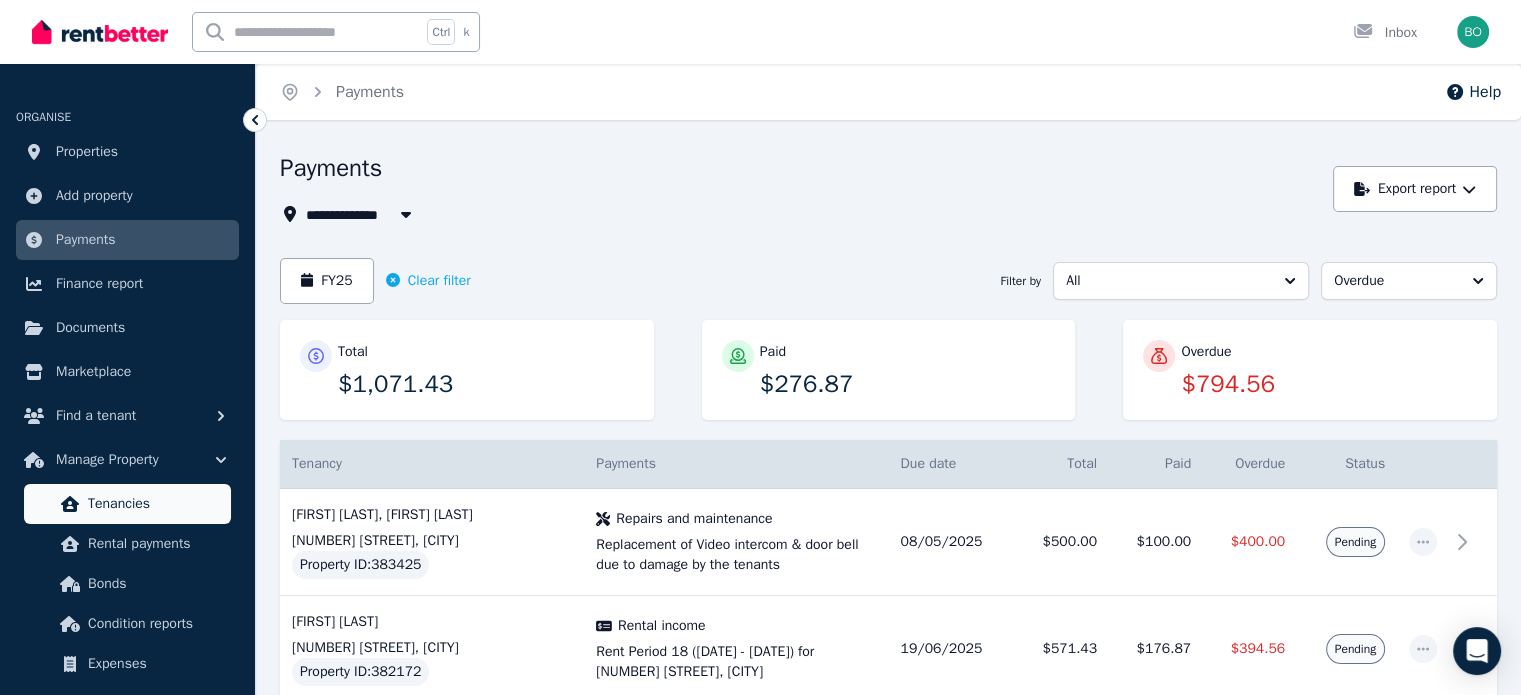 click on "Tenancies" at bounding box center (155, 504) 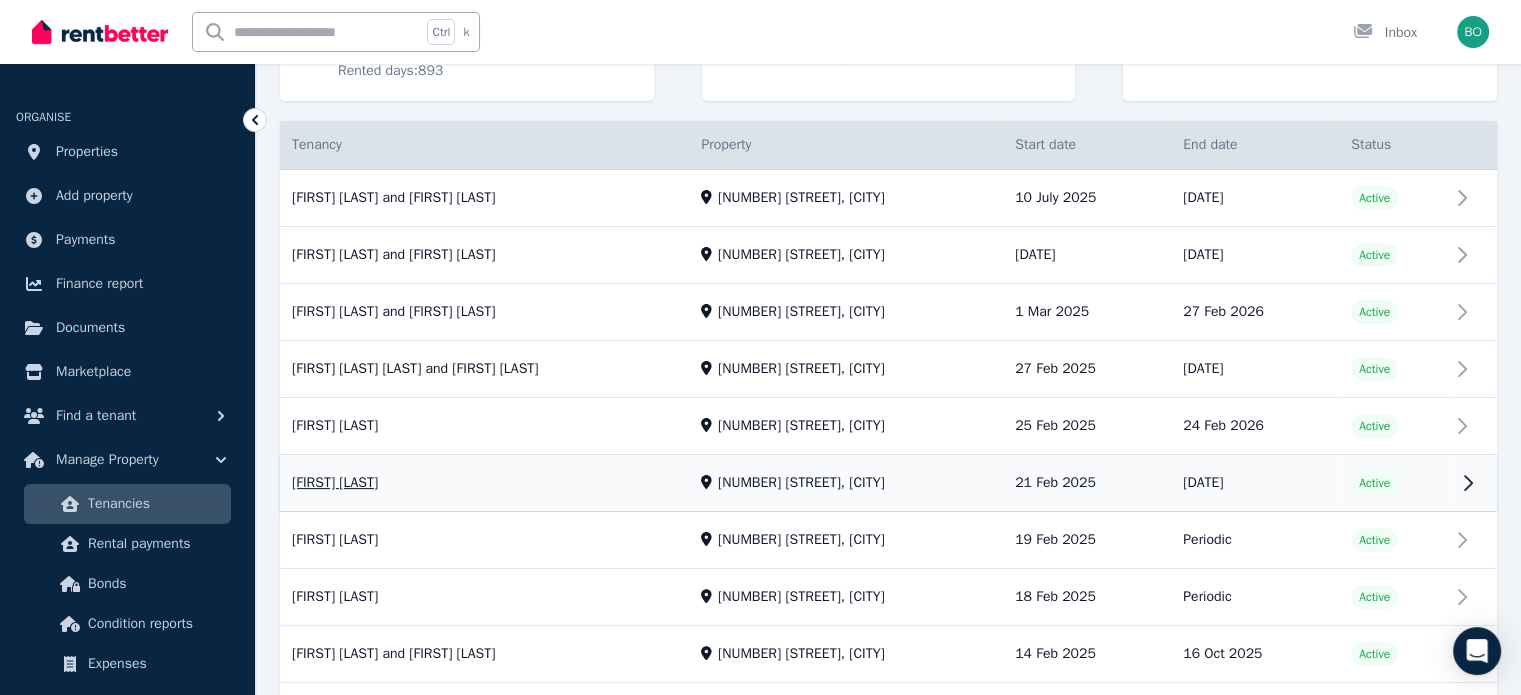 scroll, scrollTop: 400, scrollLeft: 0, axis: vertical 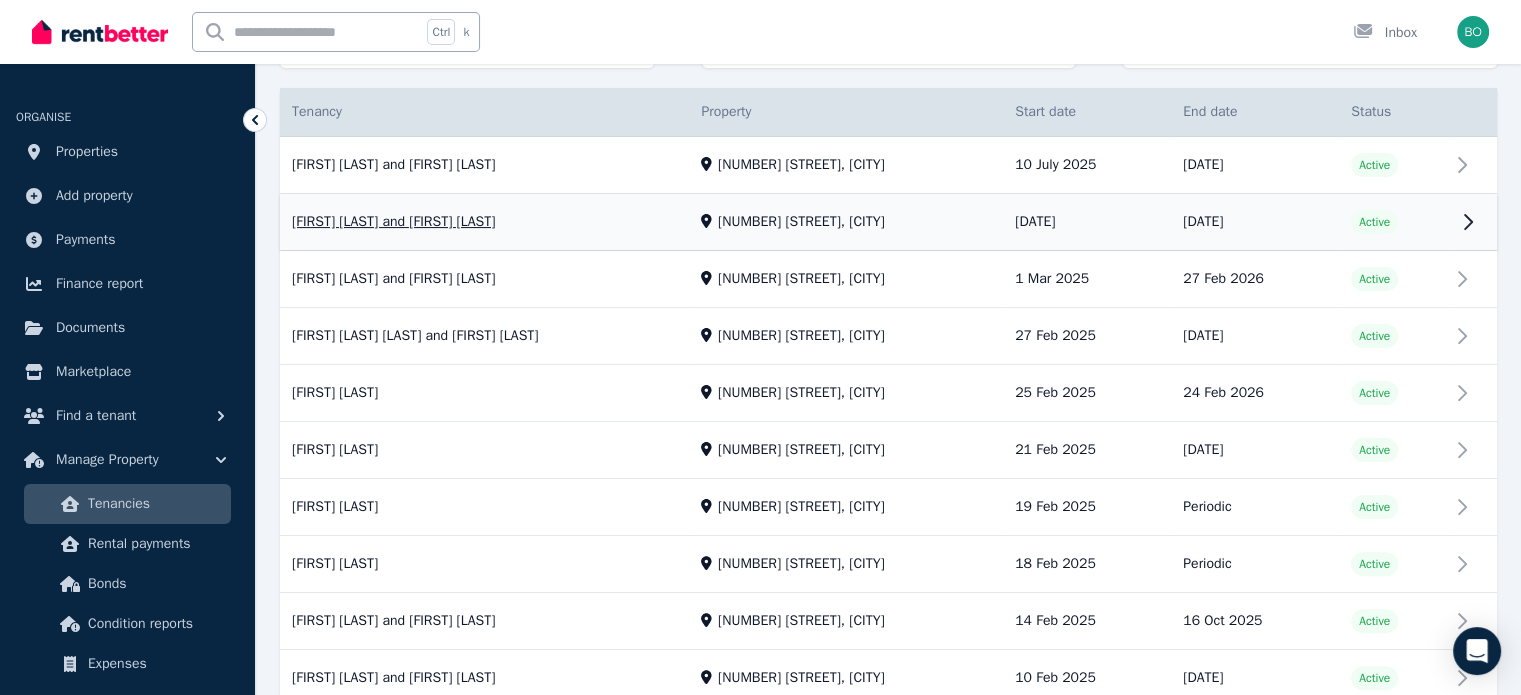 click on "View property details" at bounding box center [888, 223] 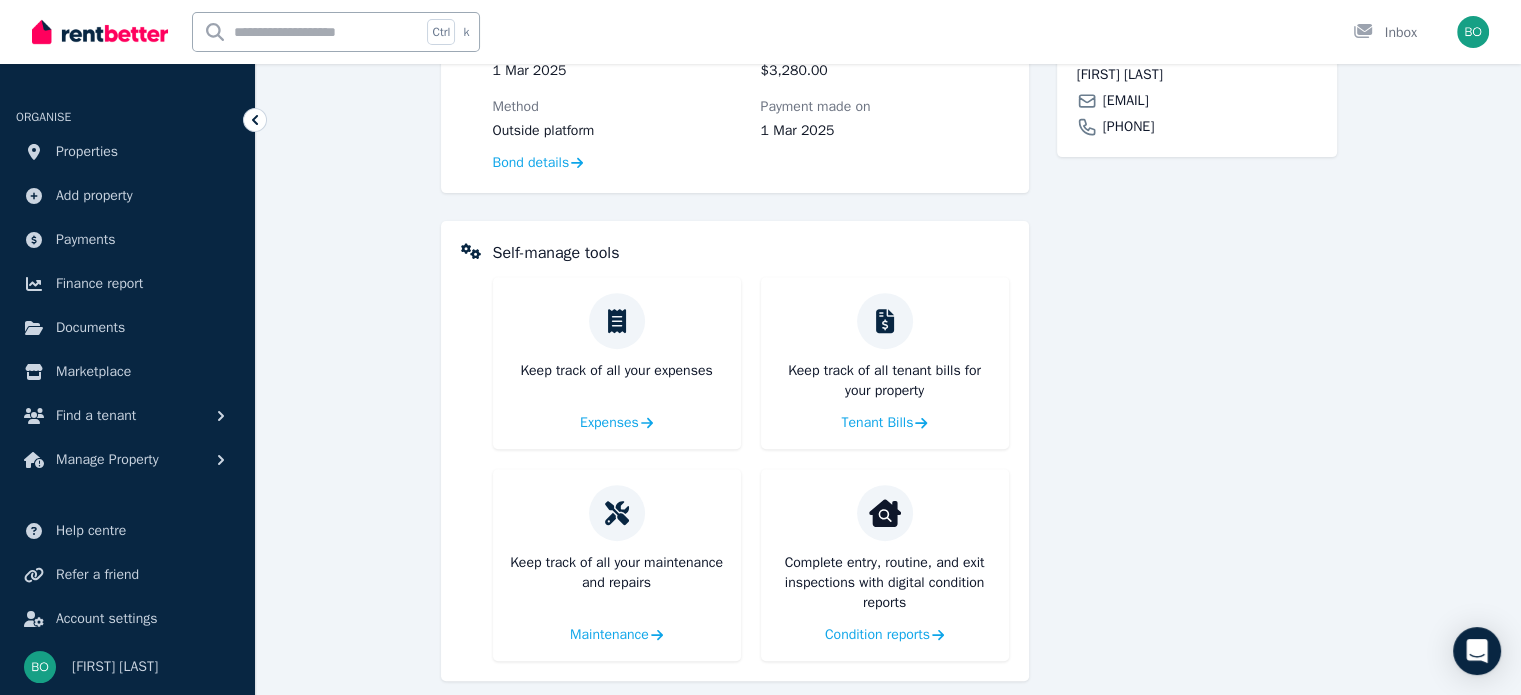 scroll, scrollTop: 746, scrollLeft: 0, axis: vertical 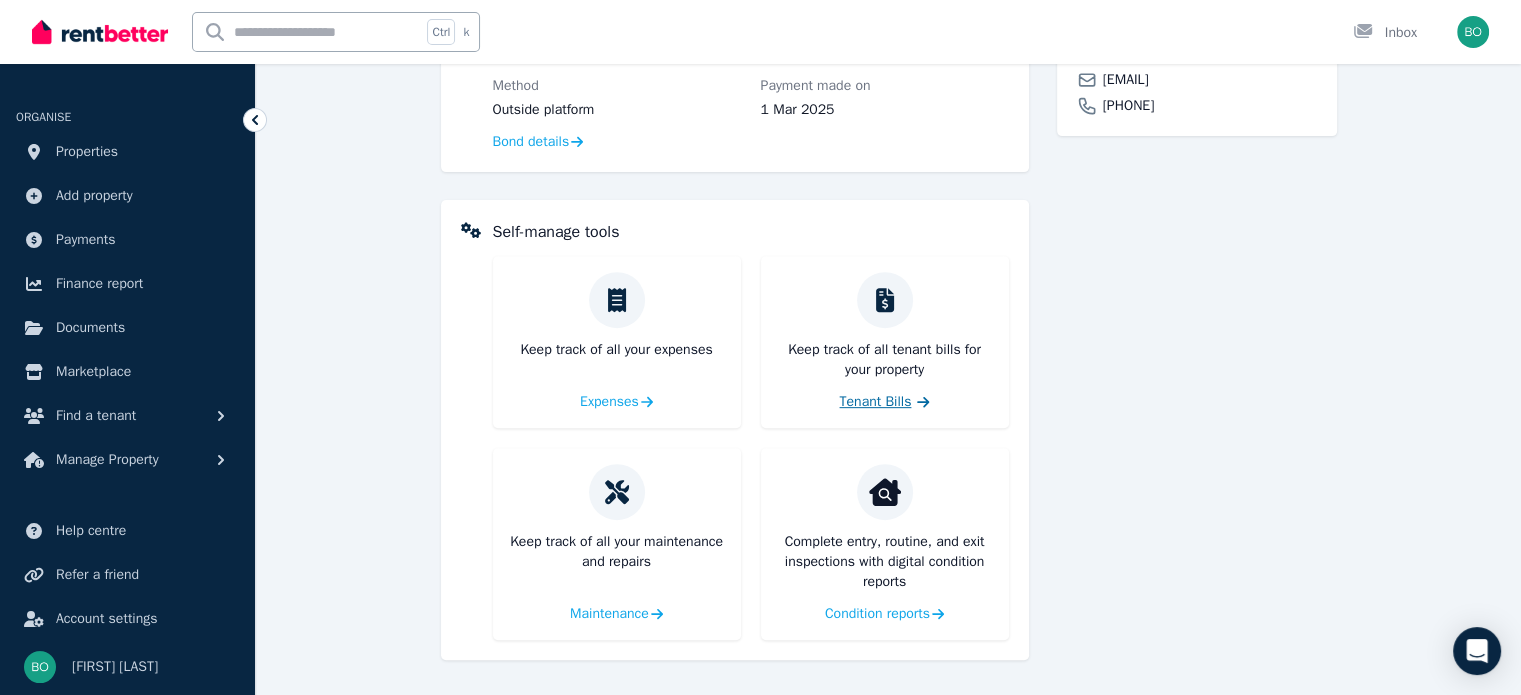 click on "Tenant Bills" at bounding box center (875, 402) 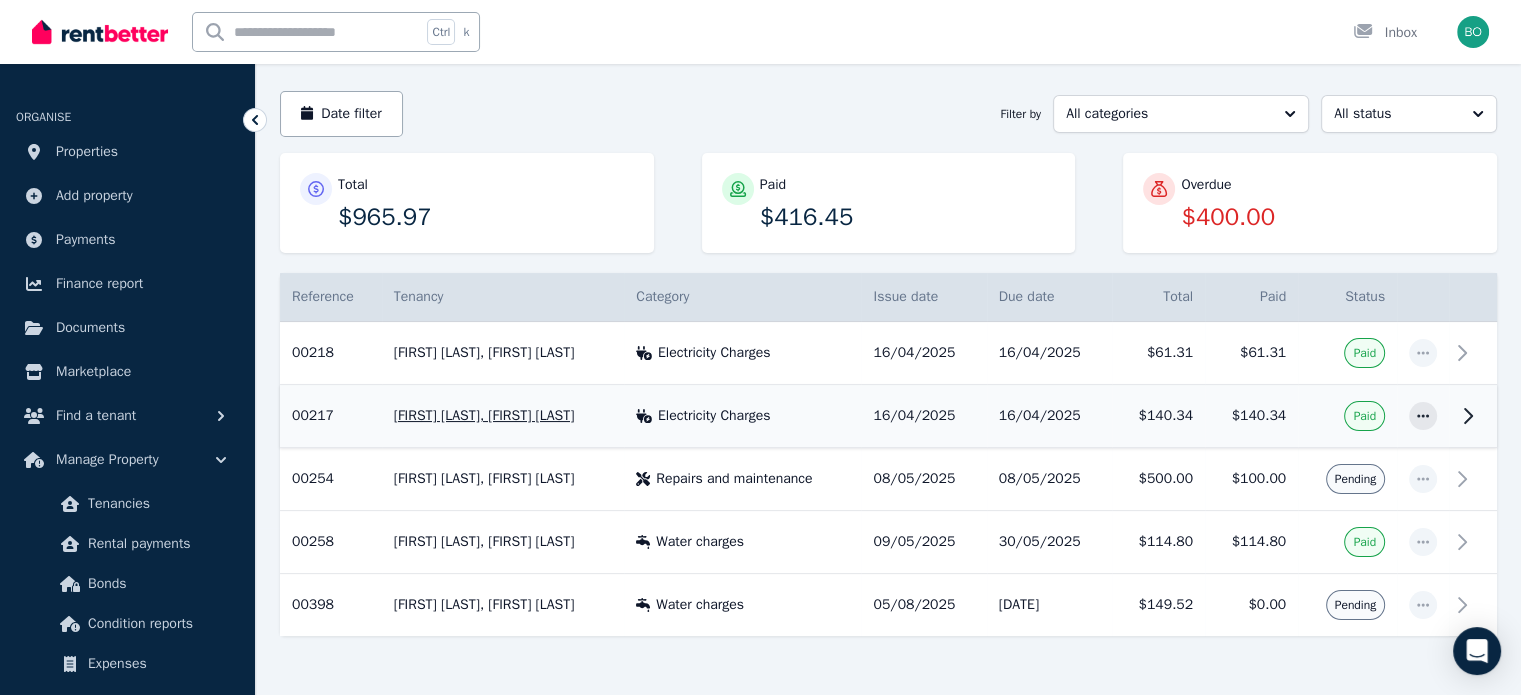 scroll, scrollTop: 200, scrollLeft: 0, axis: vertical 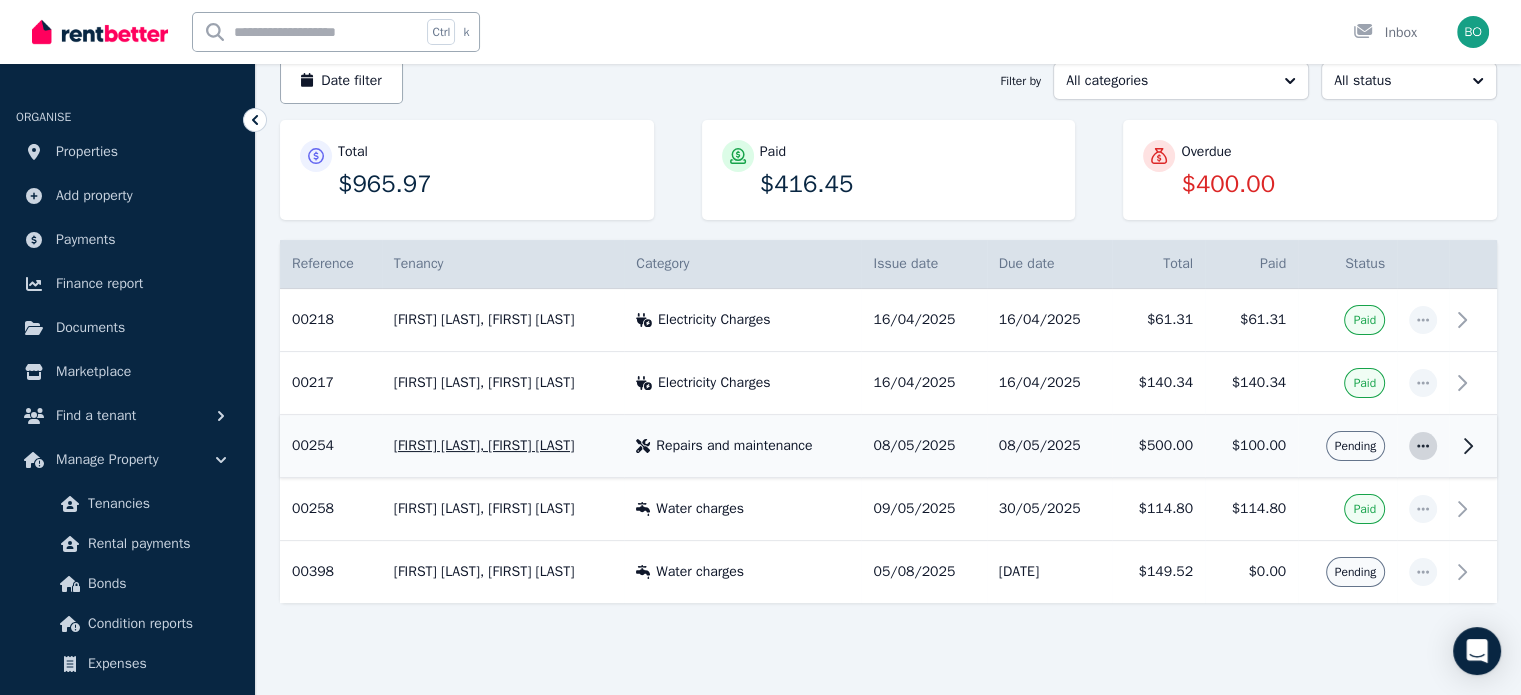 click 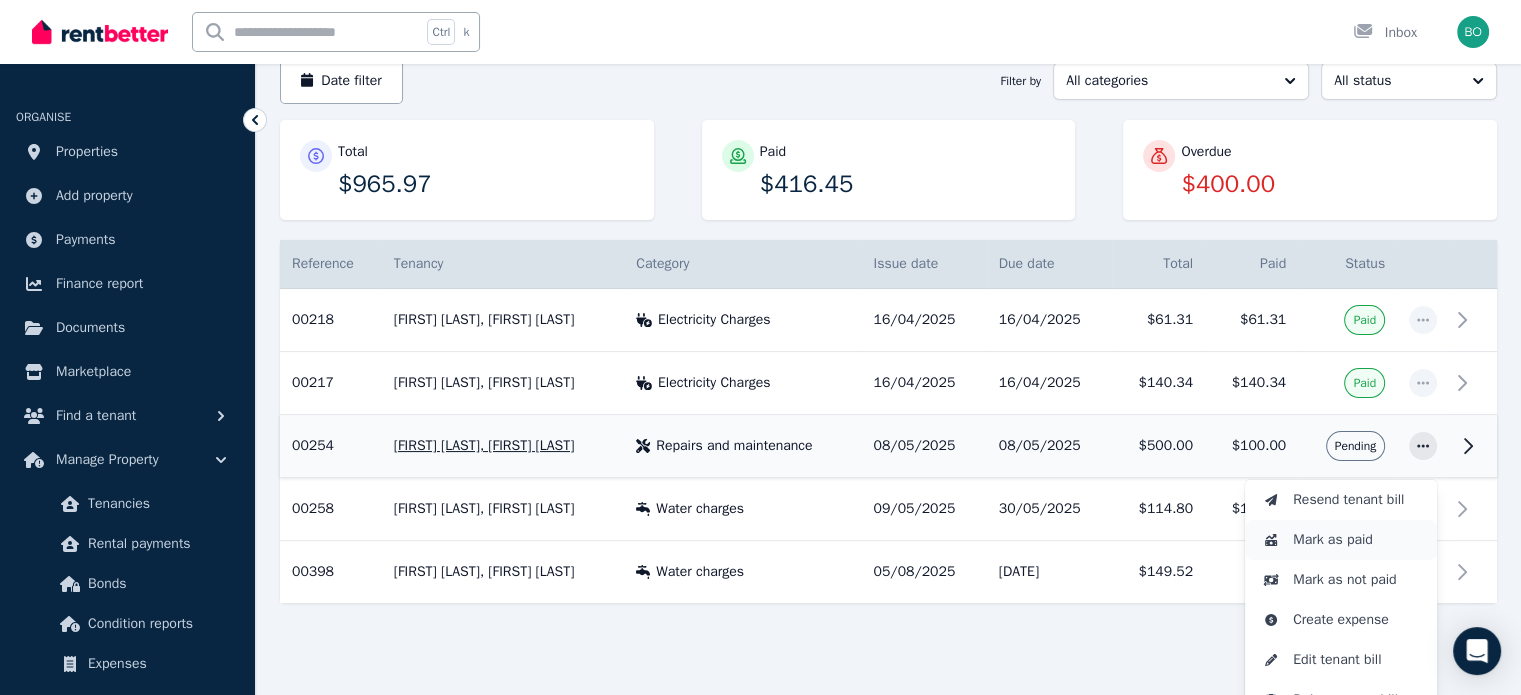 click on "Mark as paid" at bounding box center (1357, 540) 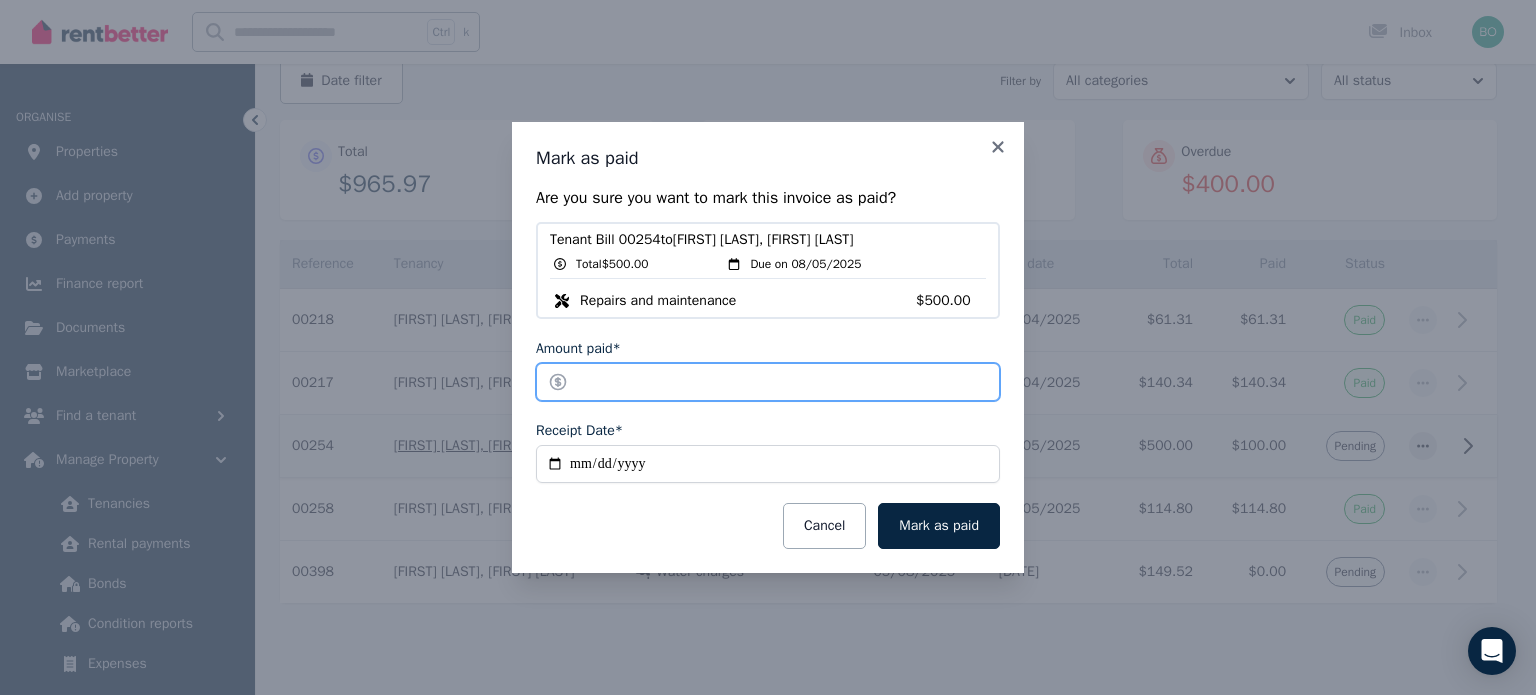 drag, startPoint x: 589, startPoint y: 381, endPoint x: 560, endPoint y: 380, distance: 29.017237 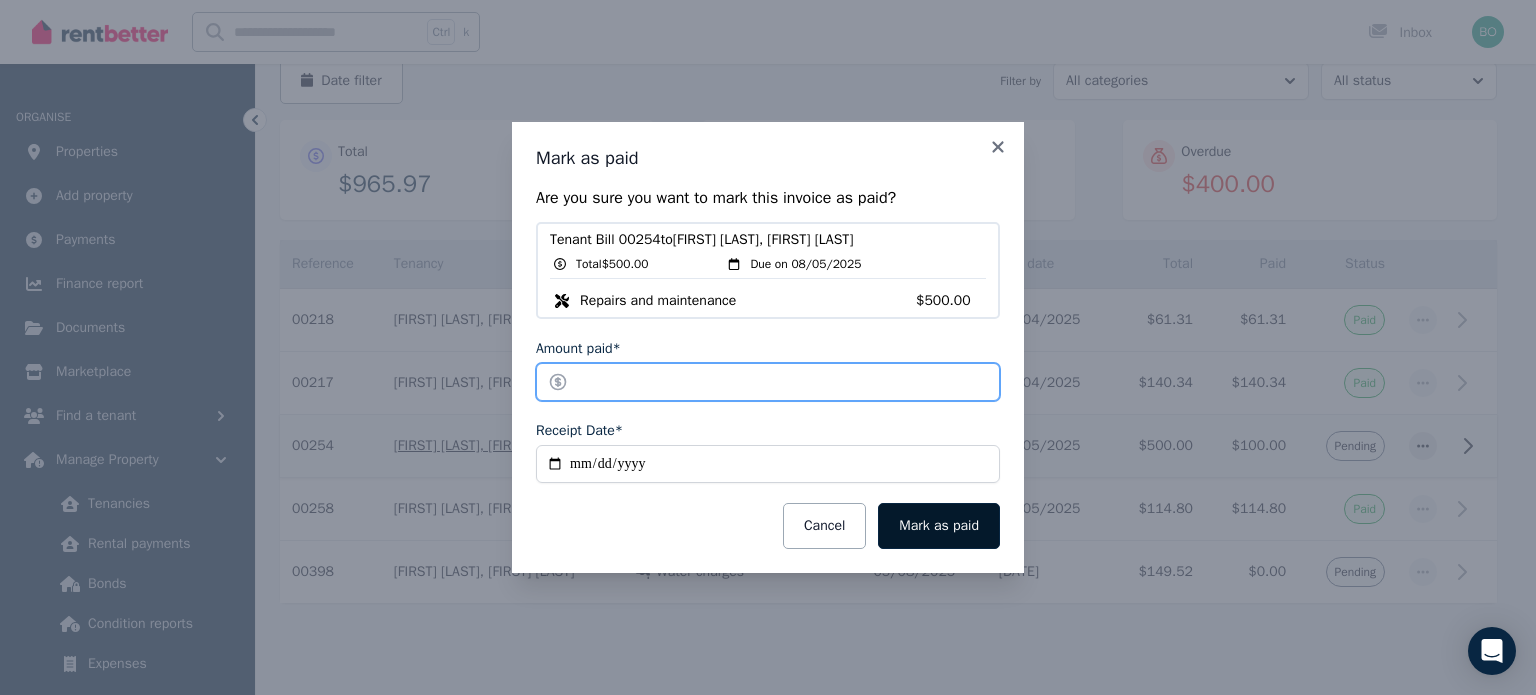 type on "*****" 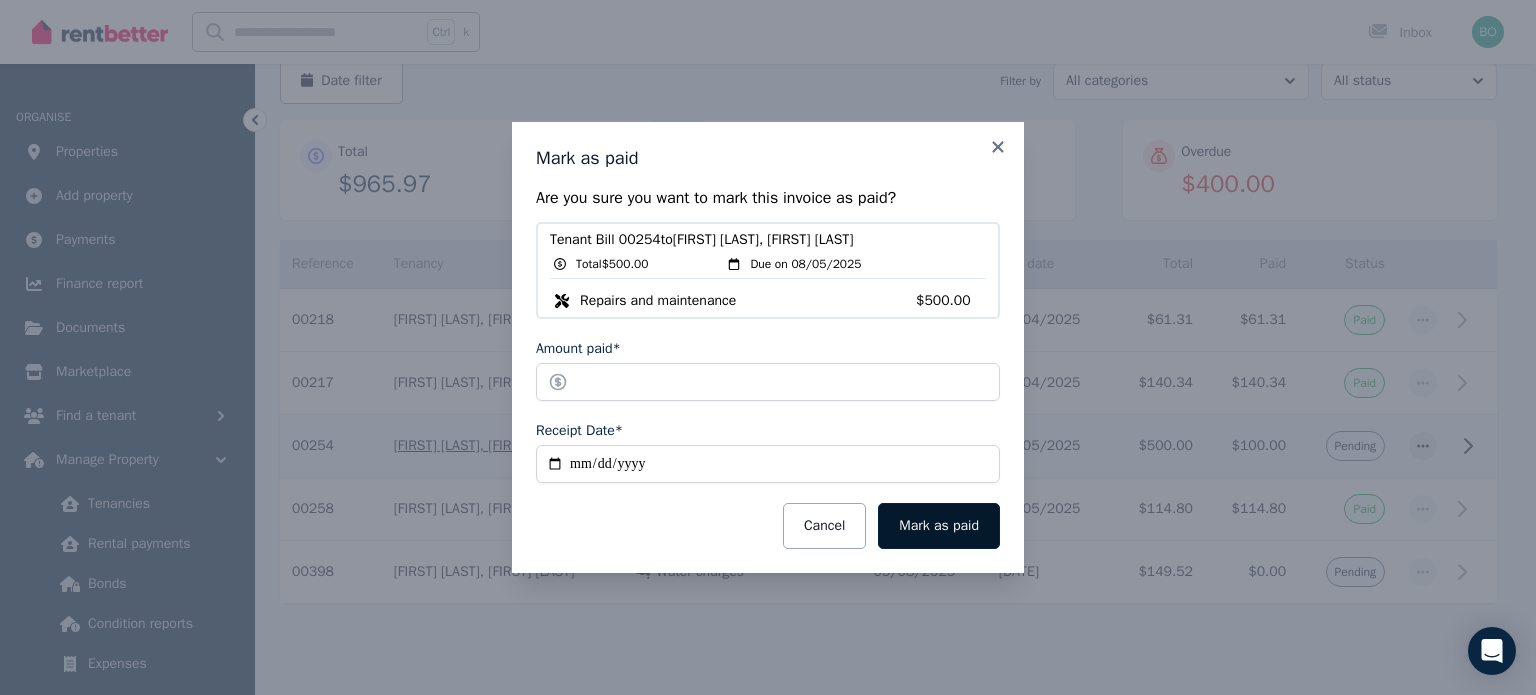 click on "Mark as paid" at bounding box center [939, 526] 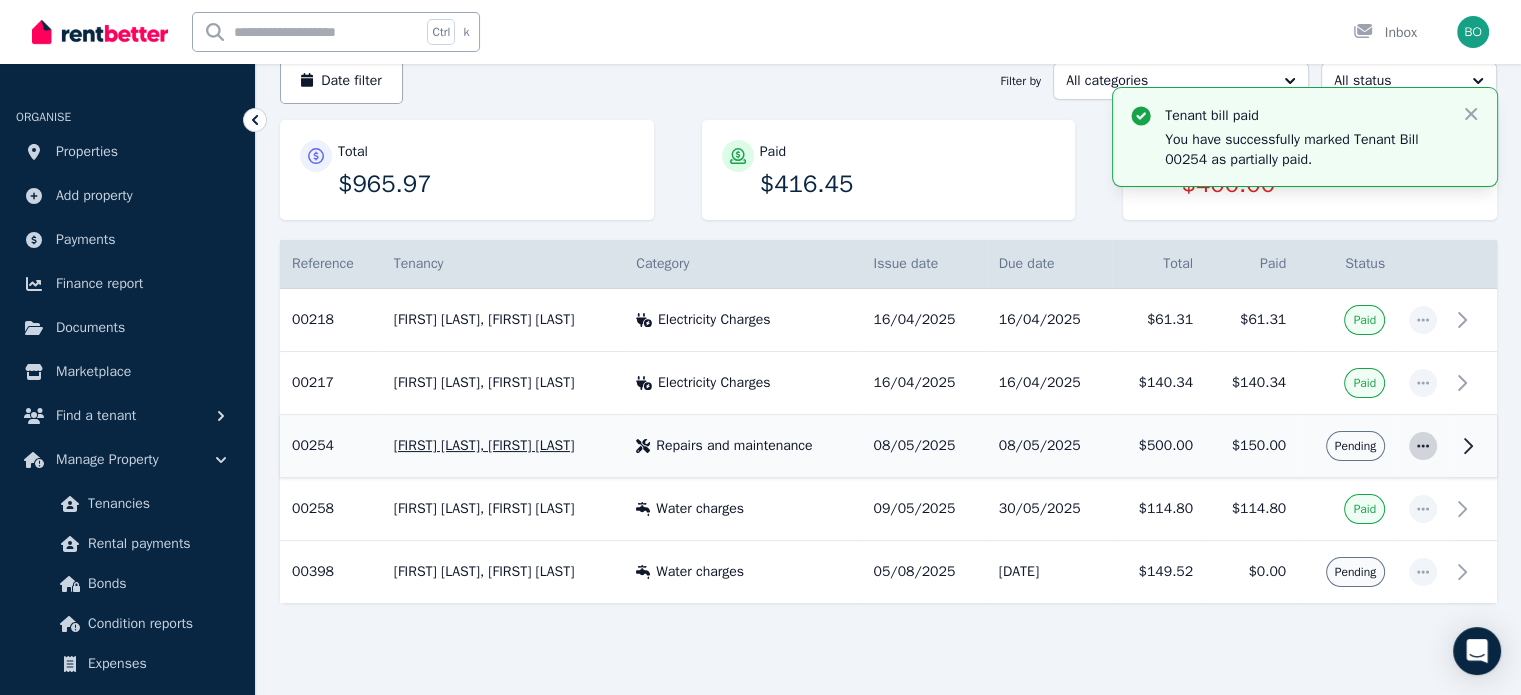 click at bounding box center [1423, 446] 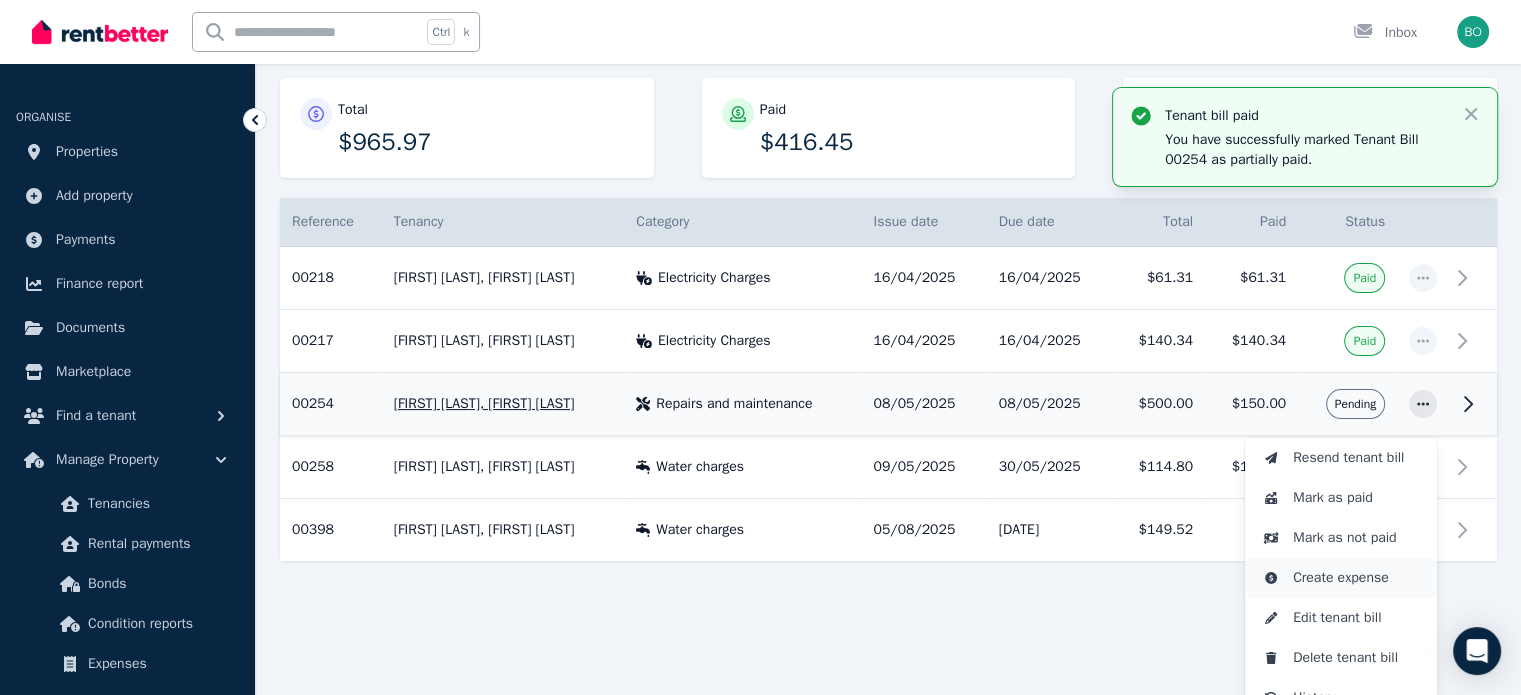 scroll, scrollTop: 263, scrollLeft: 0, axis: vertical 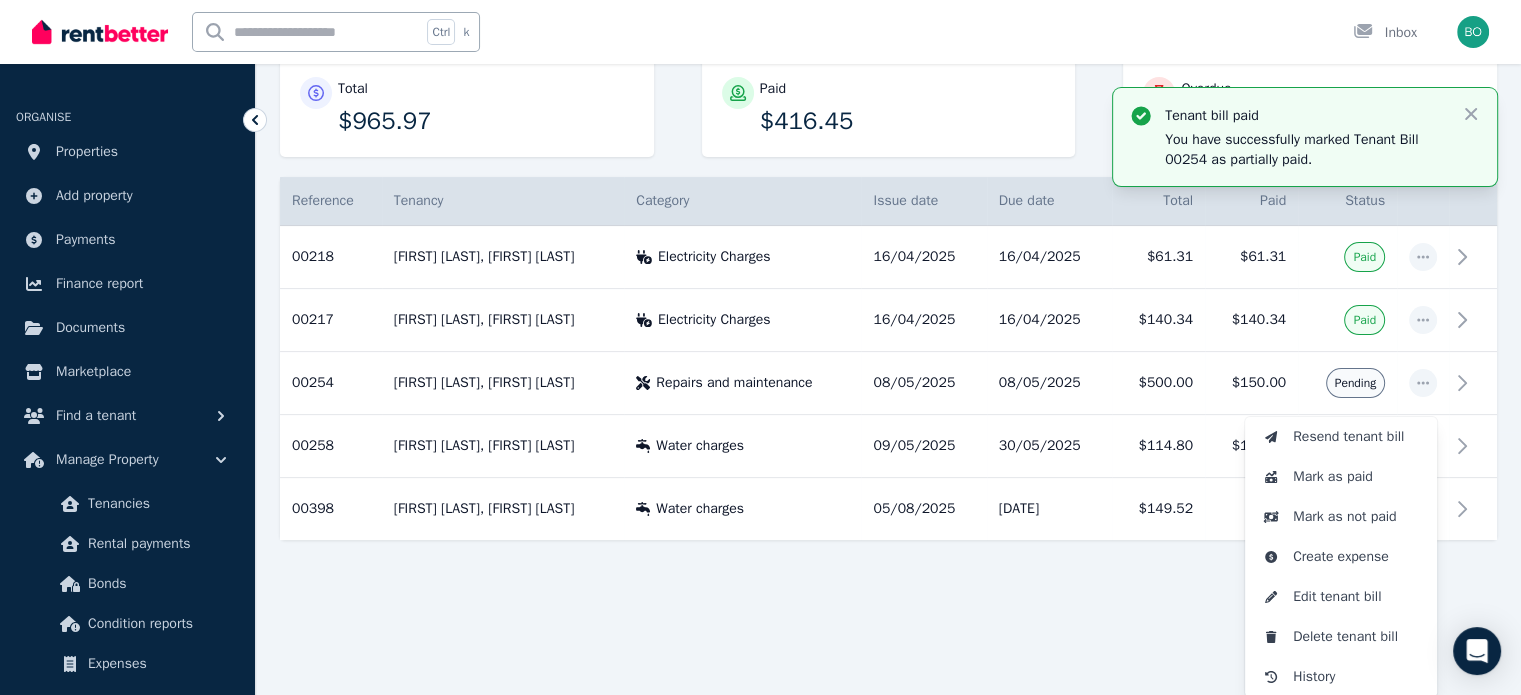 click at bounding box center [888, 594] 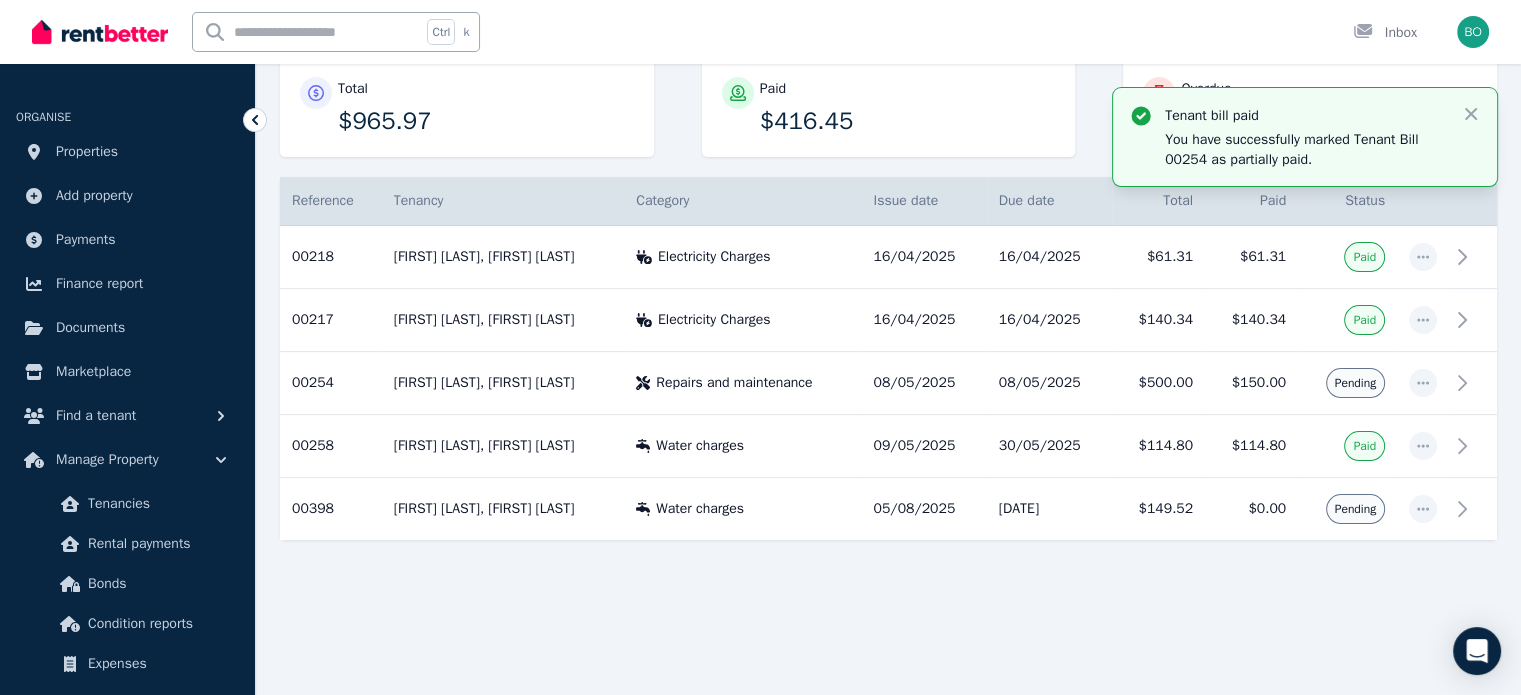 scroll, scrollTop: 212, scrollLeft: 0, axis: vertical 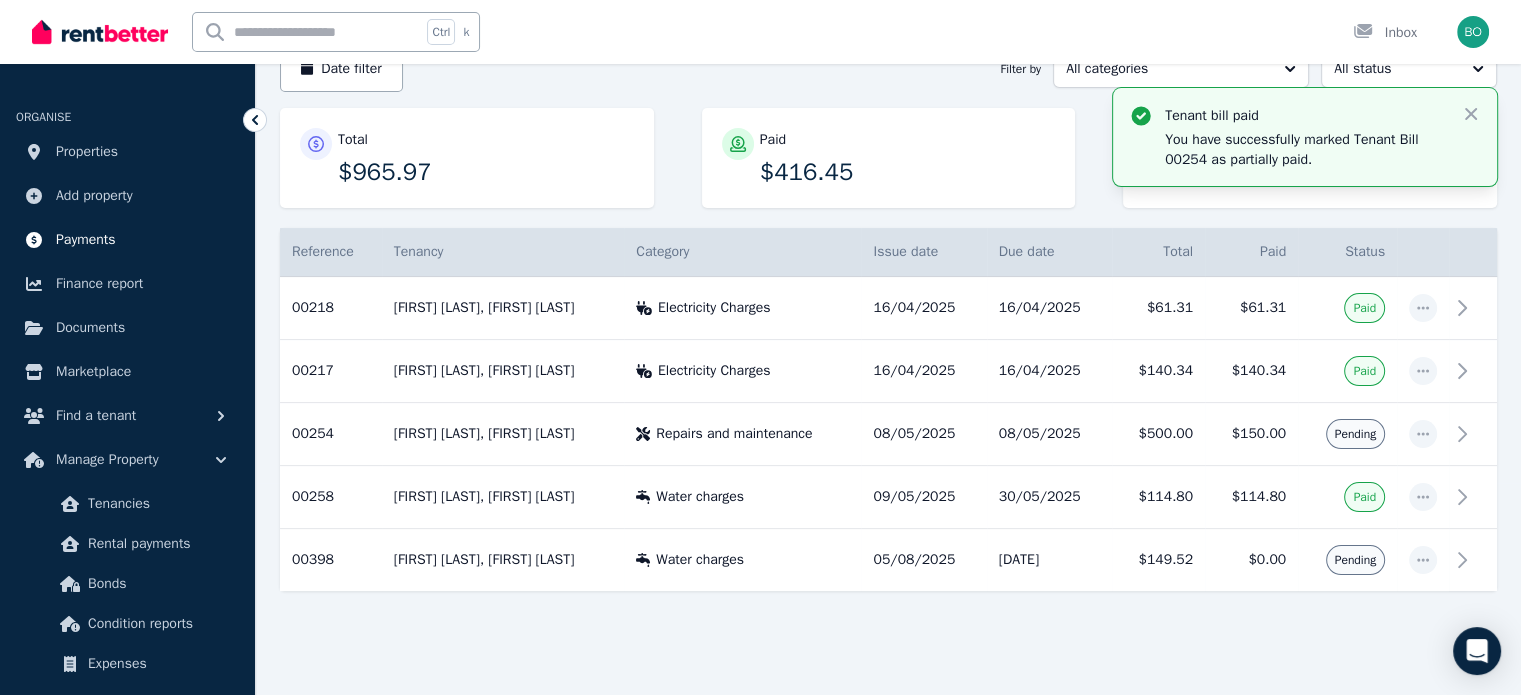 click on "Payments" at bounding box center [86, 240] 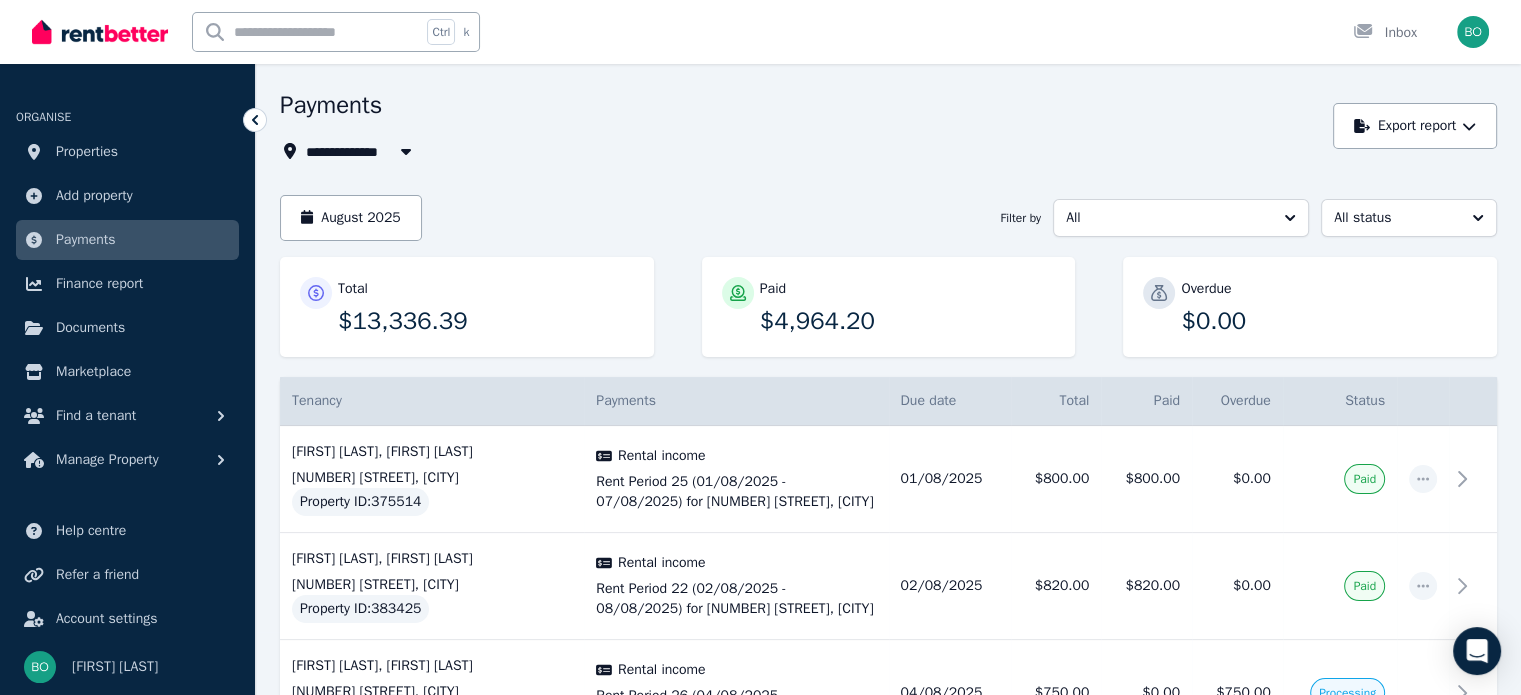 scroll, scrollTop: 0, scrollLeft: 0, axis: both 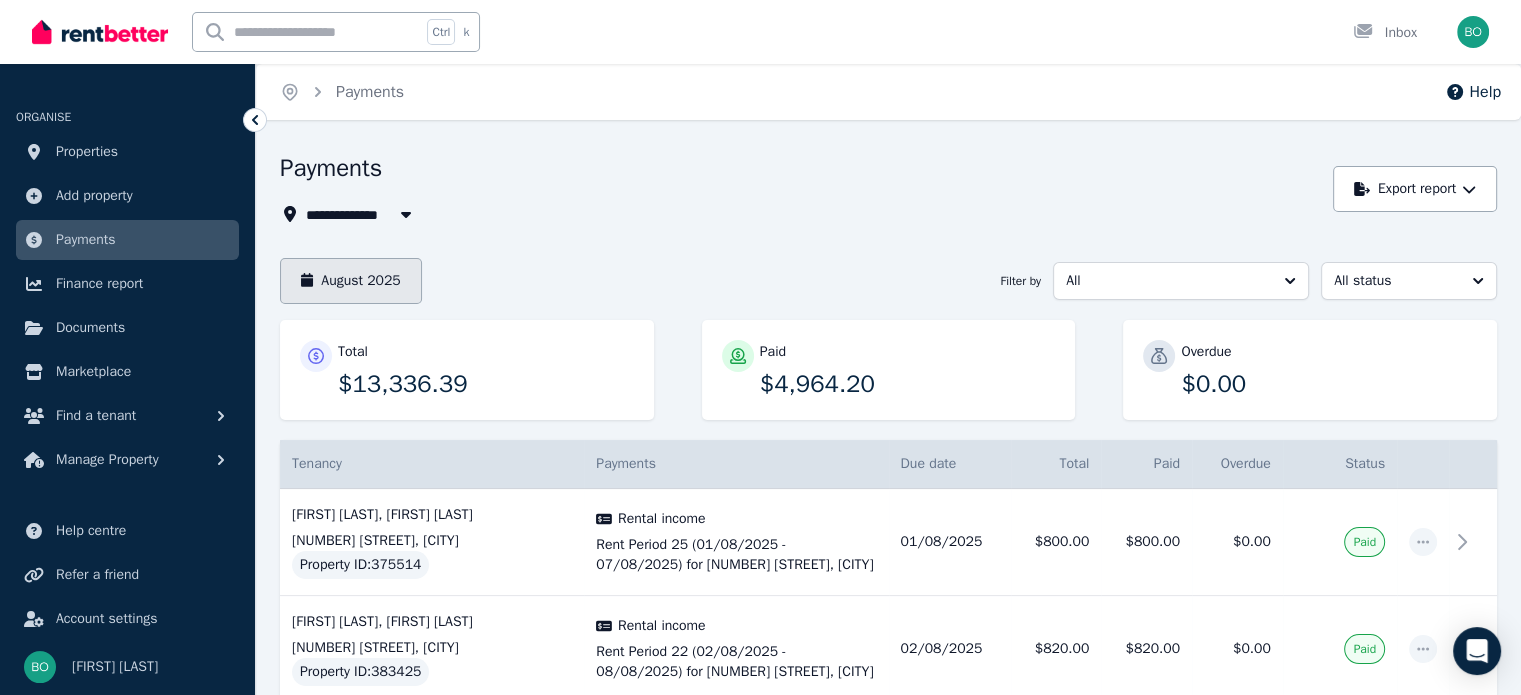 click on "August 2025" at bounding box center (351, 281) 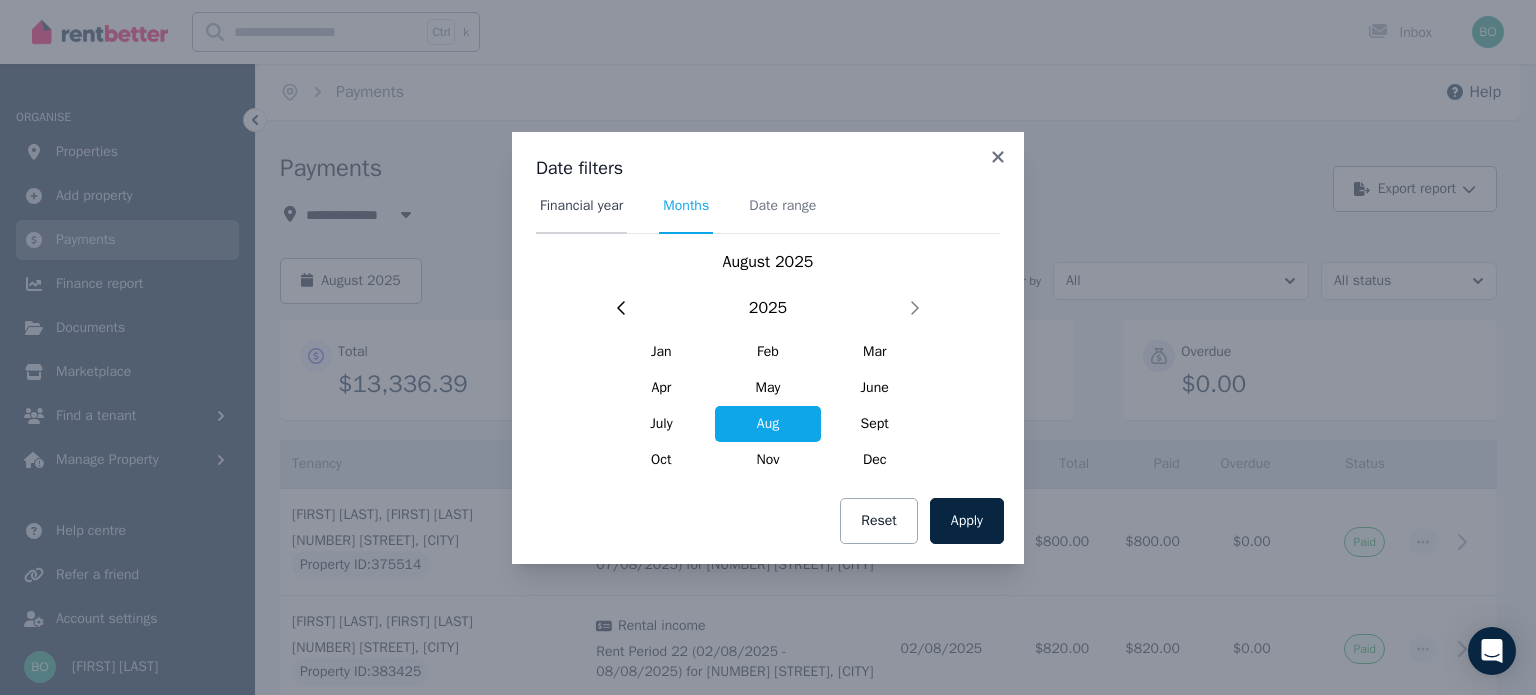 click on "Financial year" at bounding box center [581, 206] 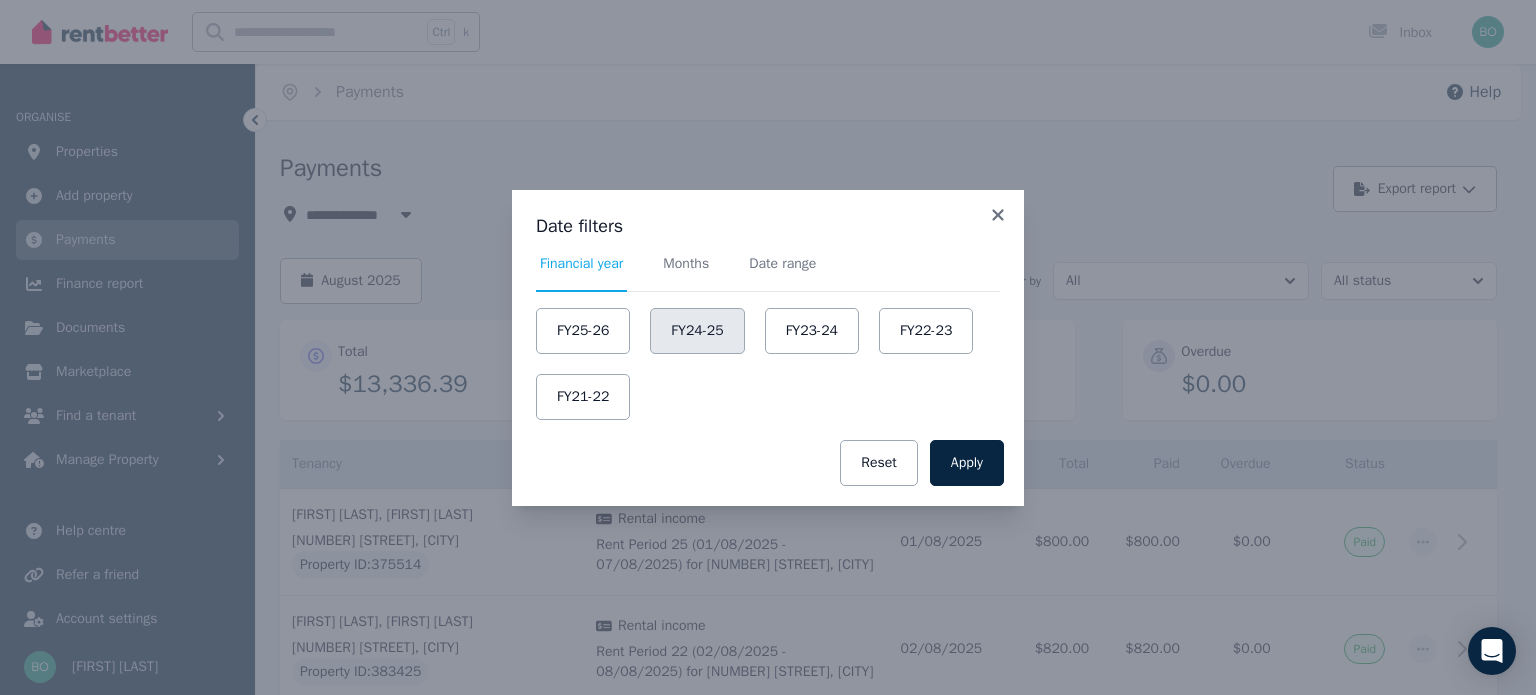 click on "FY24-25" at bounding box center (697, 331) 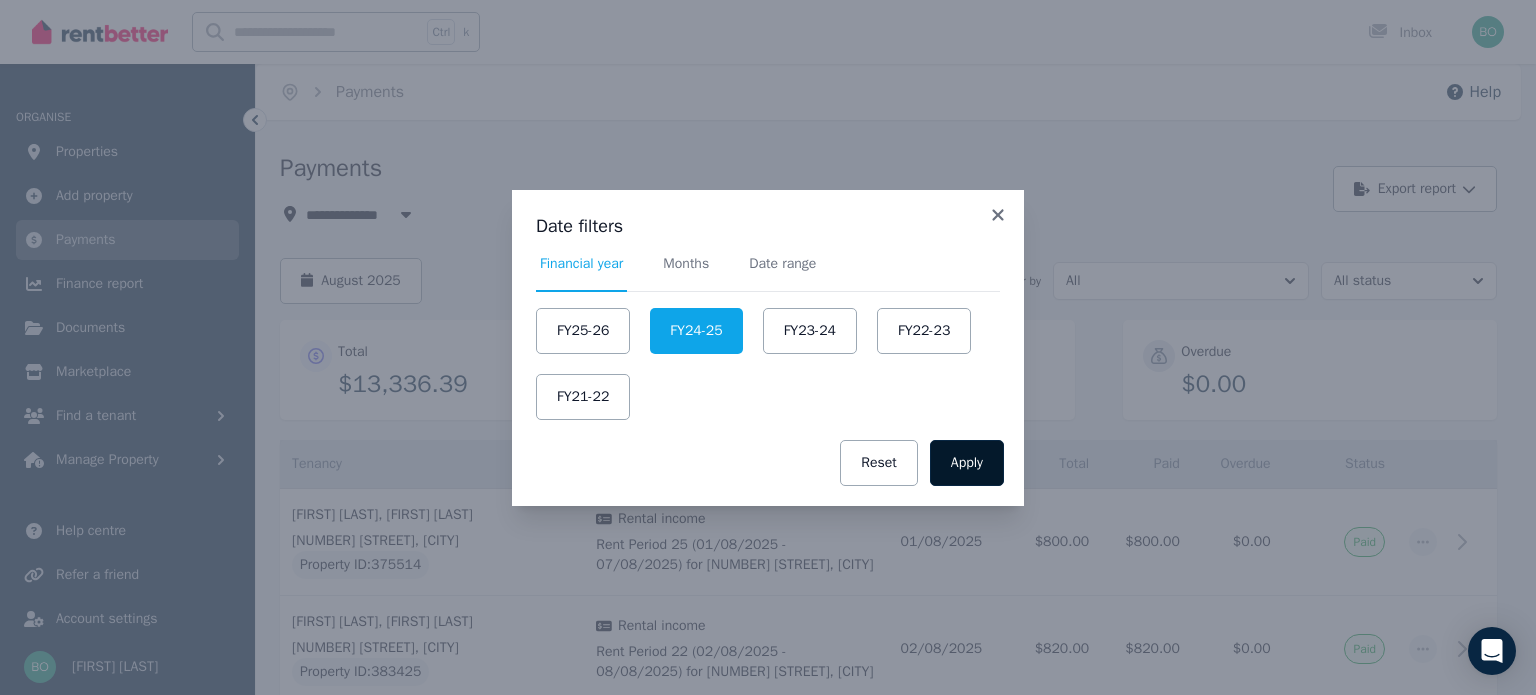 click on "Apply" at bounding box center [967, 463] 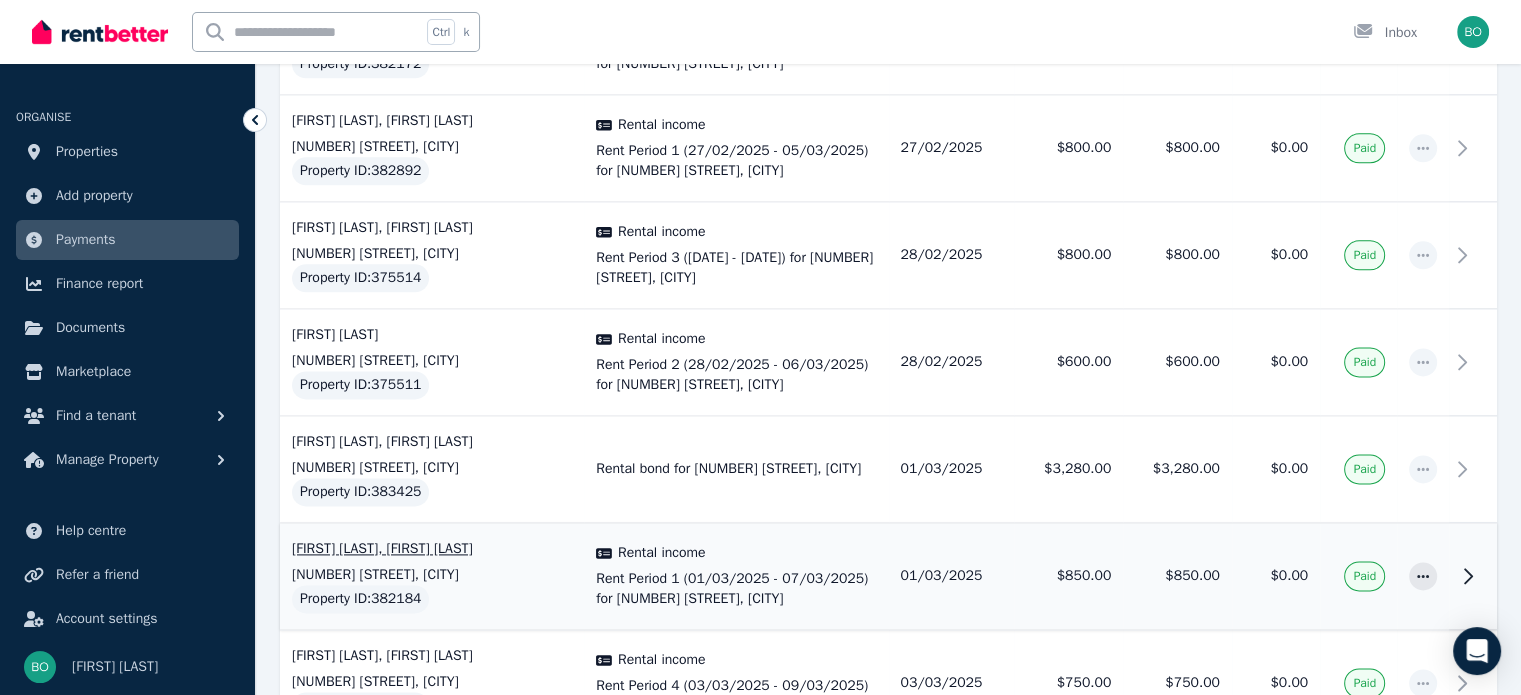 scroll, scrollTop: 2500, scrollLeft: 0, axis: vertical 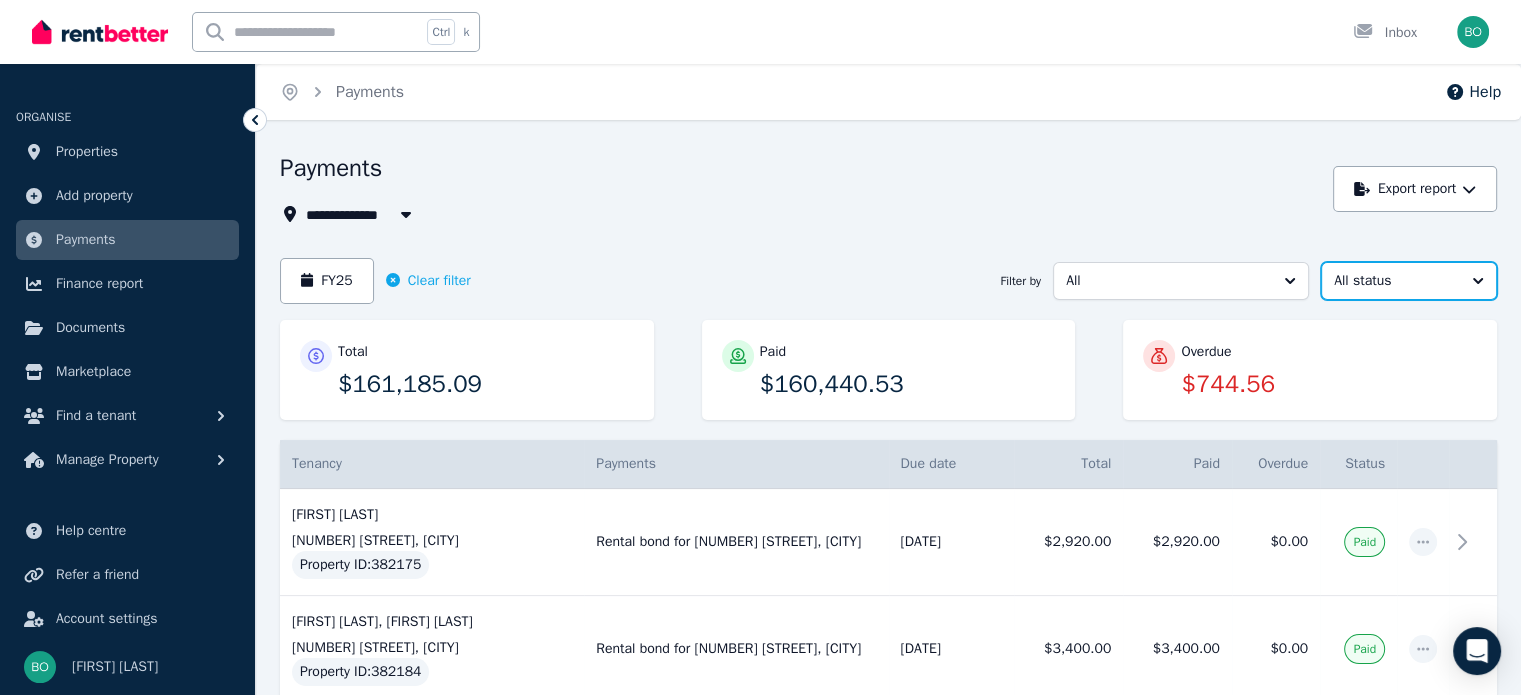 click on "All status" at bounding box center [1395, 281] 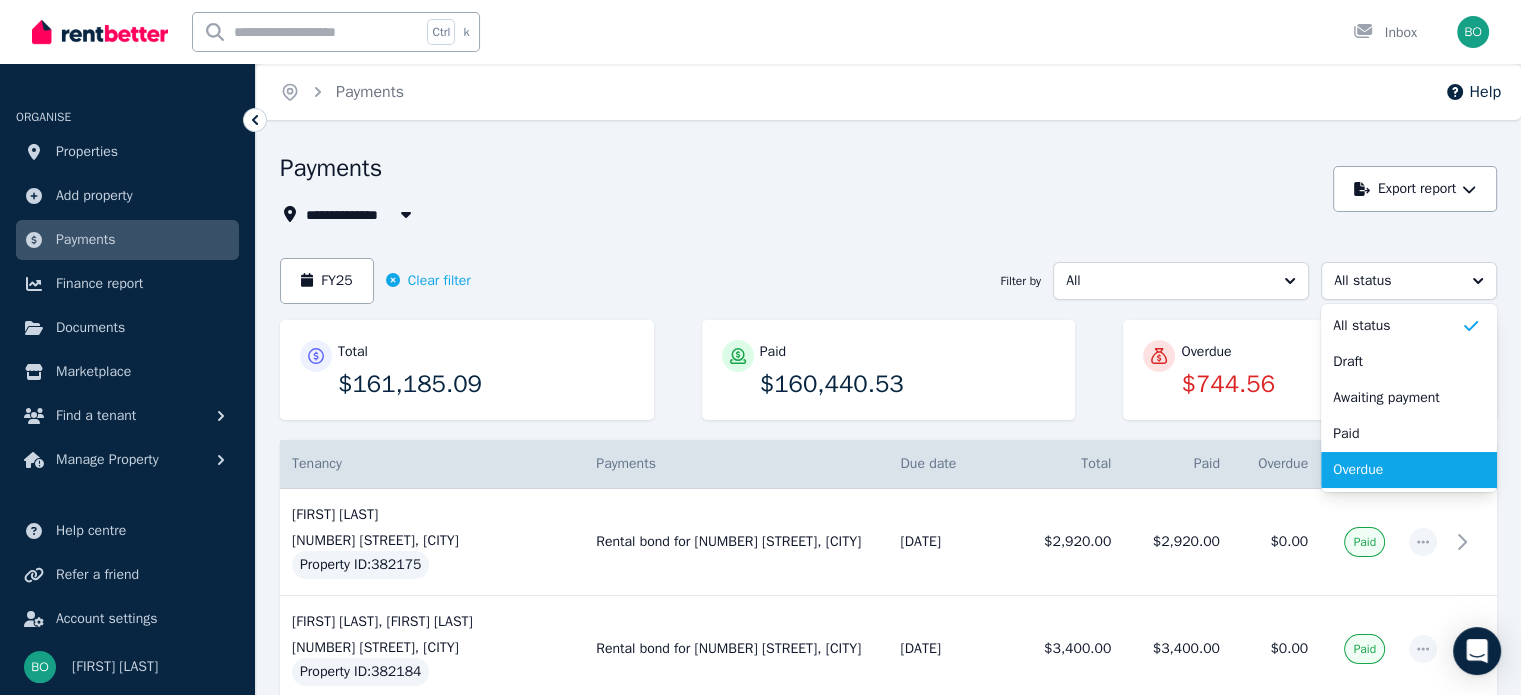 click on "Overdue" at bounding box center [1397, 470] 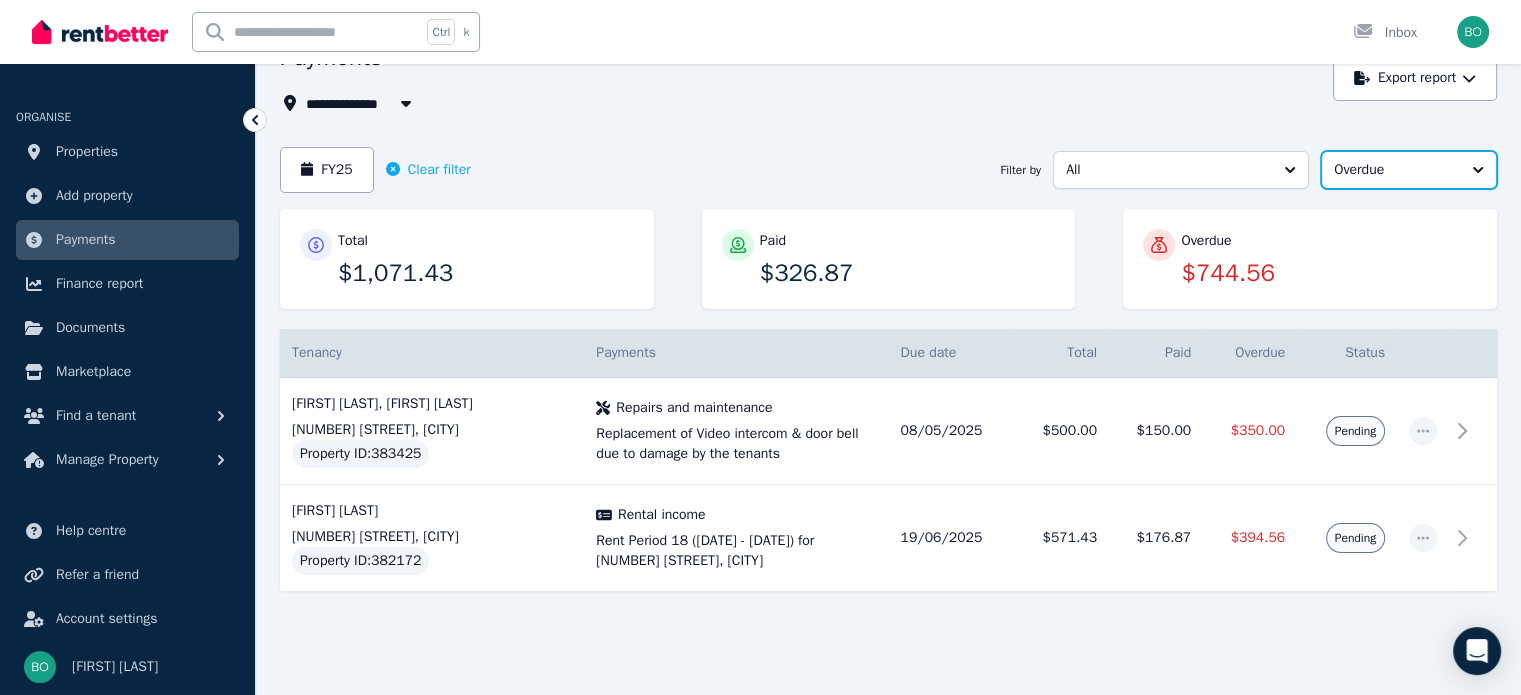 scroll, scrollTop: 114, scrollLeft: 0, axis: vertical 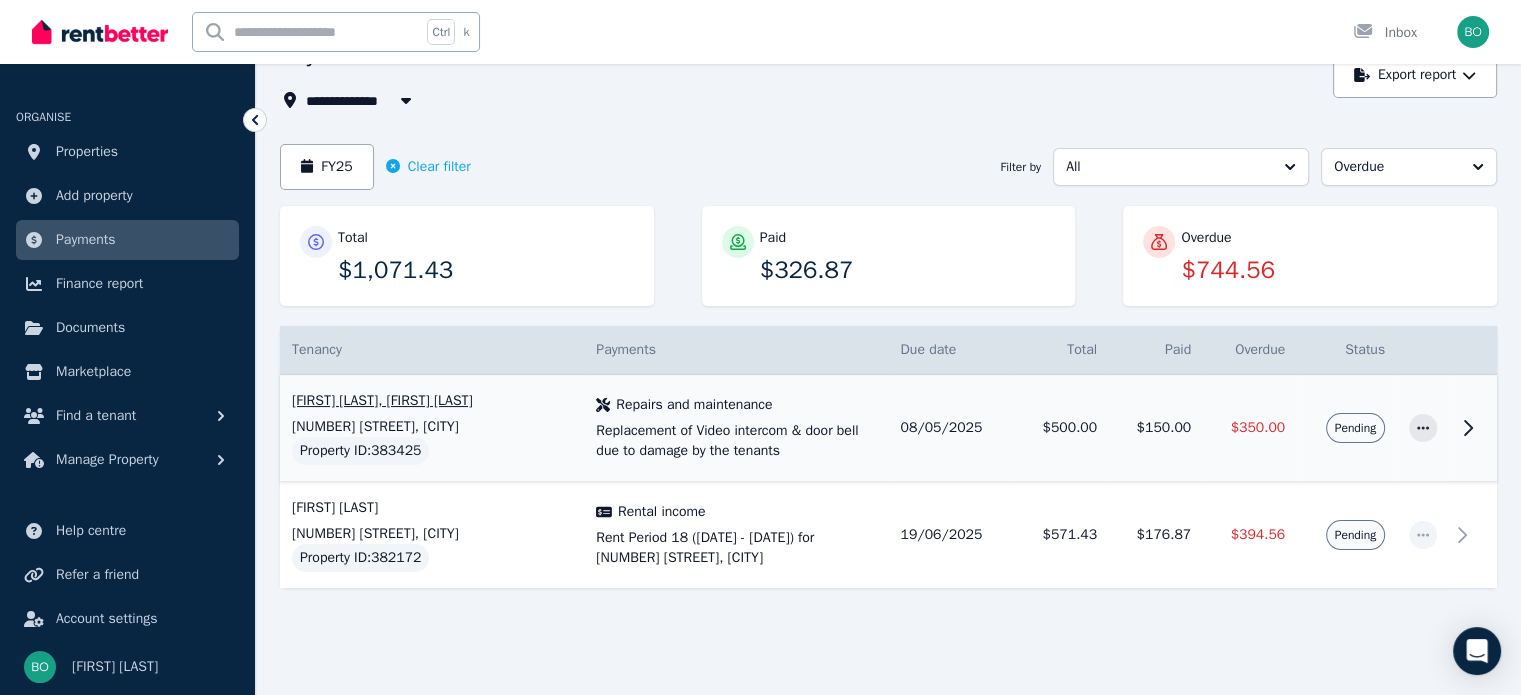 click 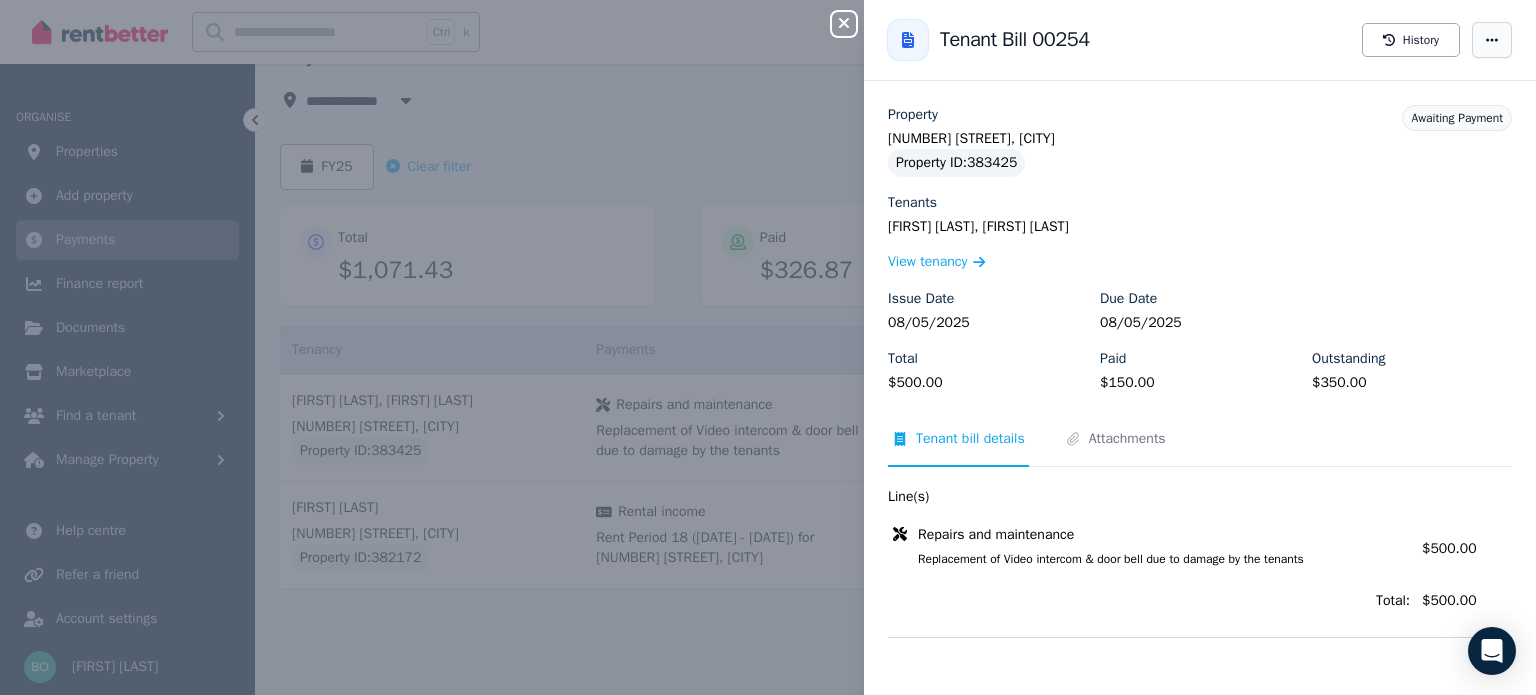 click at bounding box center (1492, 40) 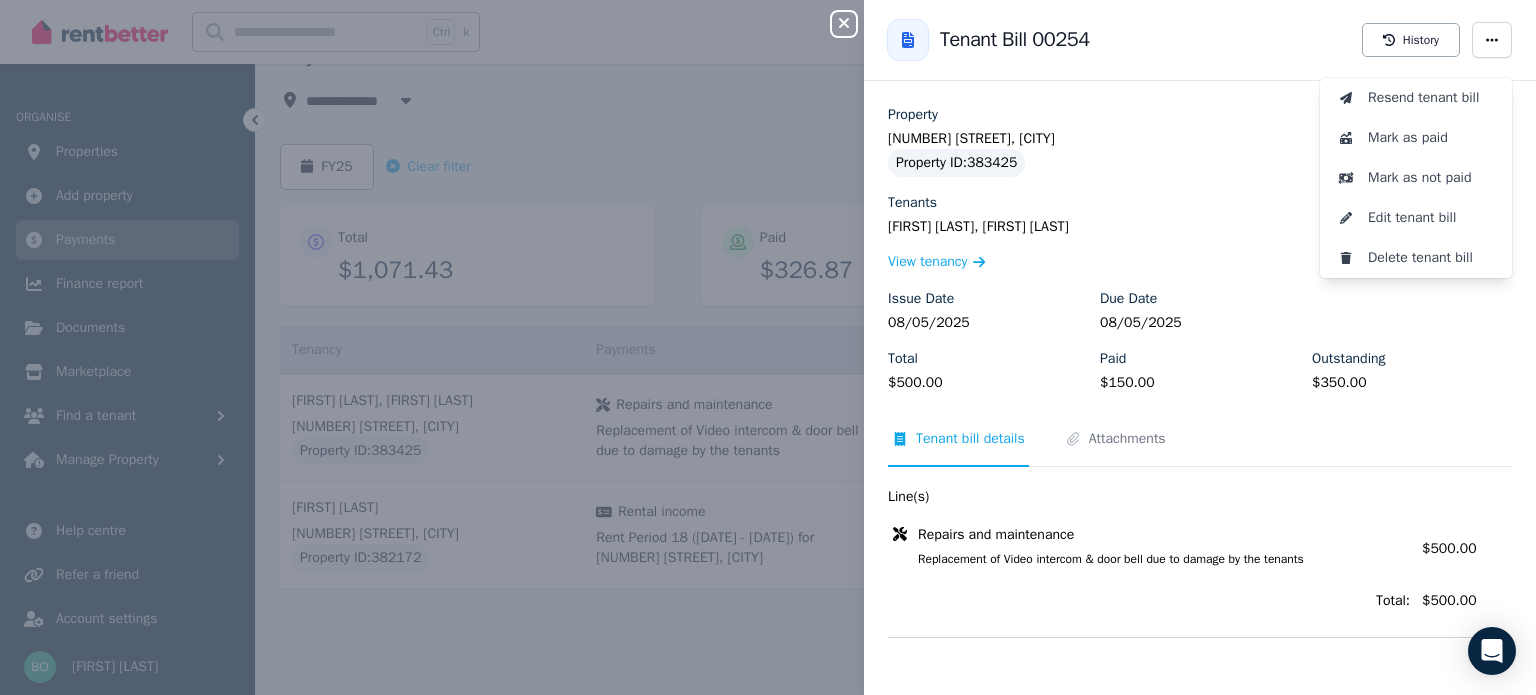 click on "Property" at bounding box center (1200, 115) 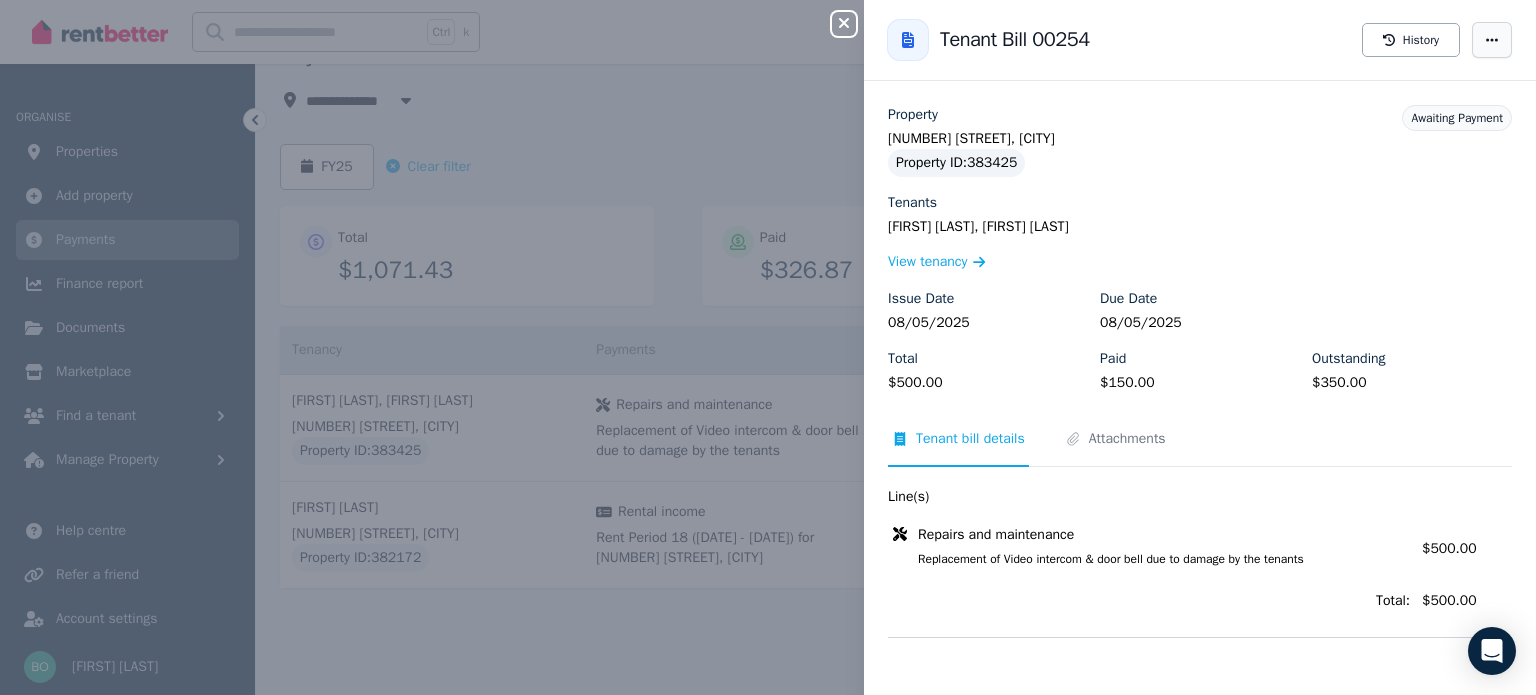 click 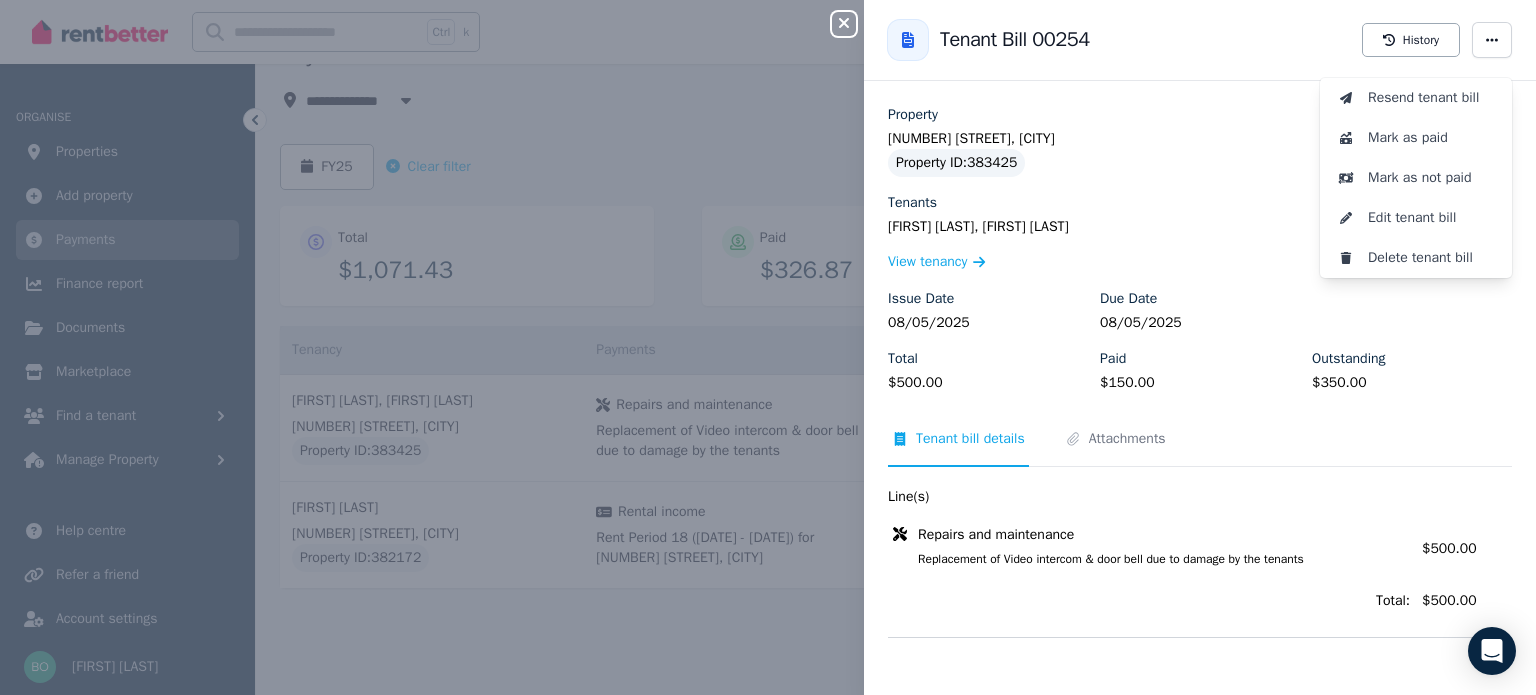 click on "Tenant Bill 00254 History Resend tenant bill Mark as paid Mark as not paid Edit tenant bill Delete tenant bill" at bounding box center (1200, 40) 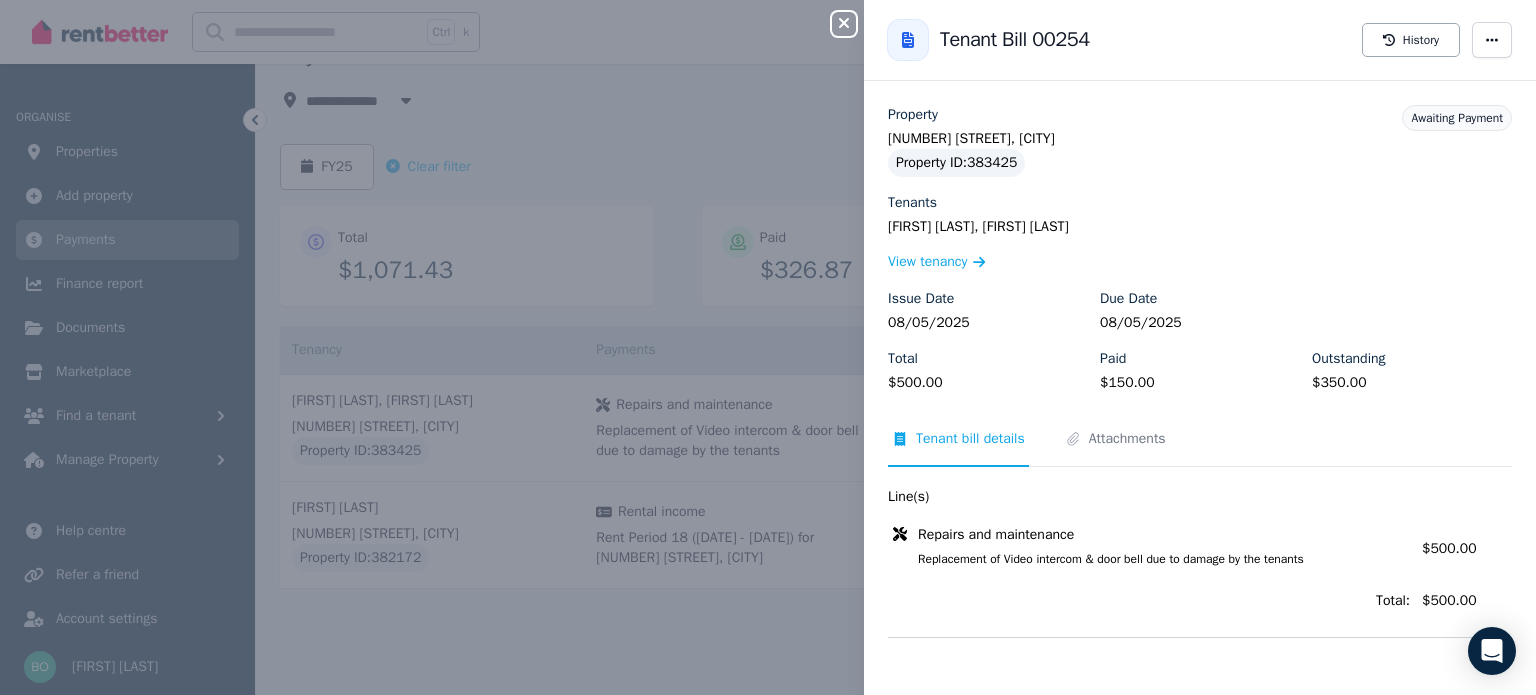 click on "Tenant bill details" at bounding box center [970, 439] 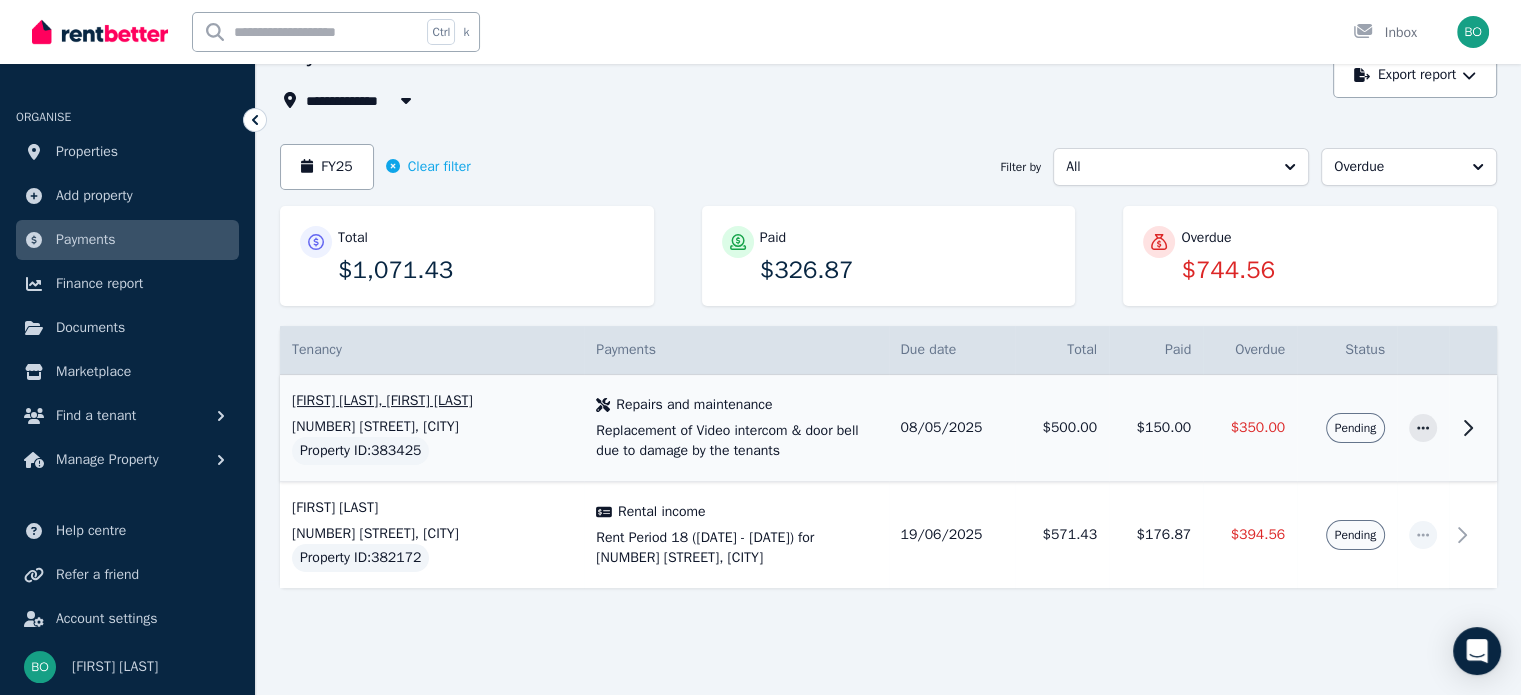 click on "Replacement of Video intercom & door bell due to damage by the tenants" at bounding box center (736, 441) 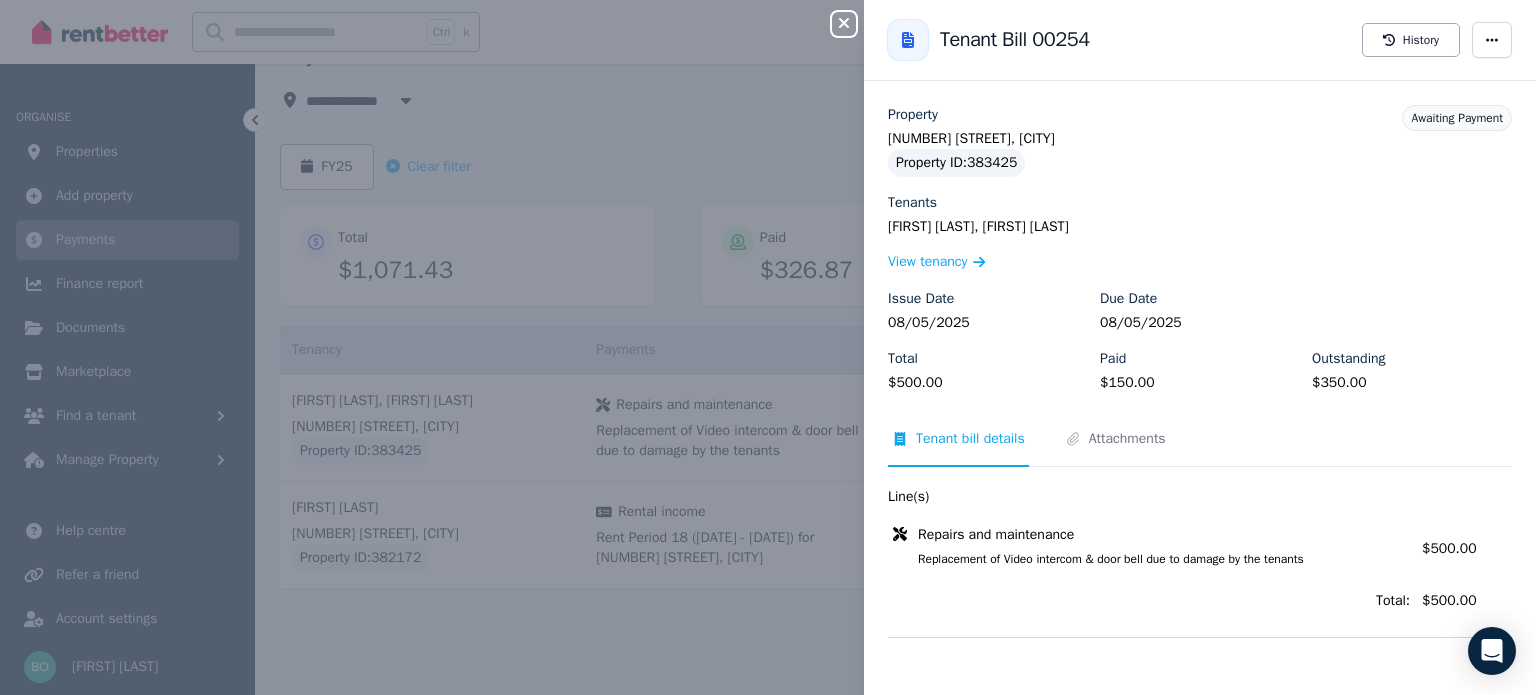 drag, startPoint x: 1222, startPoint y: 187, endPoint x: 1243, endPoint y: 143, distance: 48.754486 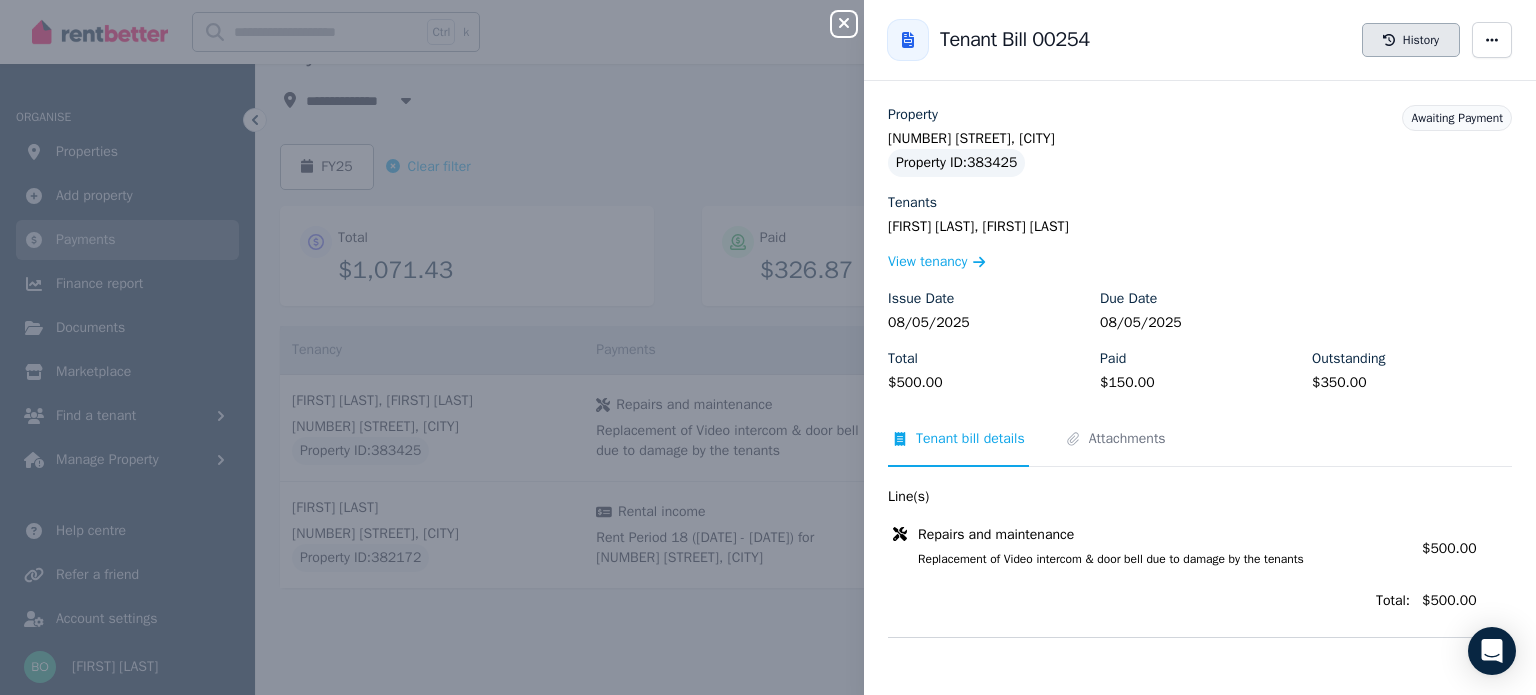 click on "History" at bounding box center (1411, 40) 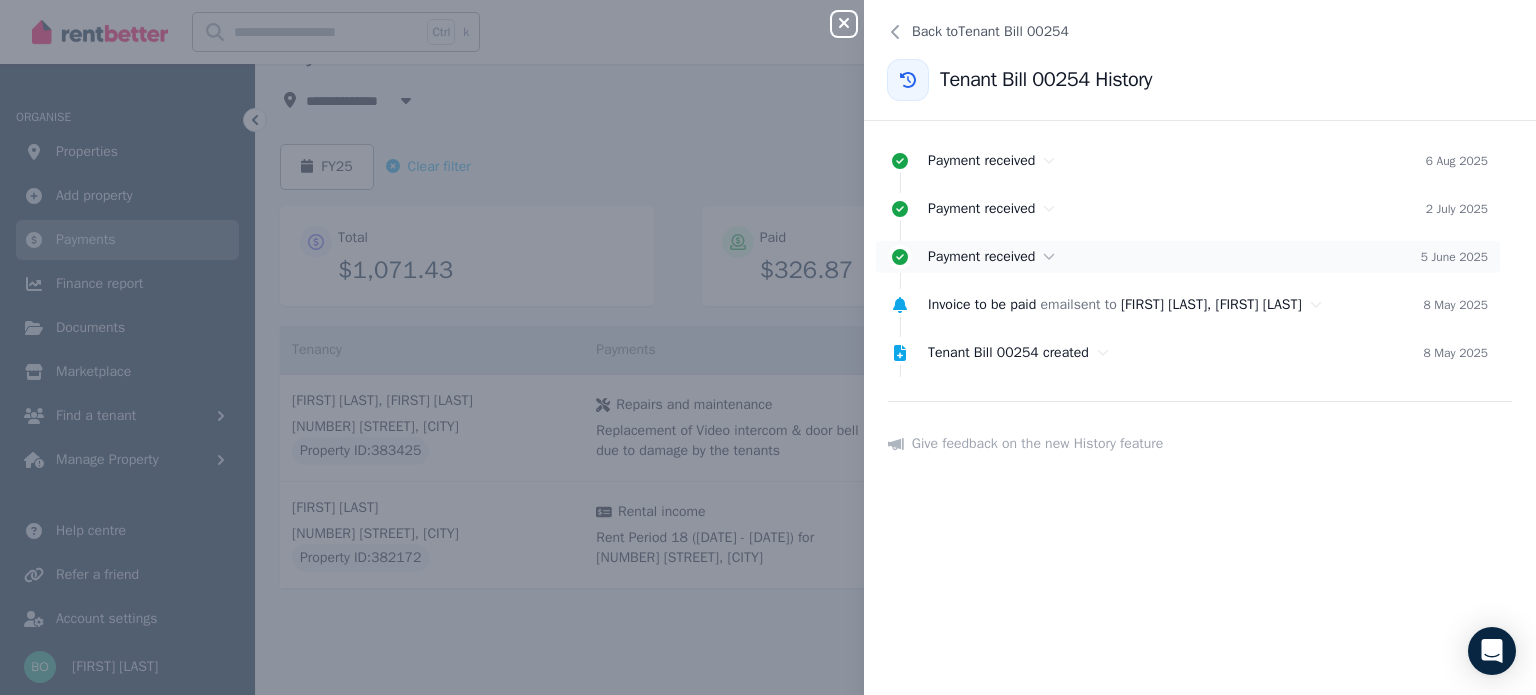 click on "Payment received [DATE]" at bounding box center (1188, 257) 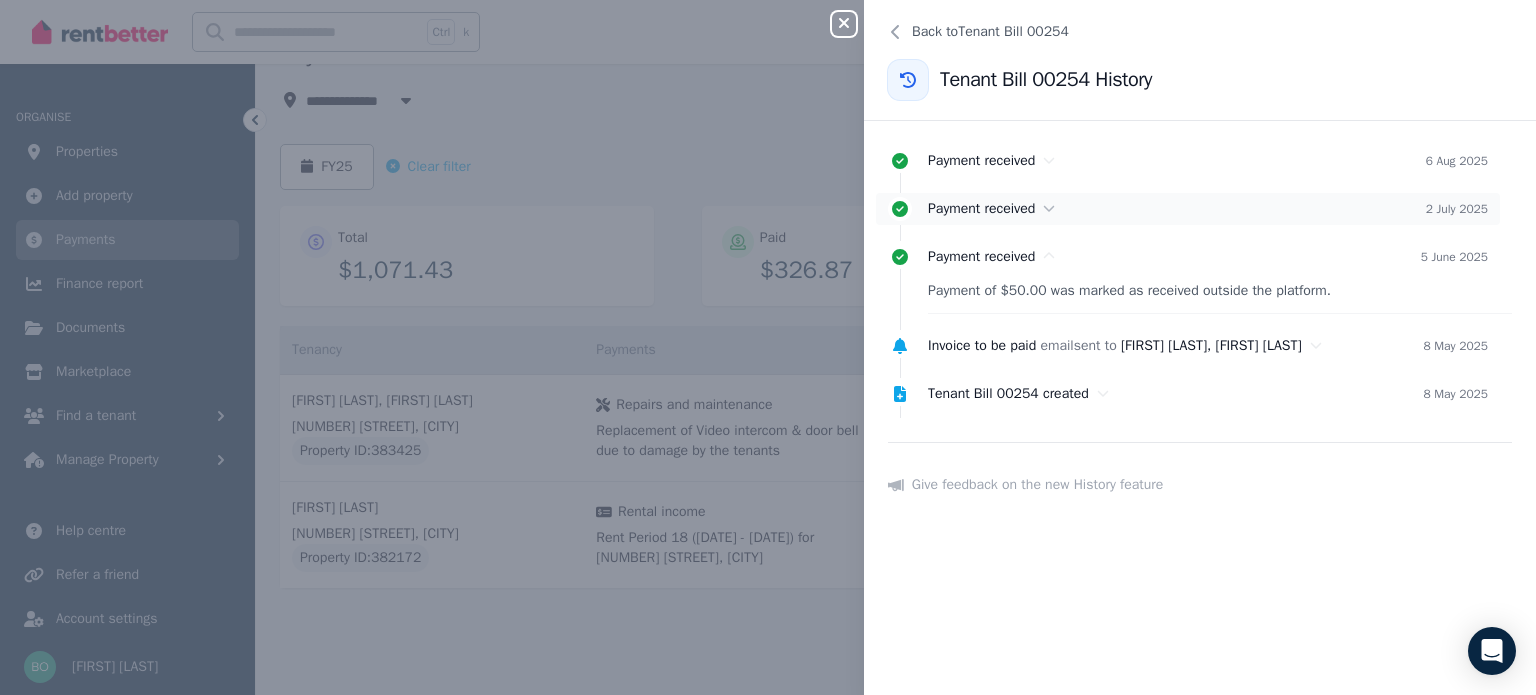 click at bounding box center (900, 209) 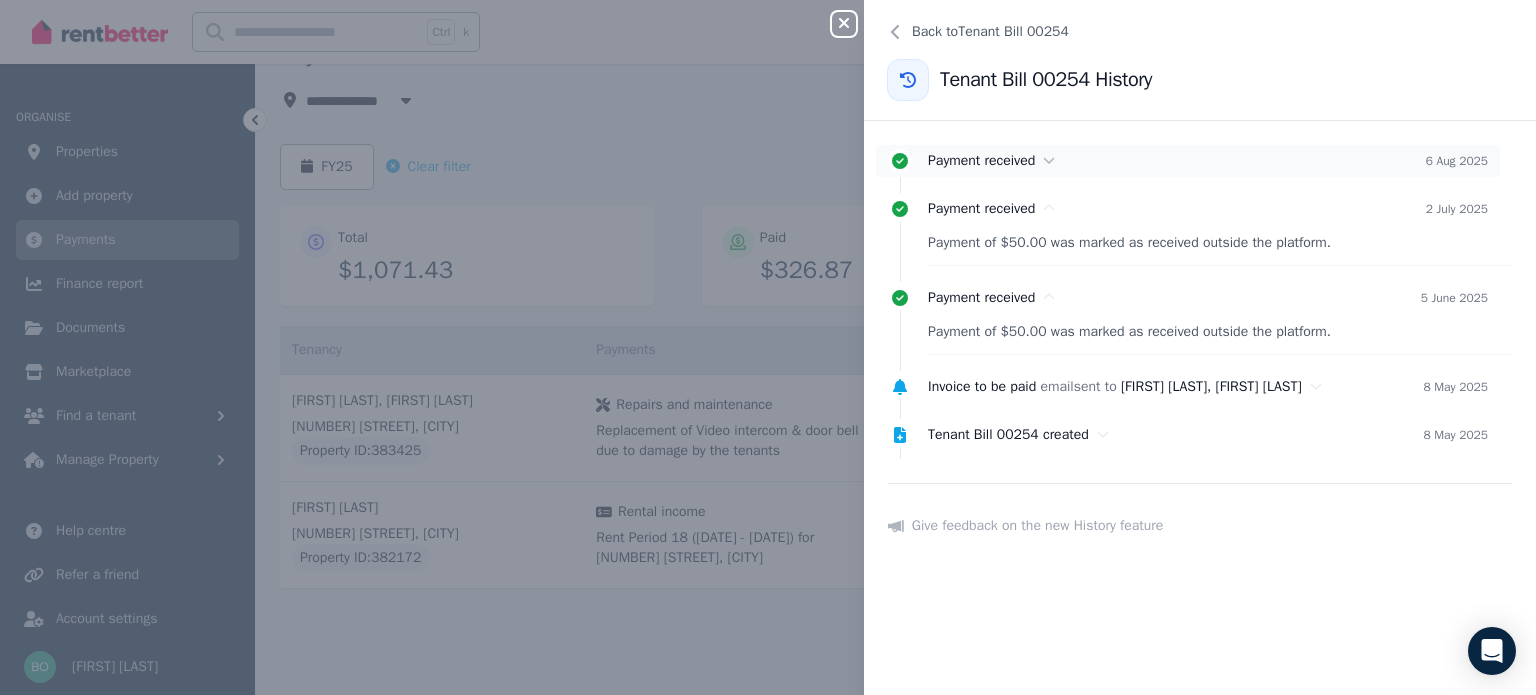 click 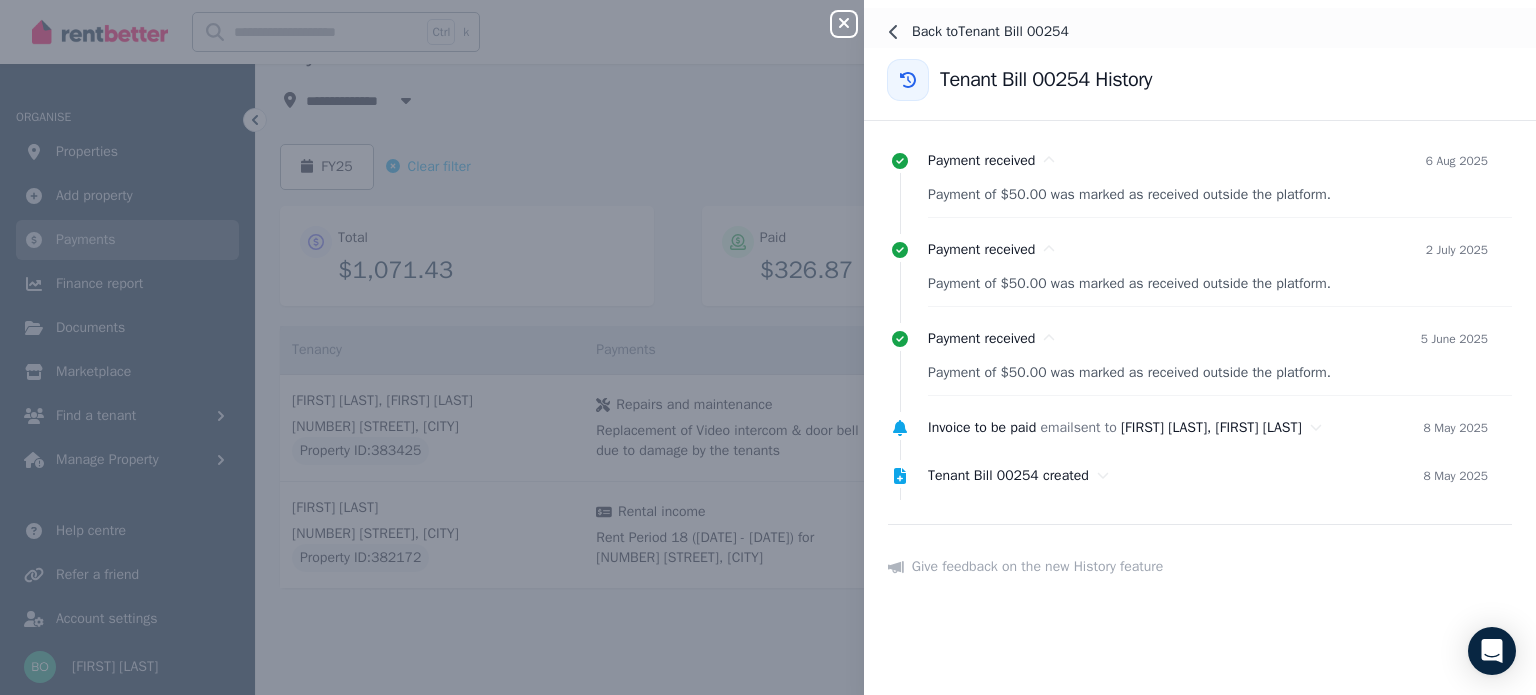 click 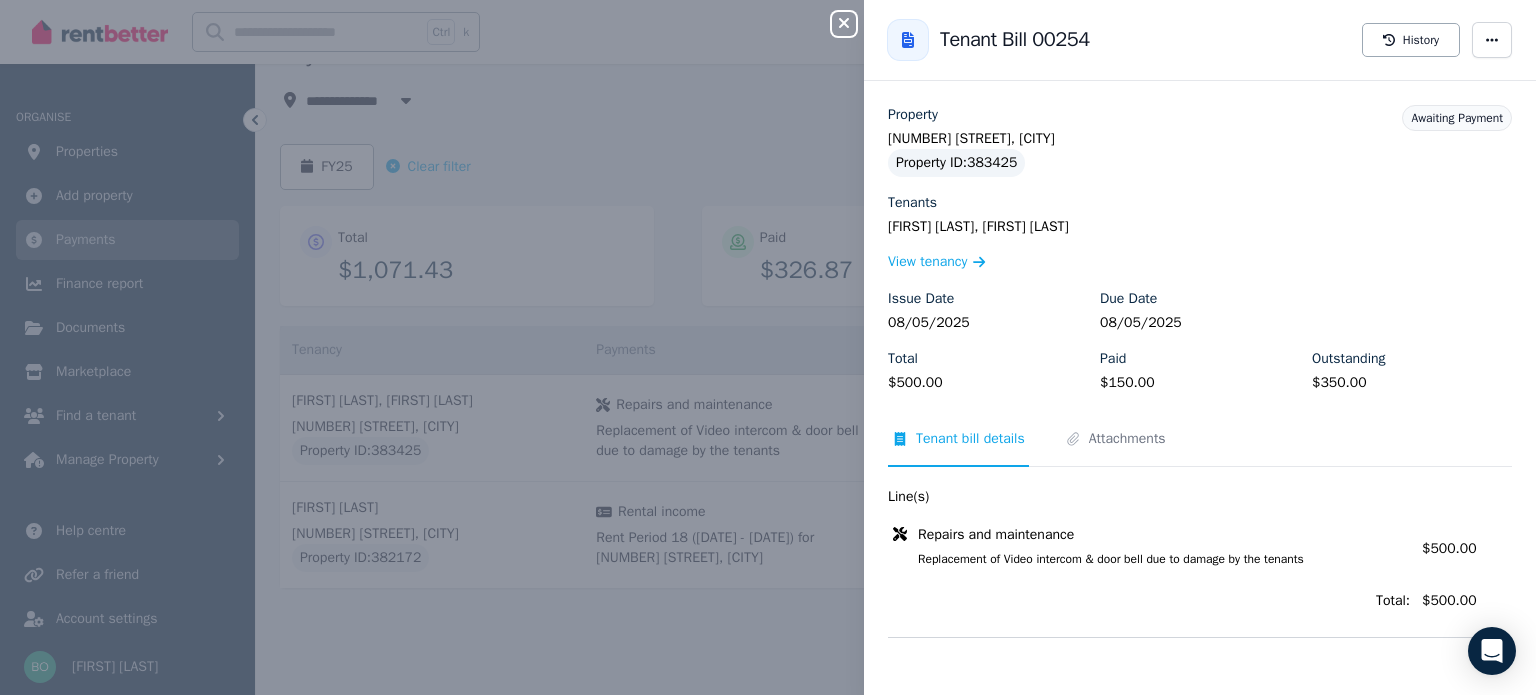 click 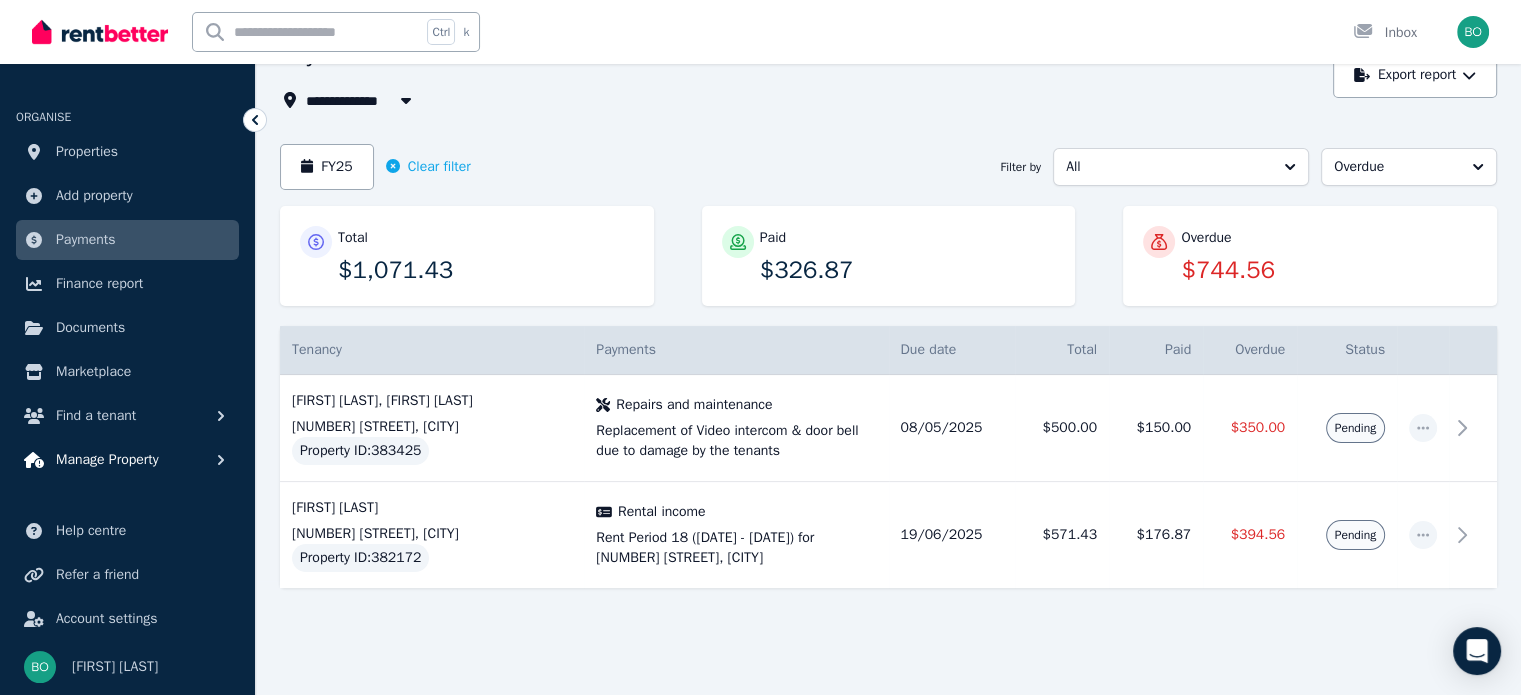 click on "Manage Property" at bounding box center (107, 460) 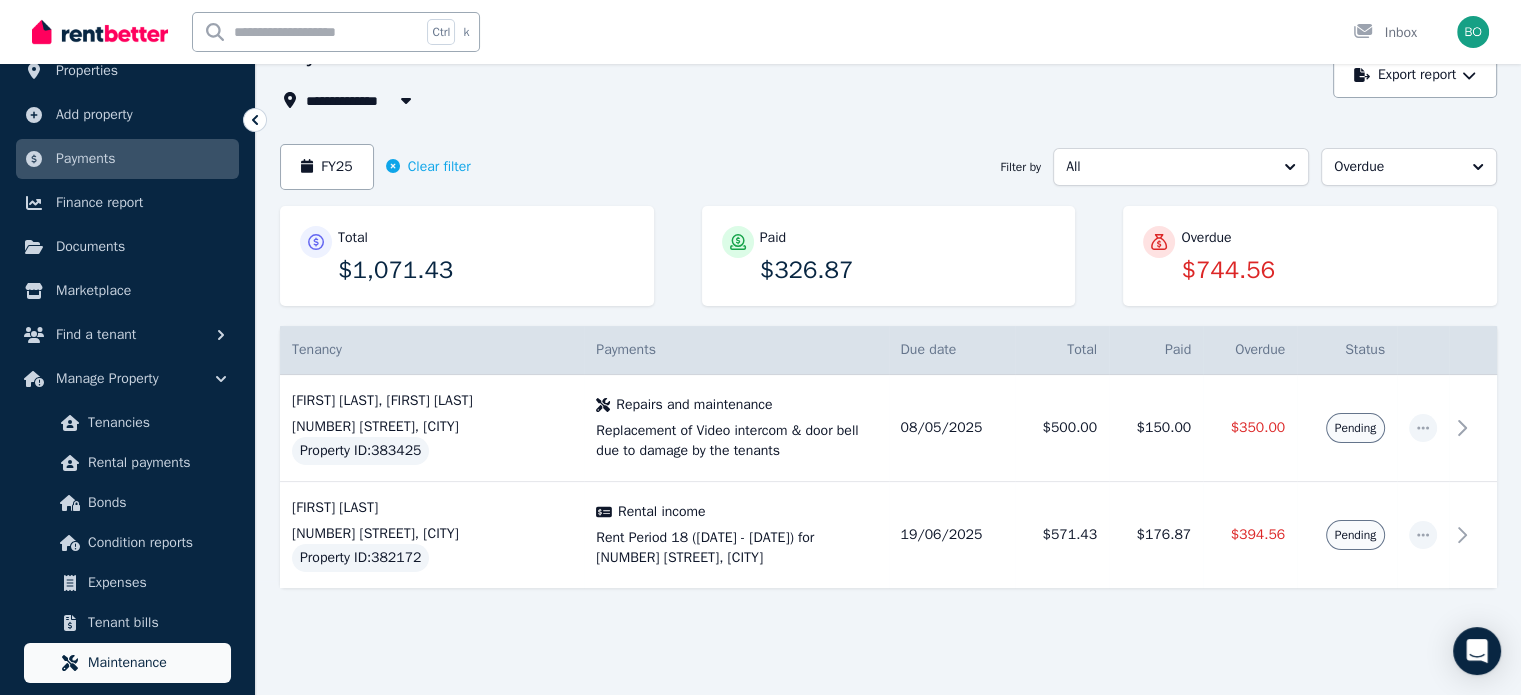 scroll, scrollTop: 200, scrollLeft: 0, axis: vertical 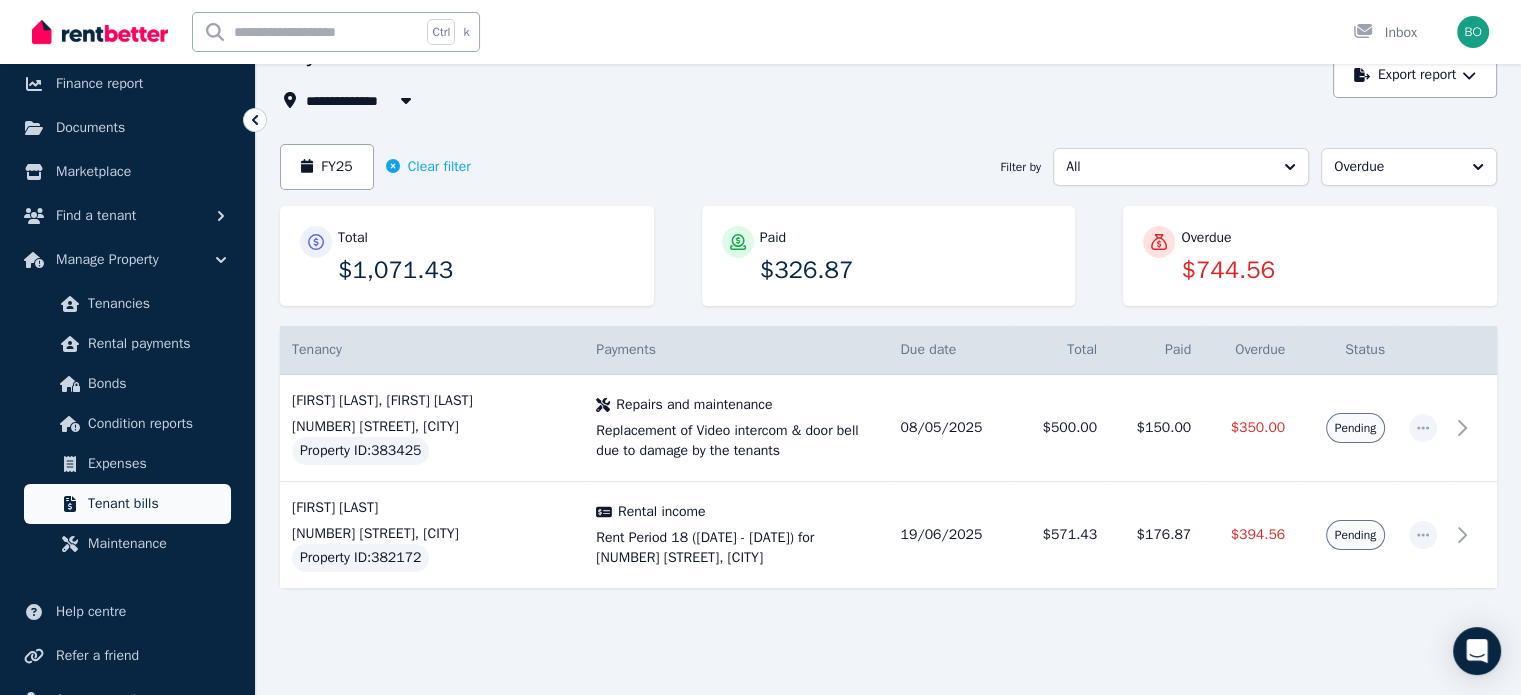 click on "Tenant bills" at bounding box center [155, 504] 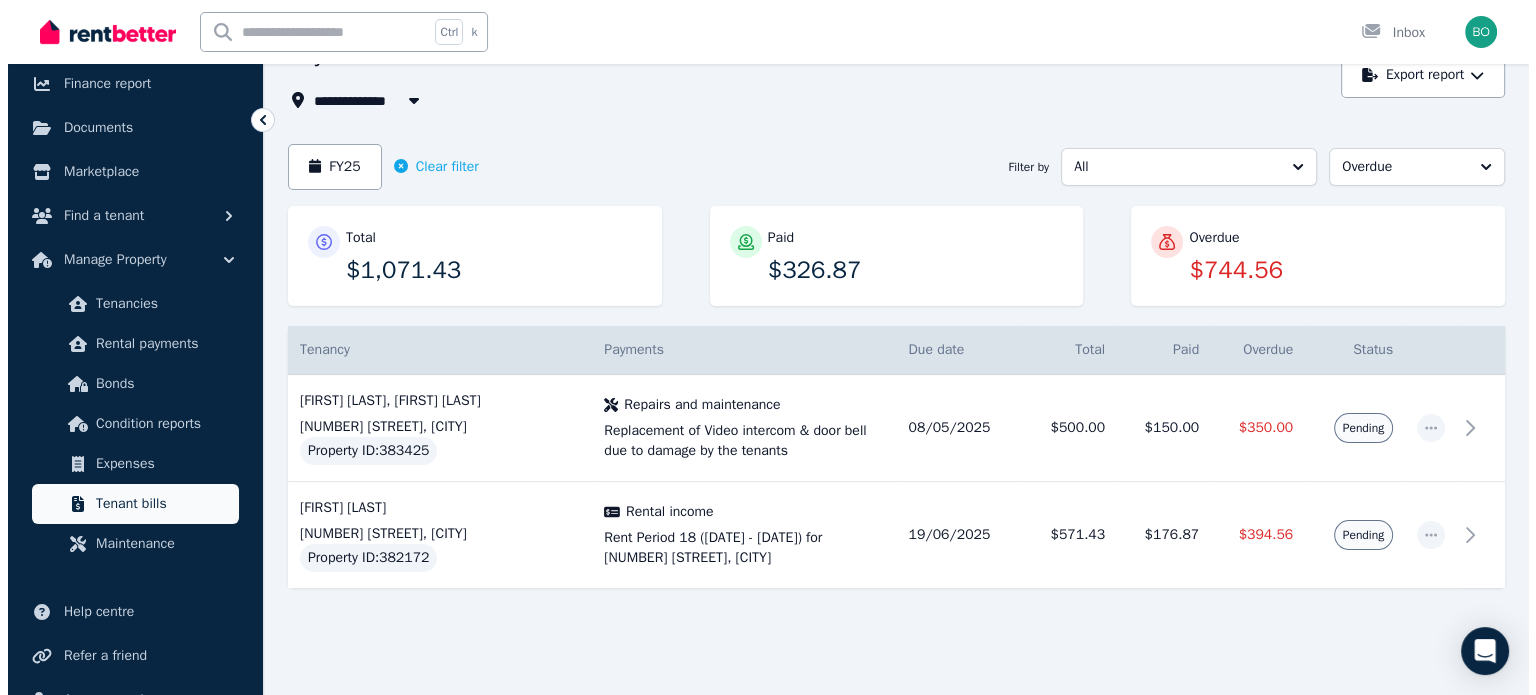 scroll, scrollTop: 0, scrollLeft: 0, axis: both 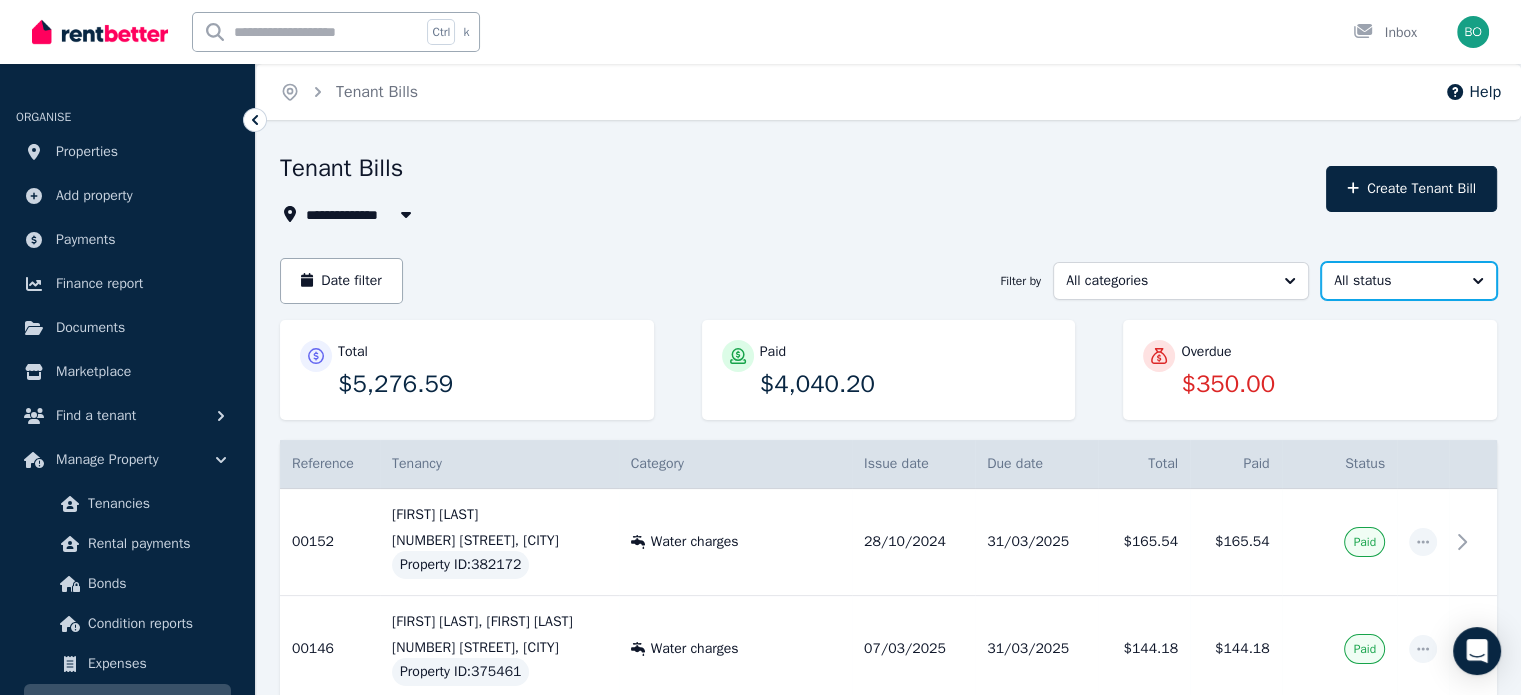 click on "All status" at bounding box center [1409, 281] 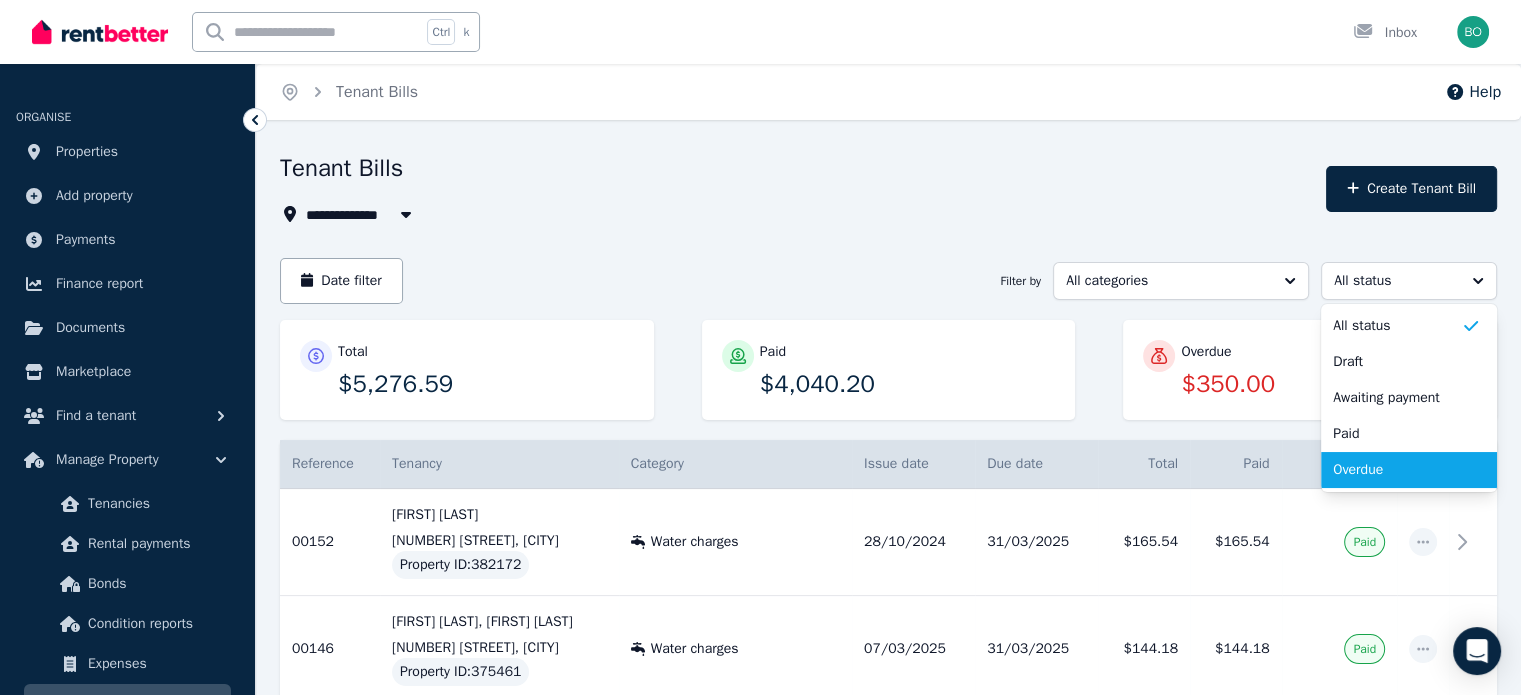 click on "Overdue" at bounding box center [1397, 470] 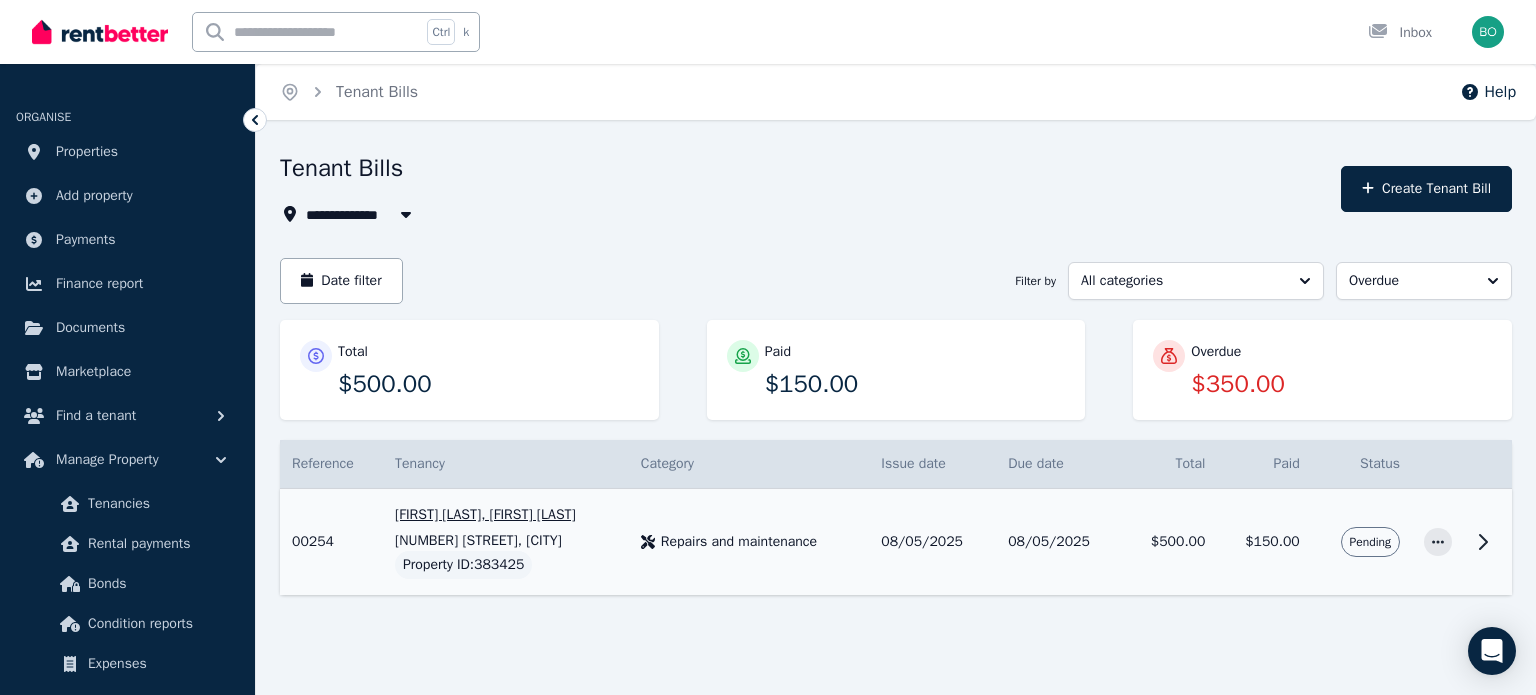 click on "Repairs and maintenance" at bounding box center (739, 542) 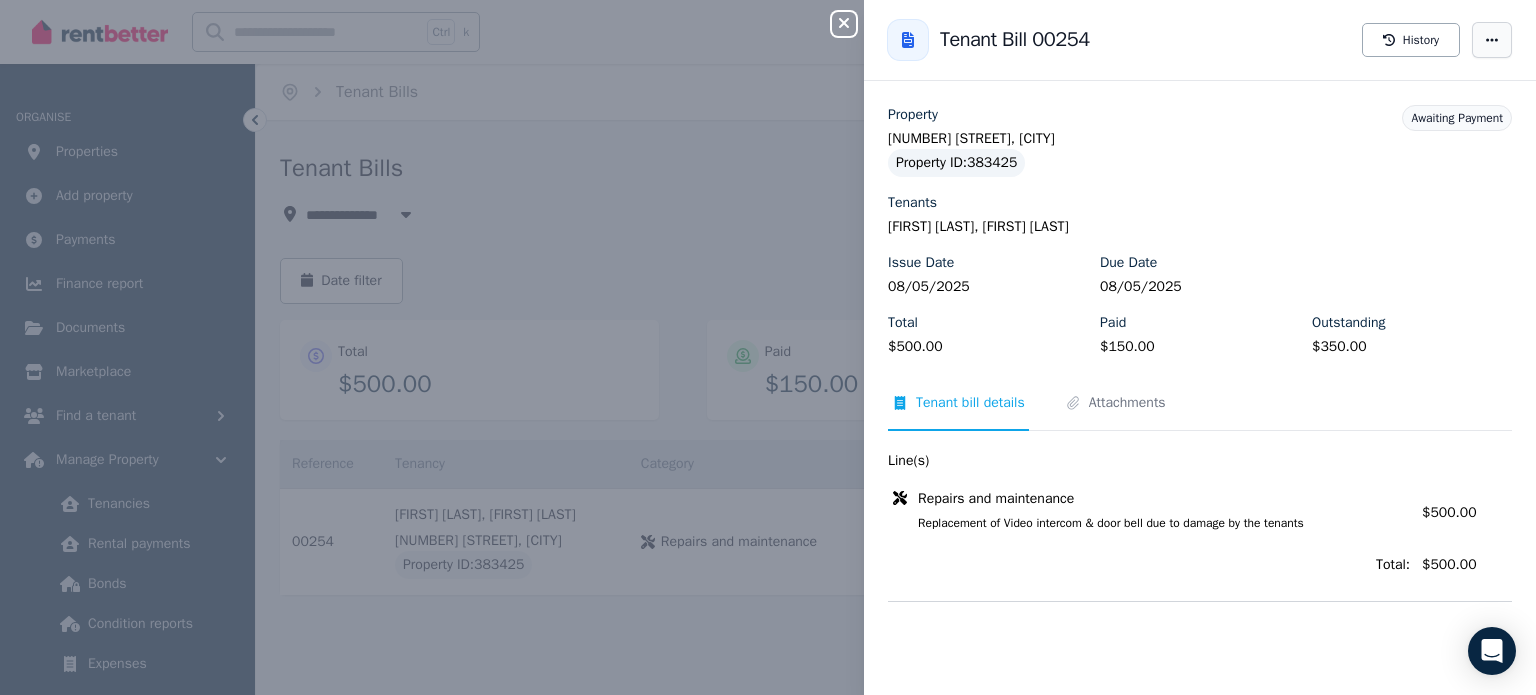 click at bounding box center (1492, 40) 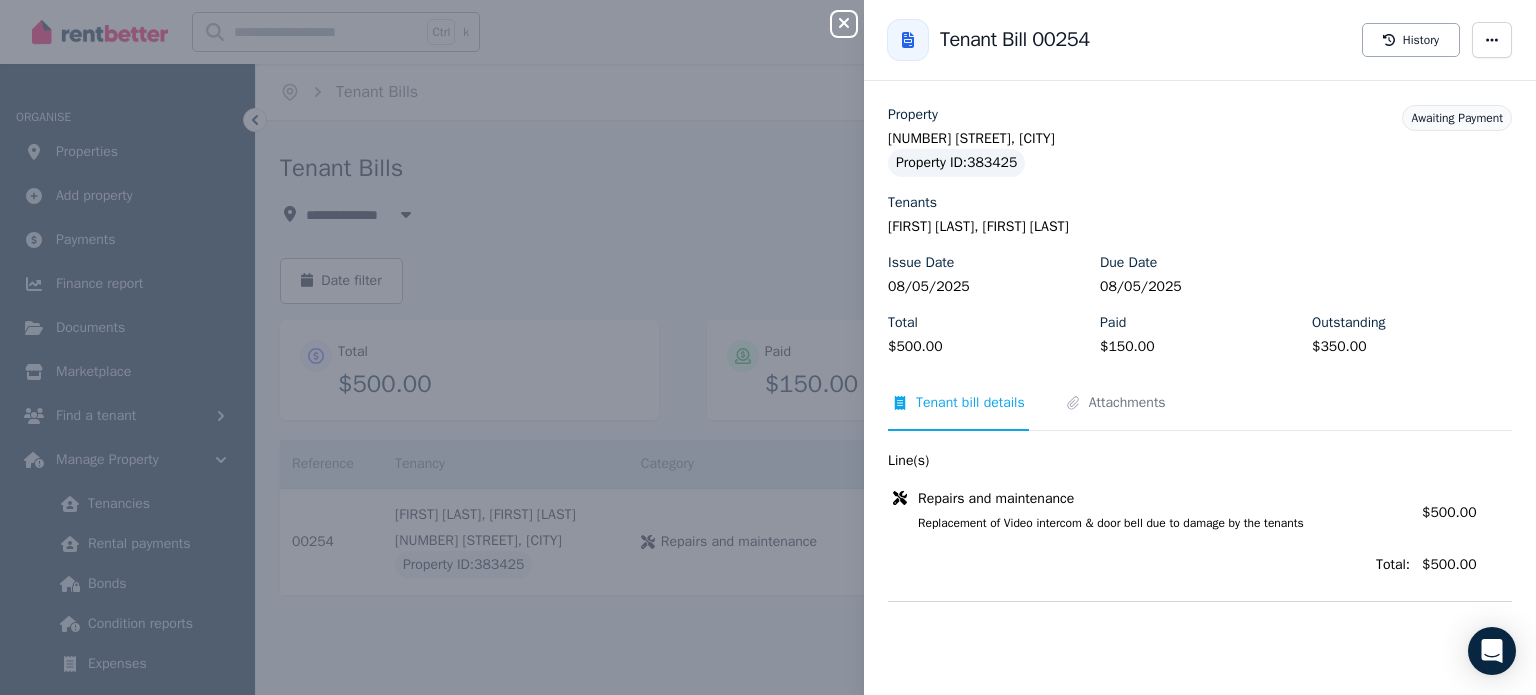 click 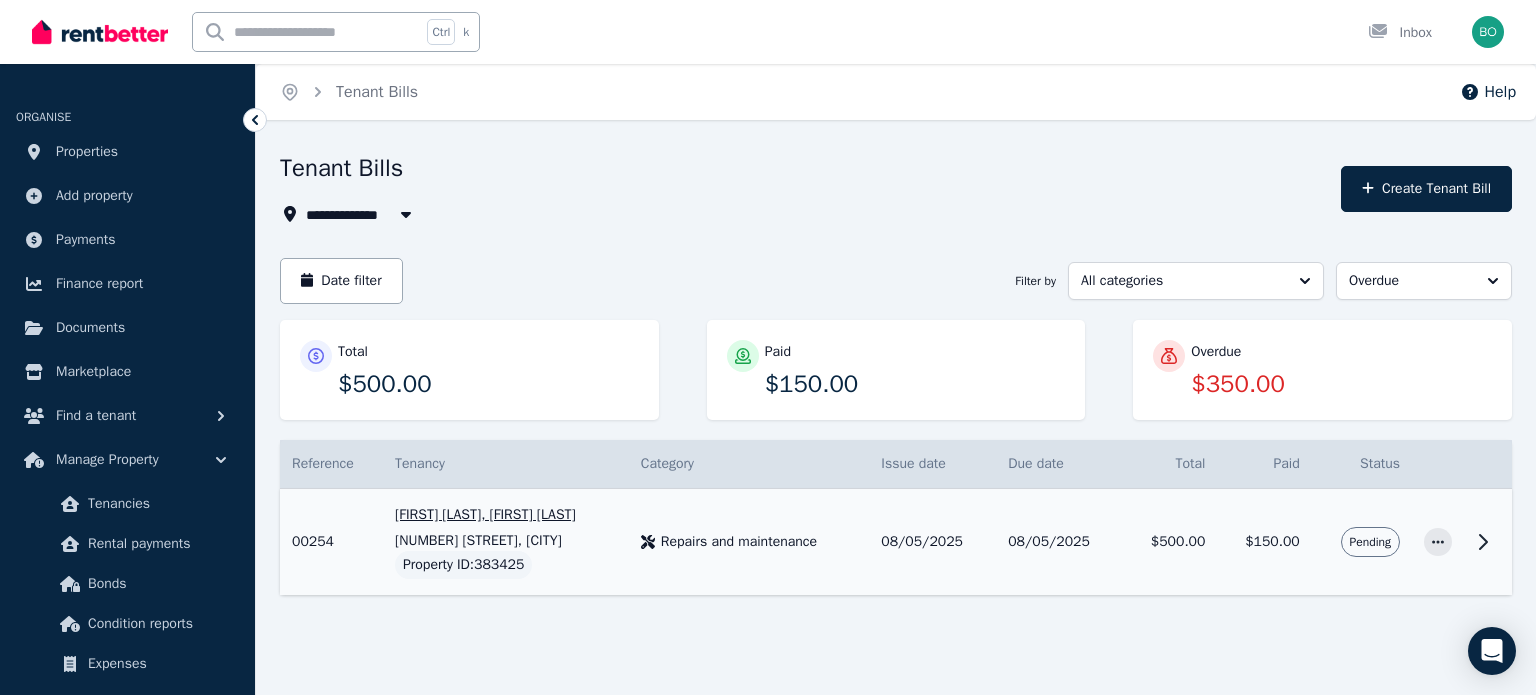 click 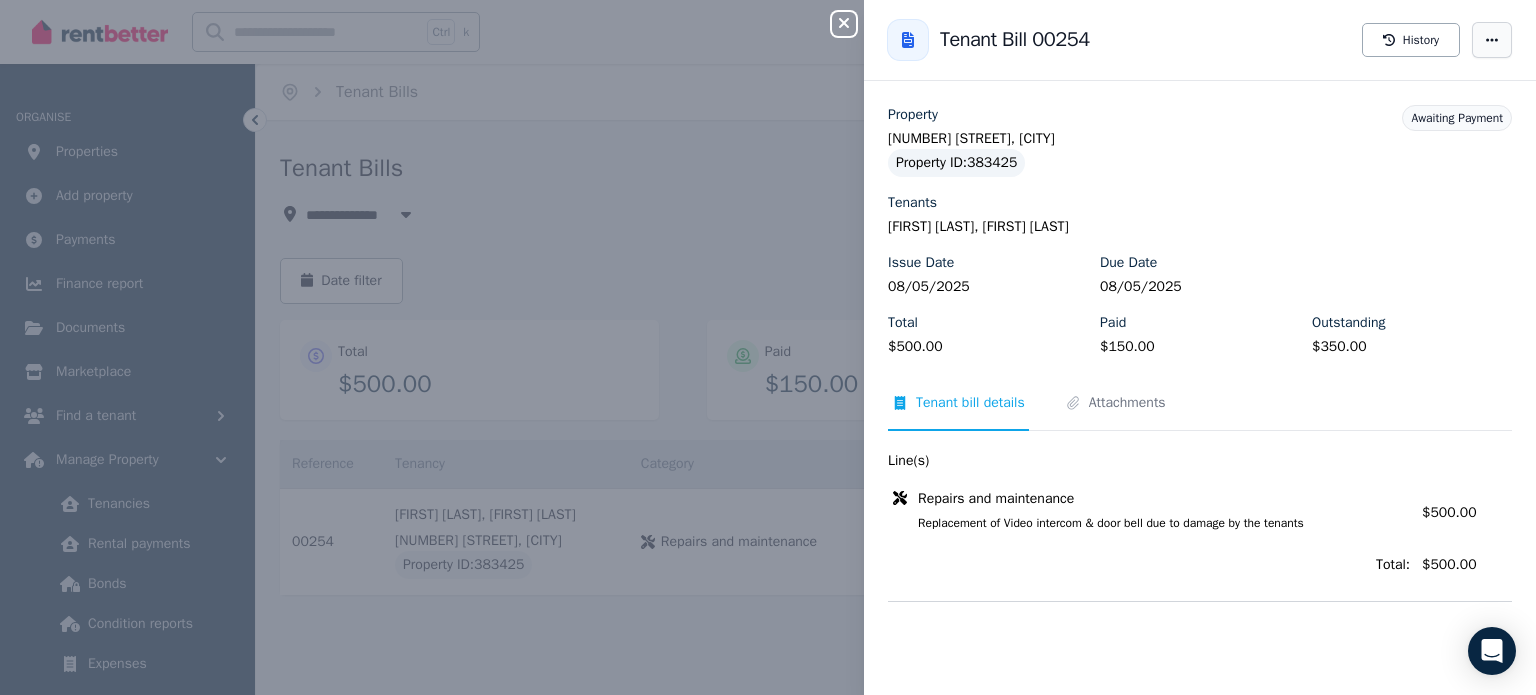 click at bounding box center (1492, 40) 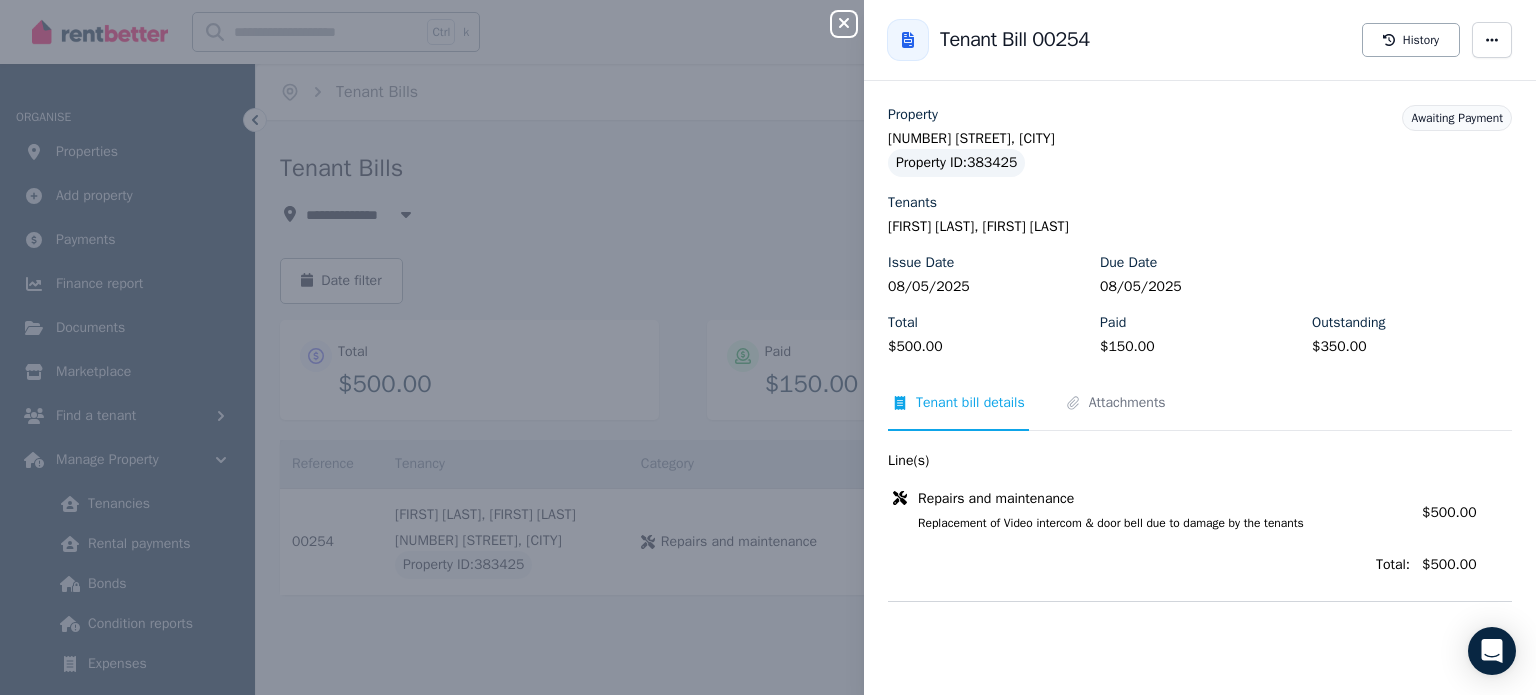 click 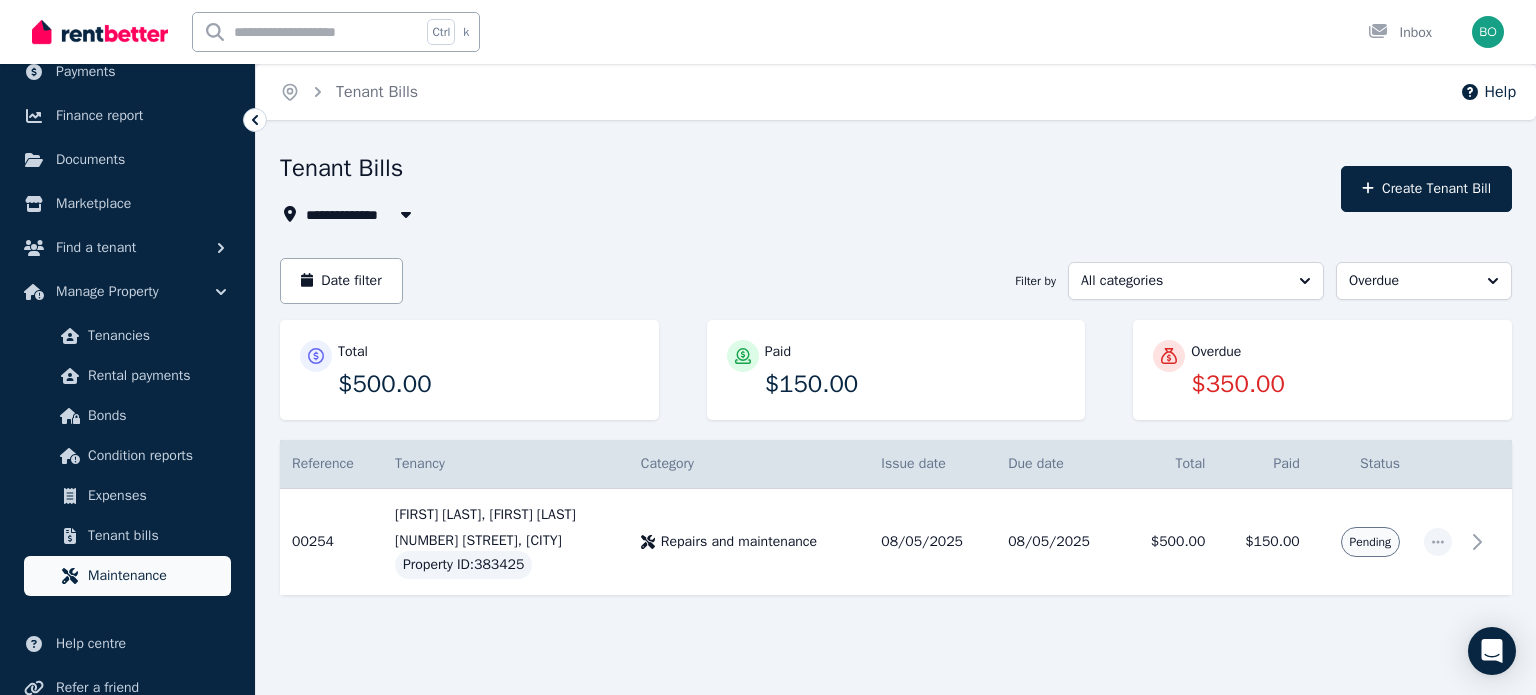 scroll, scrollTop: 200, scrollLeft: 0, axis: vertical 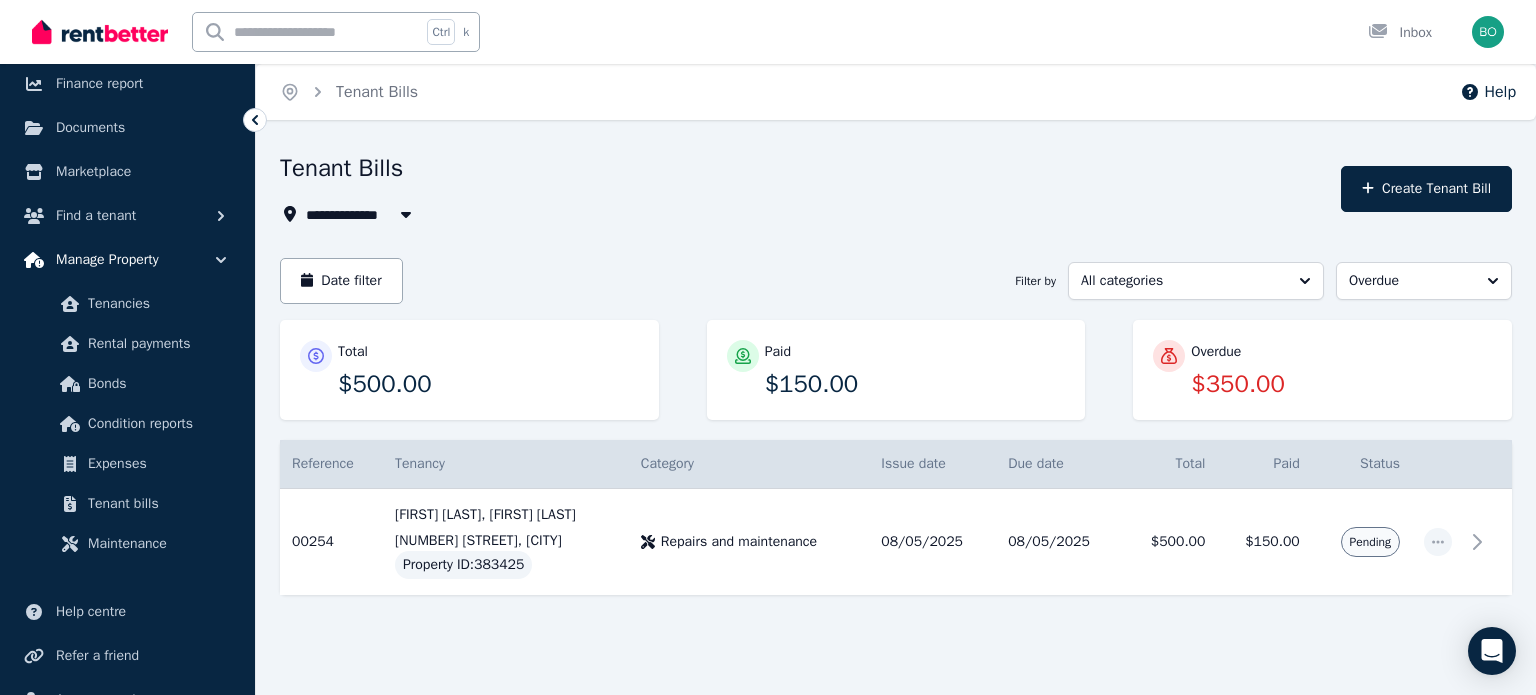 click 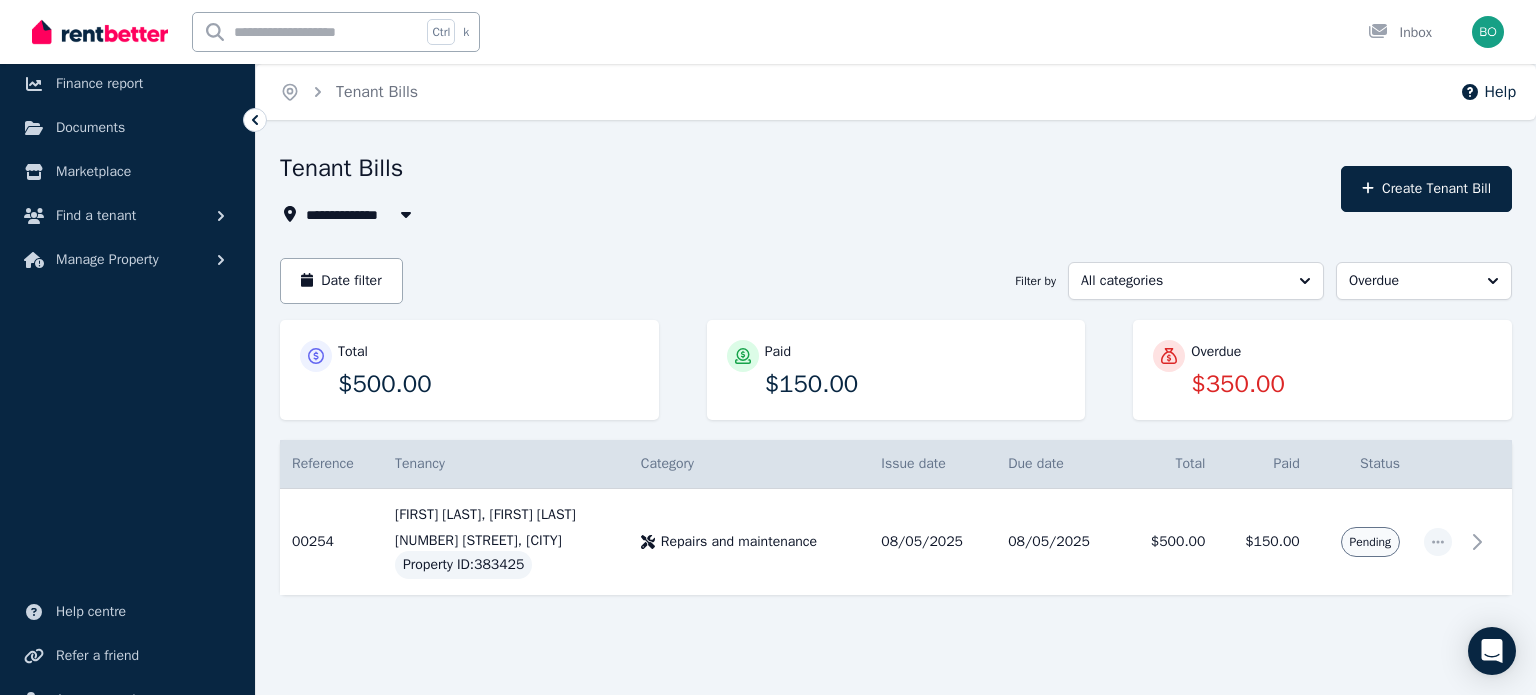 scroll, scrollTop: 0, scrollLeft: 0, axis: both 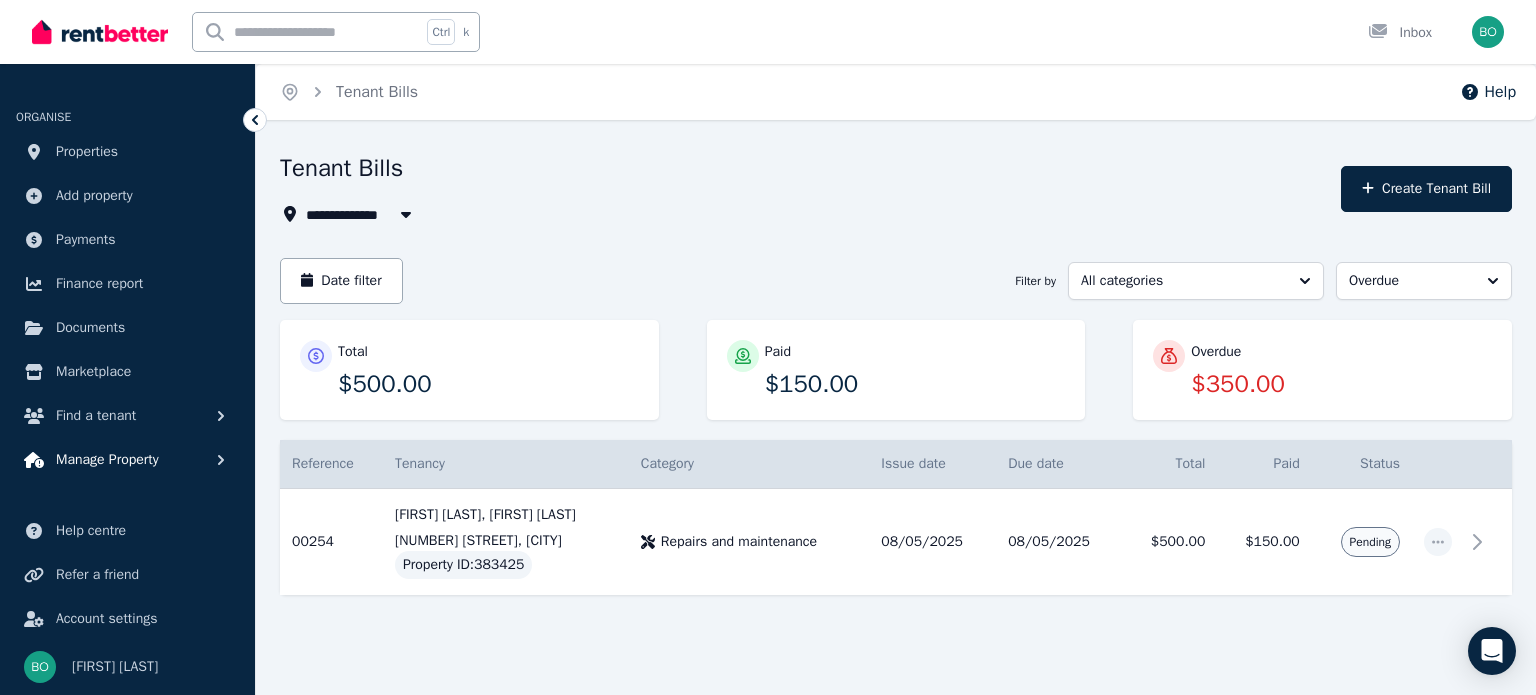 click on "Manage Property" at bounding box center (107, 460) 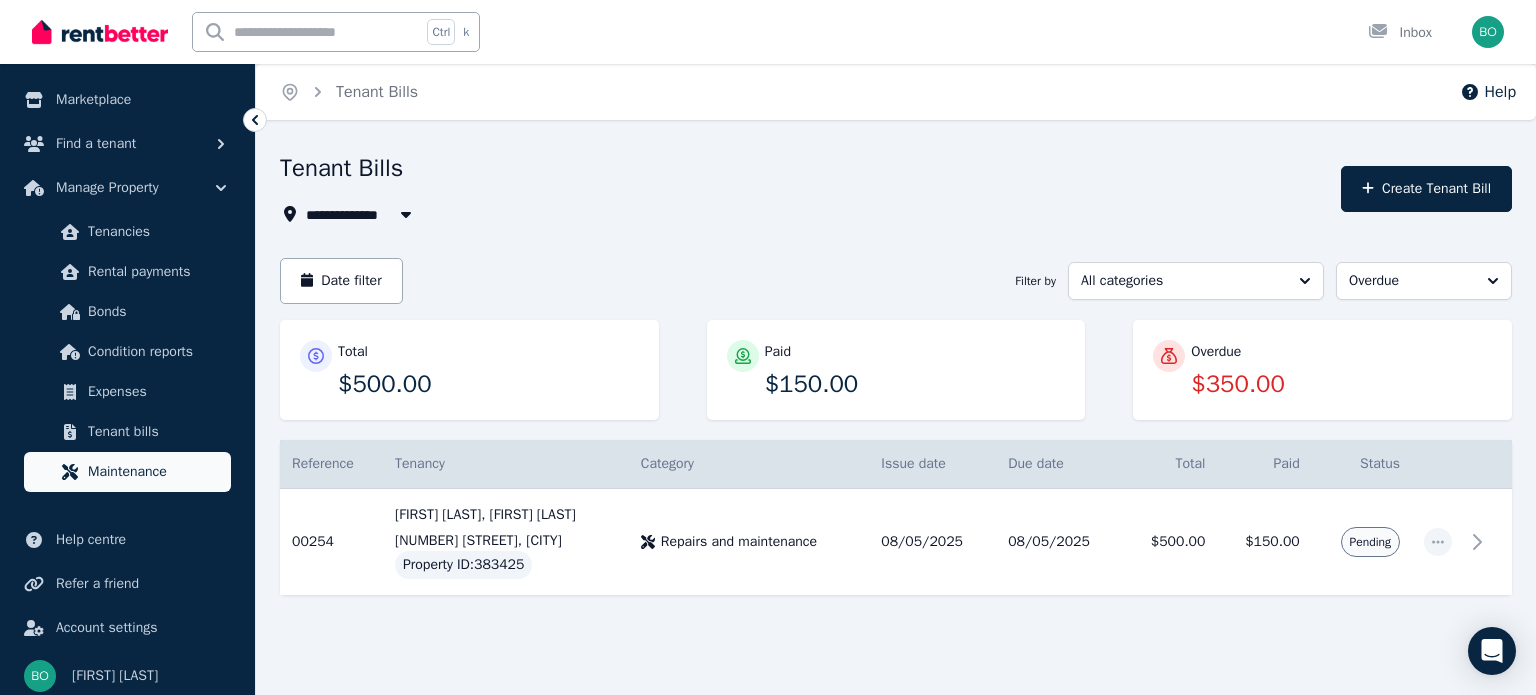 scroll, scrollTop: 280, scrollLeft: 0, axis: vertical 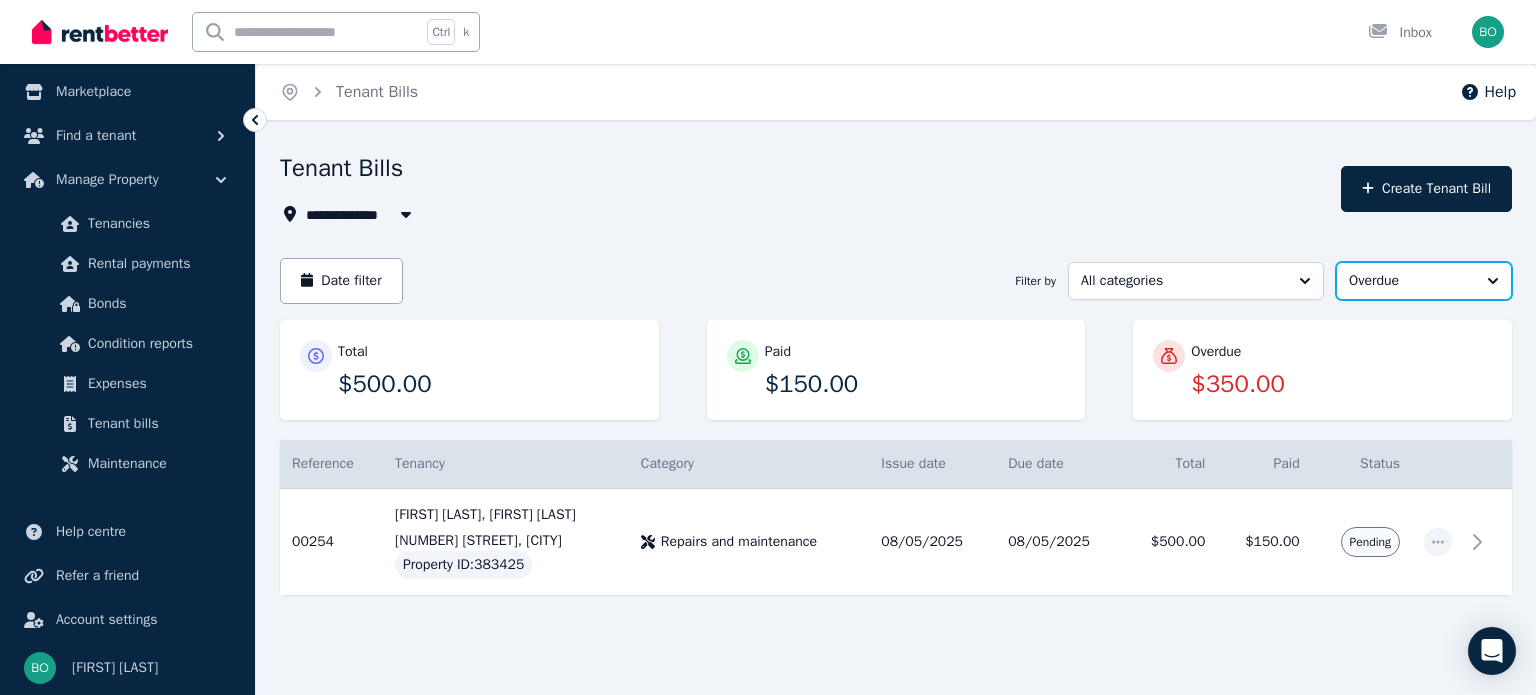 click on "Overdue" at bounding box center [1424, 281] 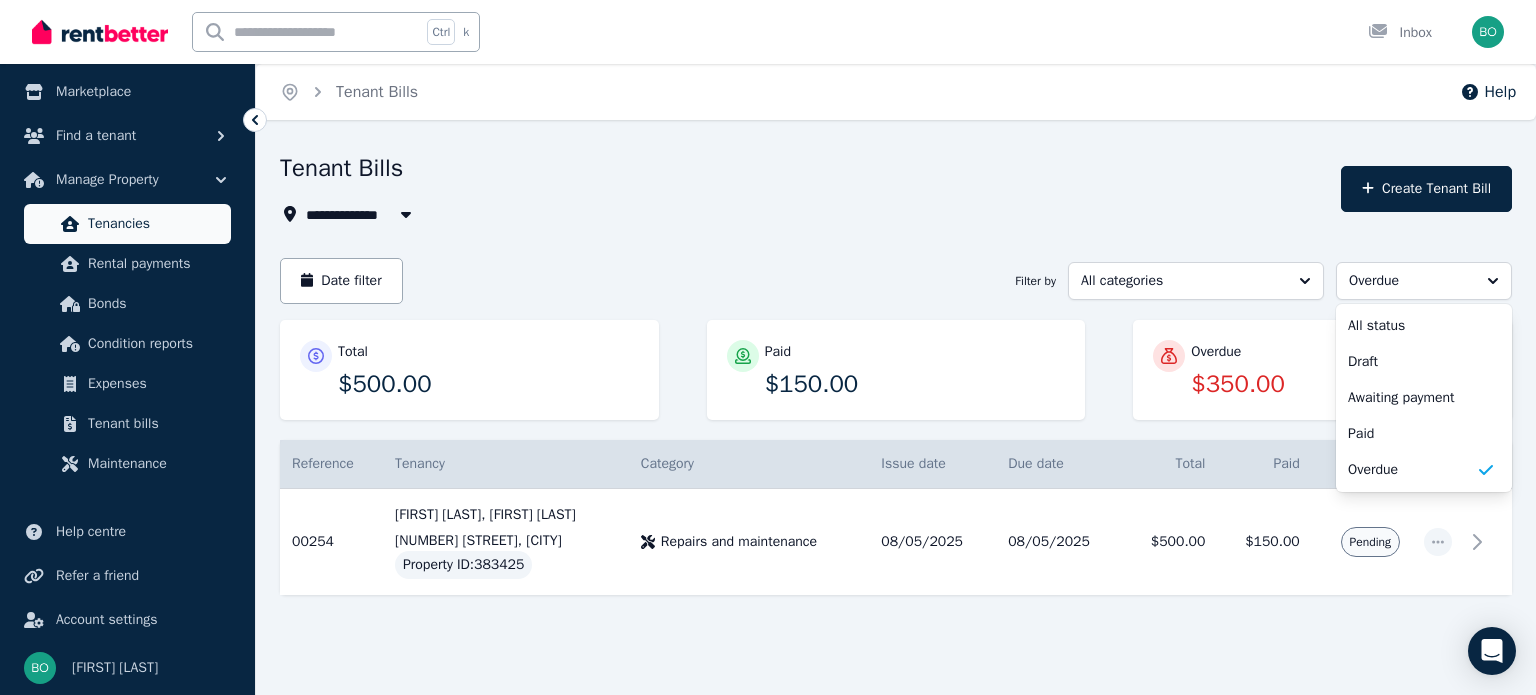 click on "Tenancies" at bounding box center (155, 224) 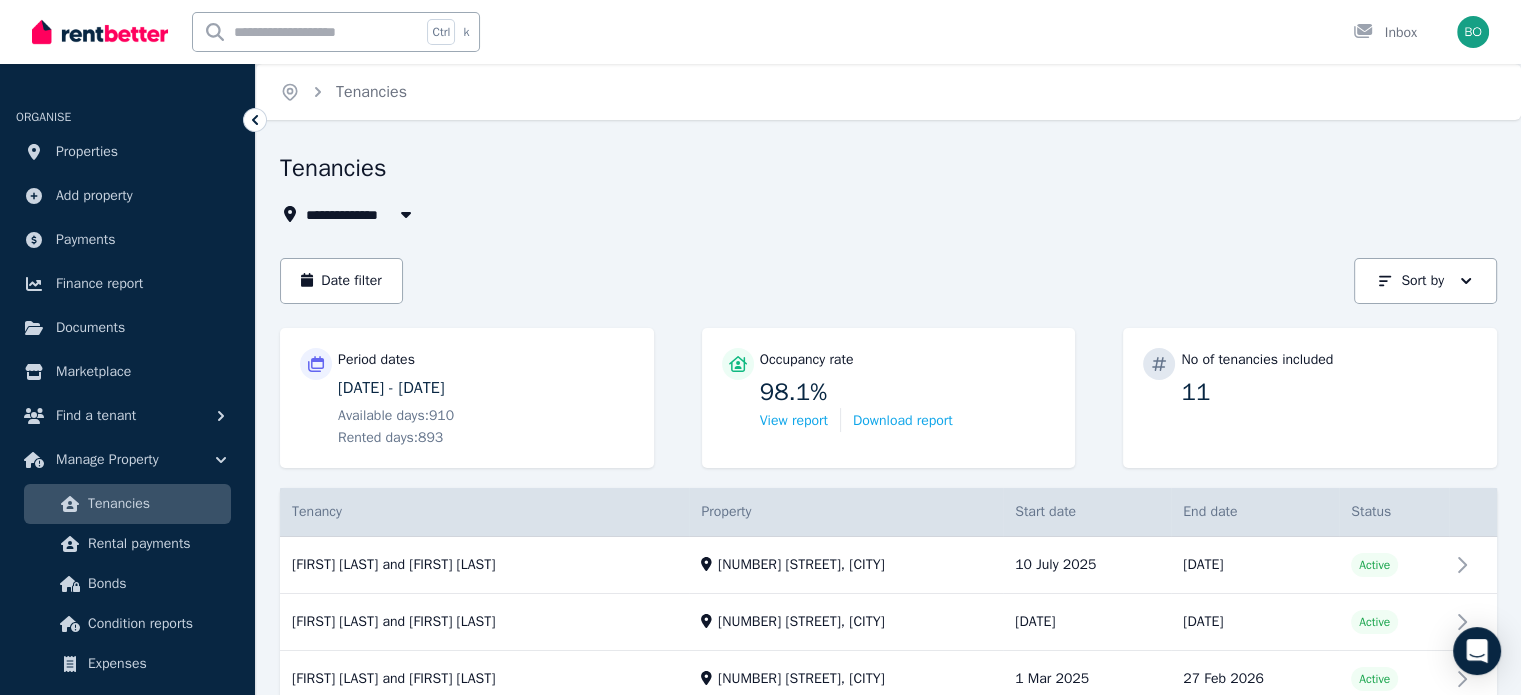 click 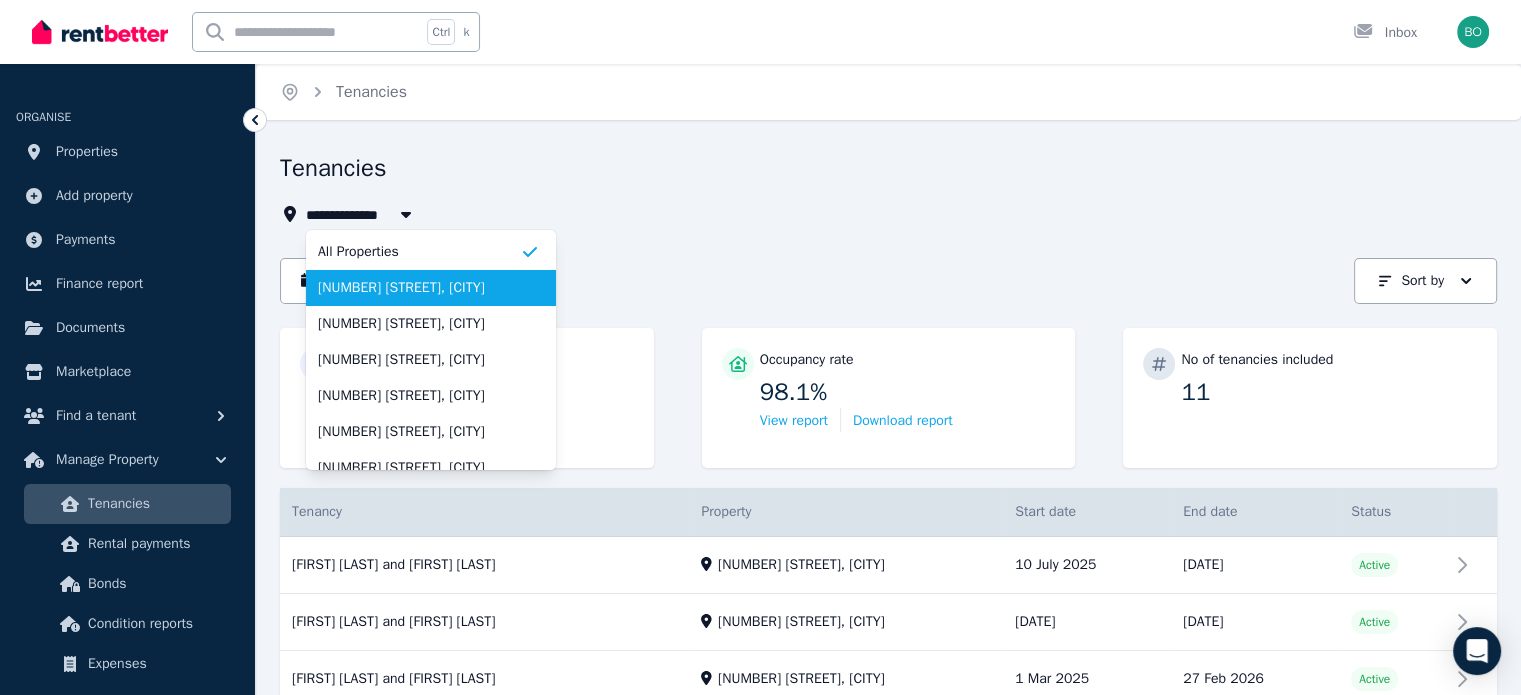 click on "[NUMBER] [STREET], [CITY]" at bounding box center [419, 288] 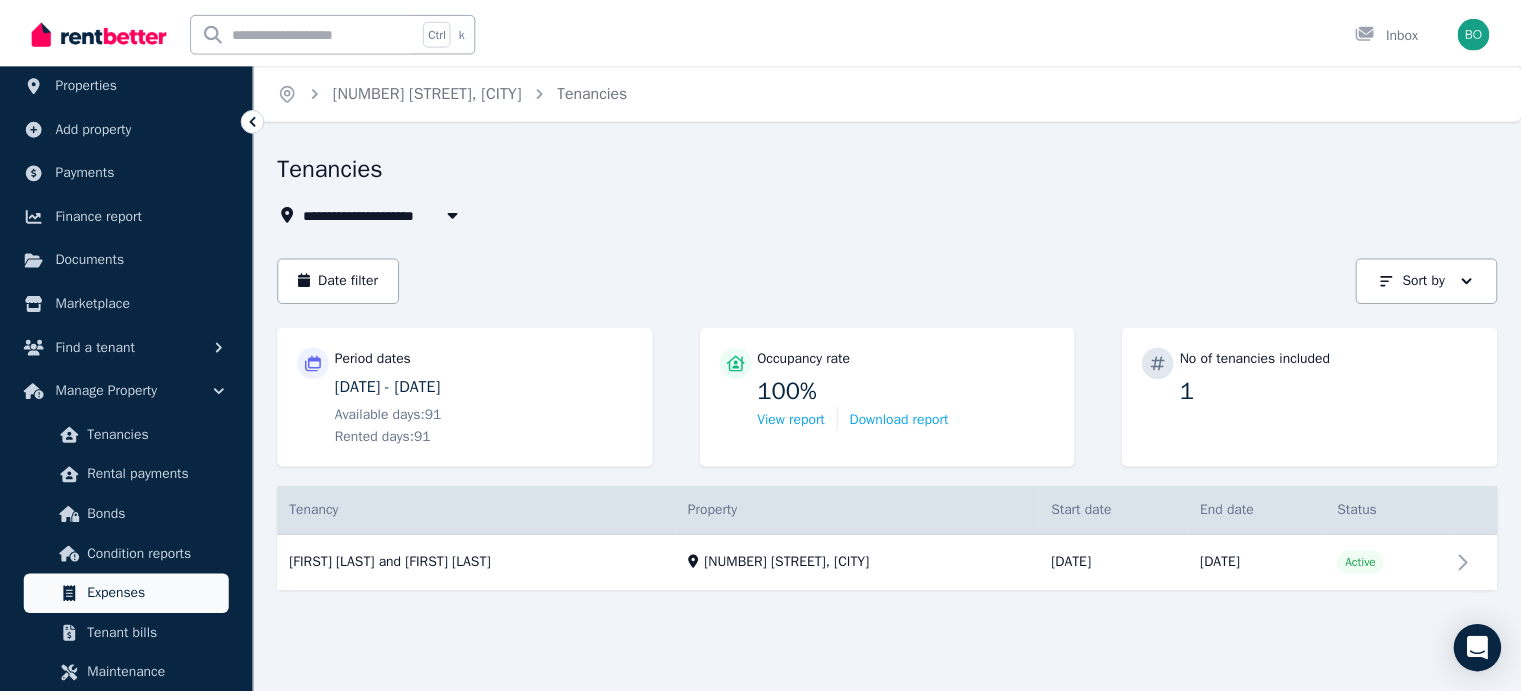 scroll, scrollTop: 100, scrollLeft: 0, axis: vertical 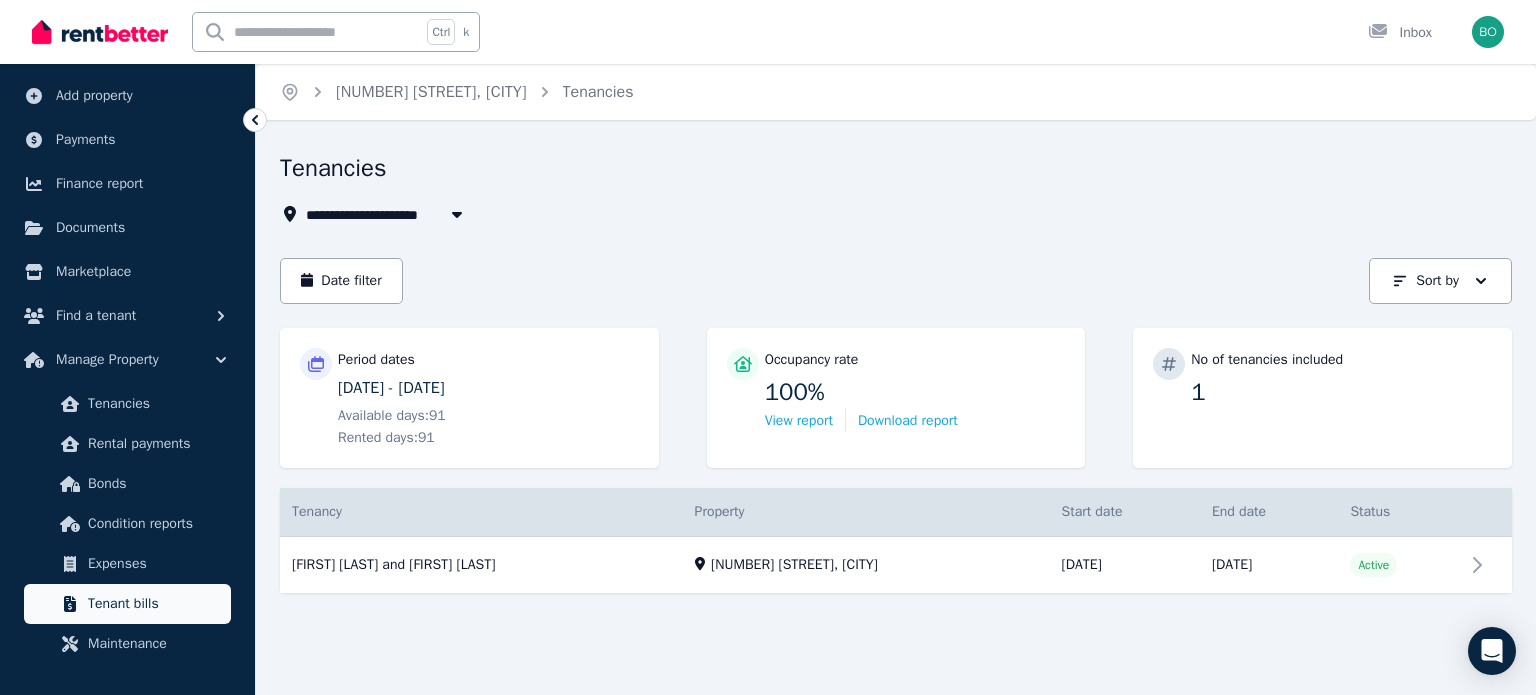 click on "Tenant bills" at bounding box center [155, 604] 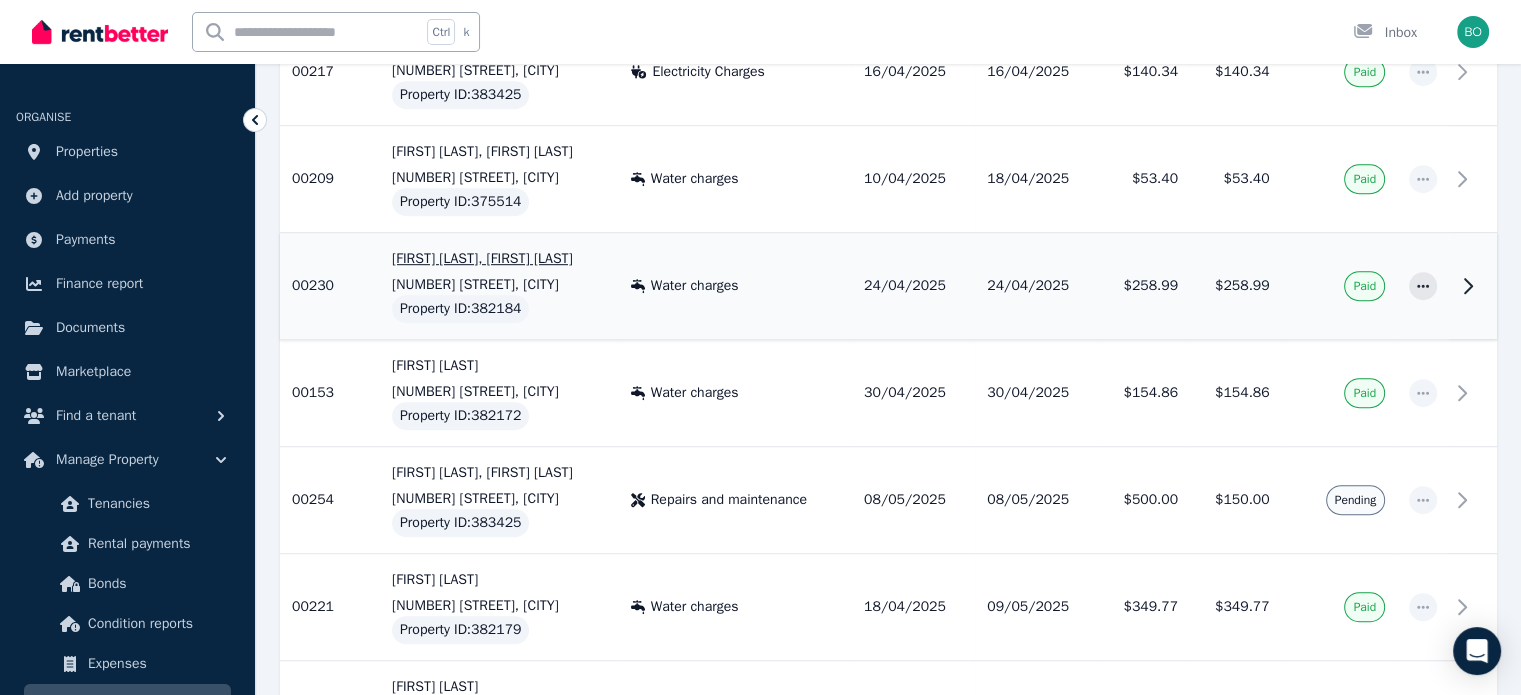 scroll, scrollTop: 1200, scrollLeft: 0, axis: vertical 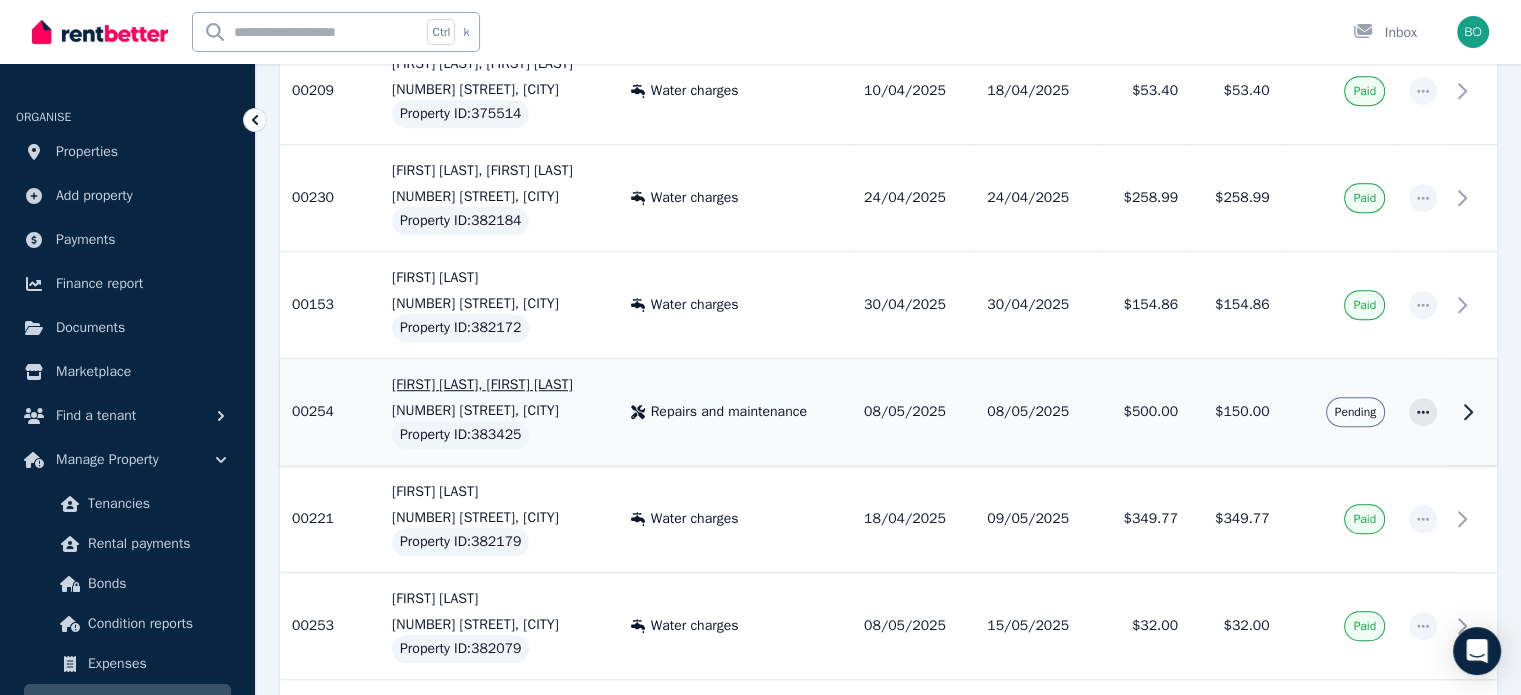 click on "$150.00" at bounding box center [1236, 412] 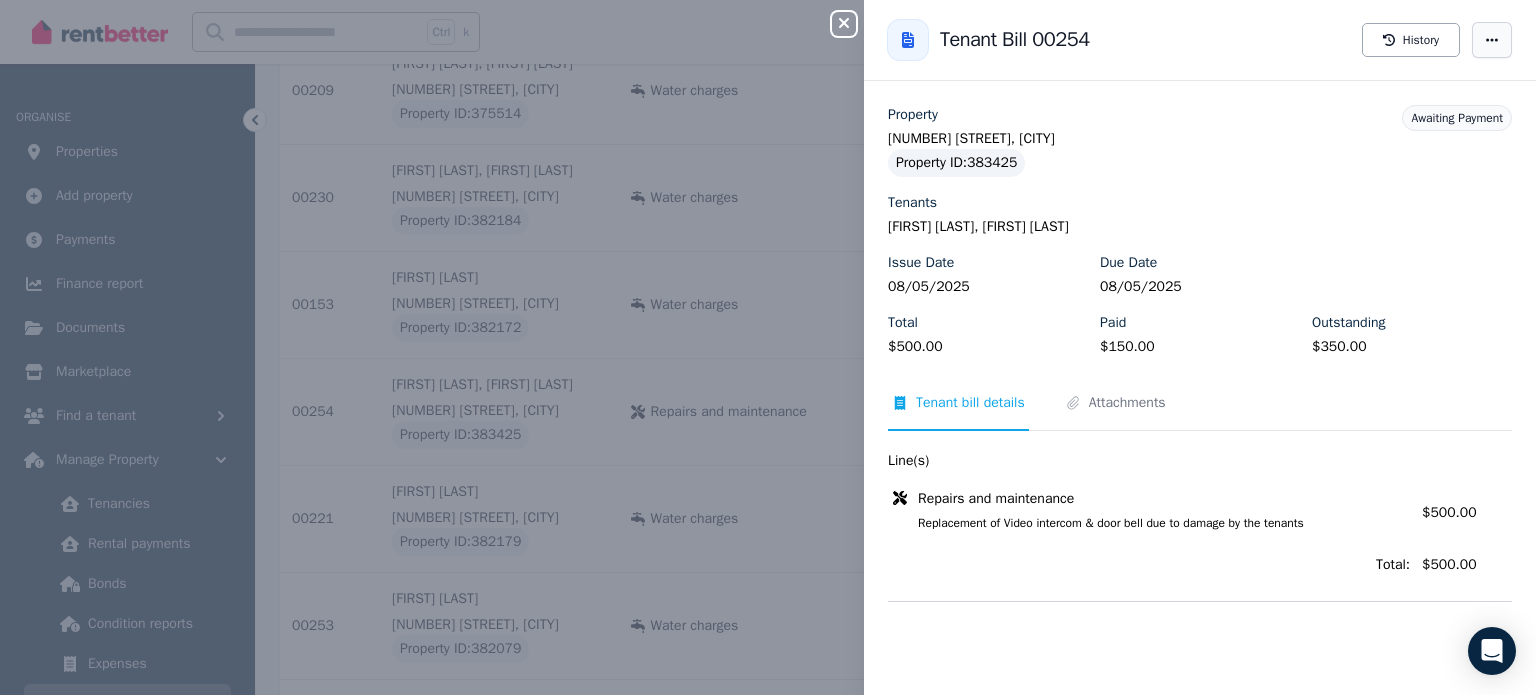 click at bounding box center [1492, 40] 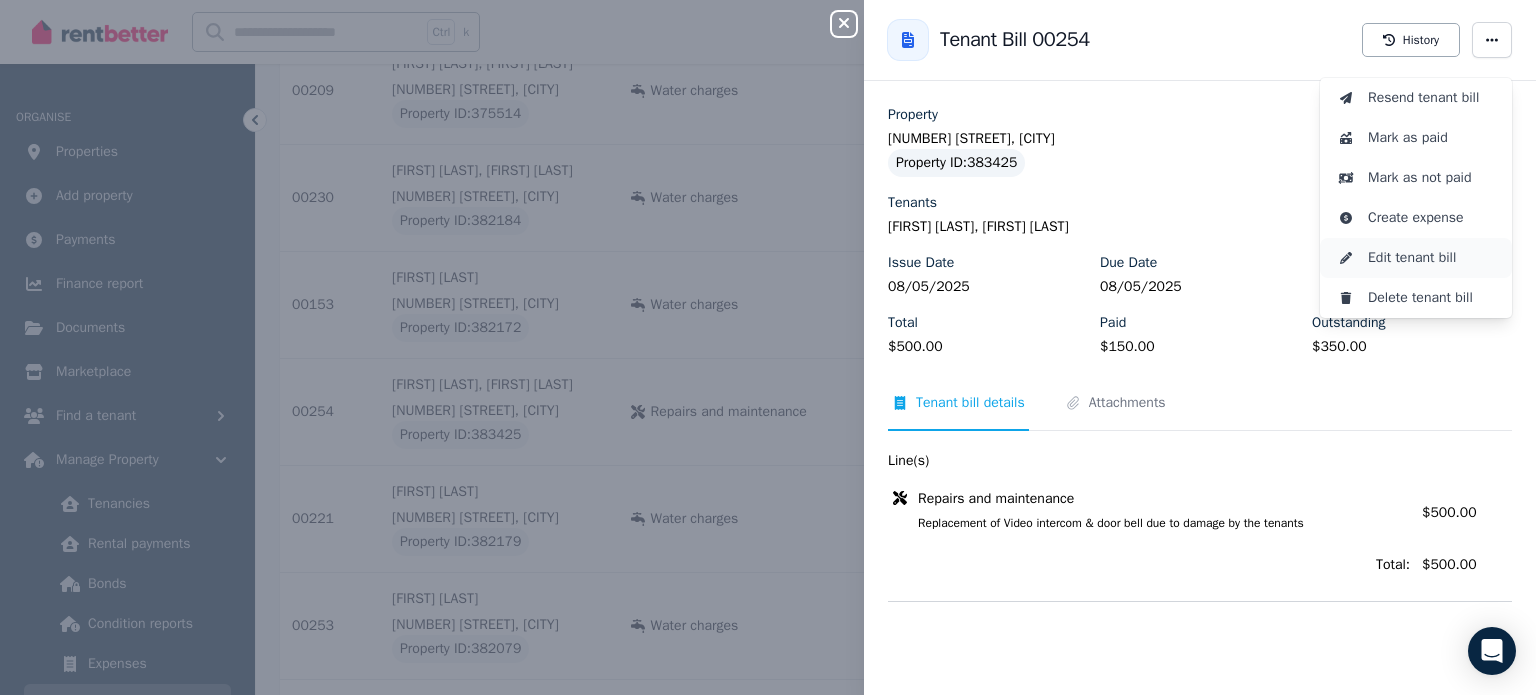 click on "Edit tenant bill" at bounding box center [1432, 258] 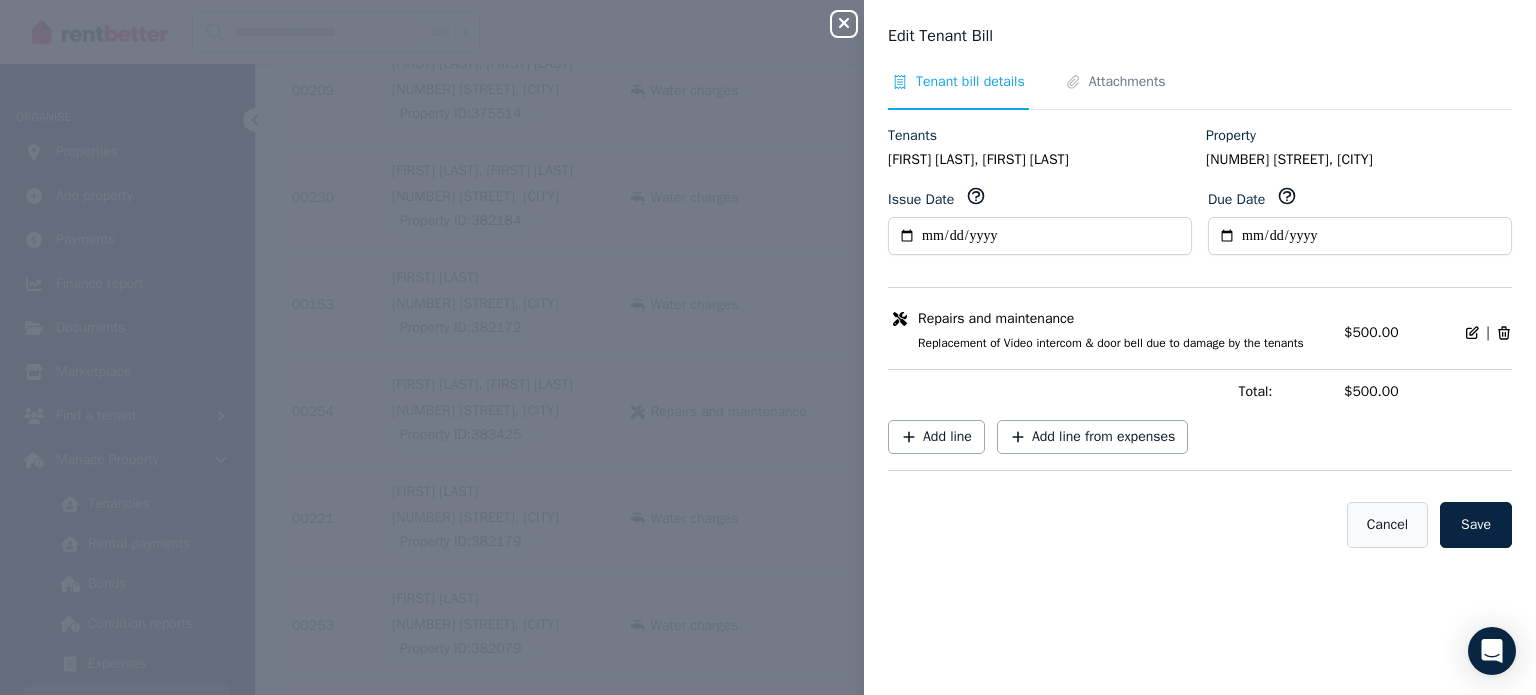 click on "Cancel" at bounding box center (1387, 525) 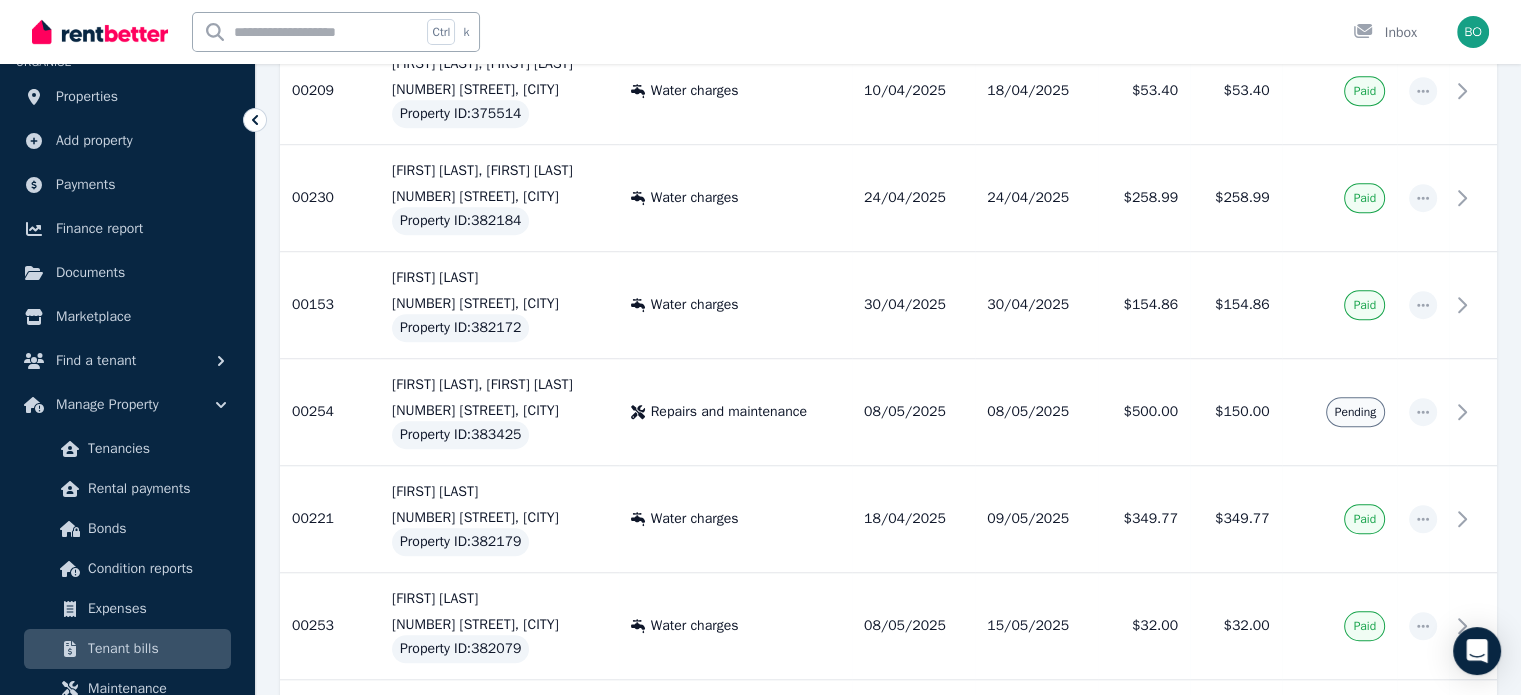 scroll, scrollTop: 100, scrollLeft: 0, axis: vertical 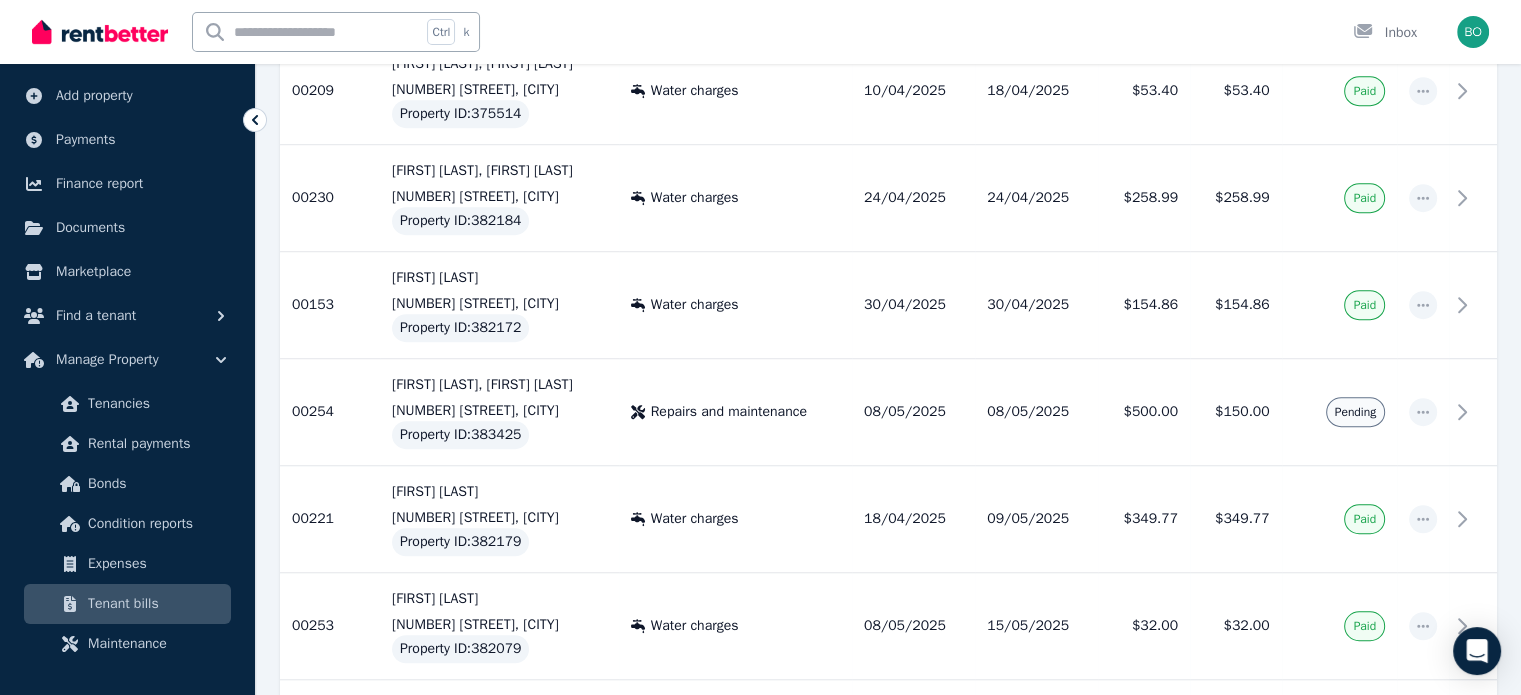 click on "Tenant bills" at bounding box center [155, 604] 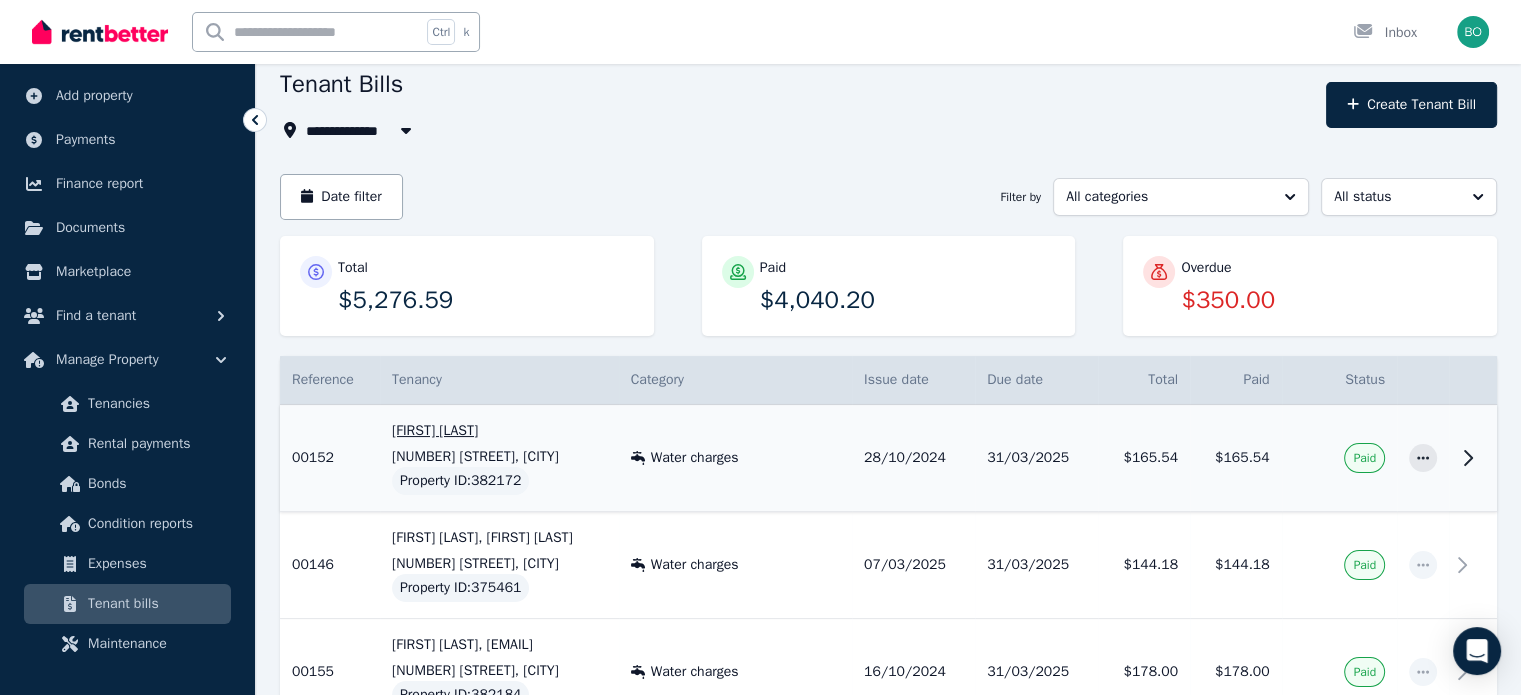 scroll, scrollTop: 200, scrollLeft: 0, axis: vertical 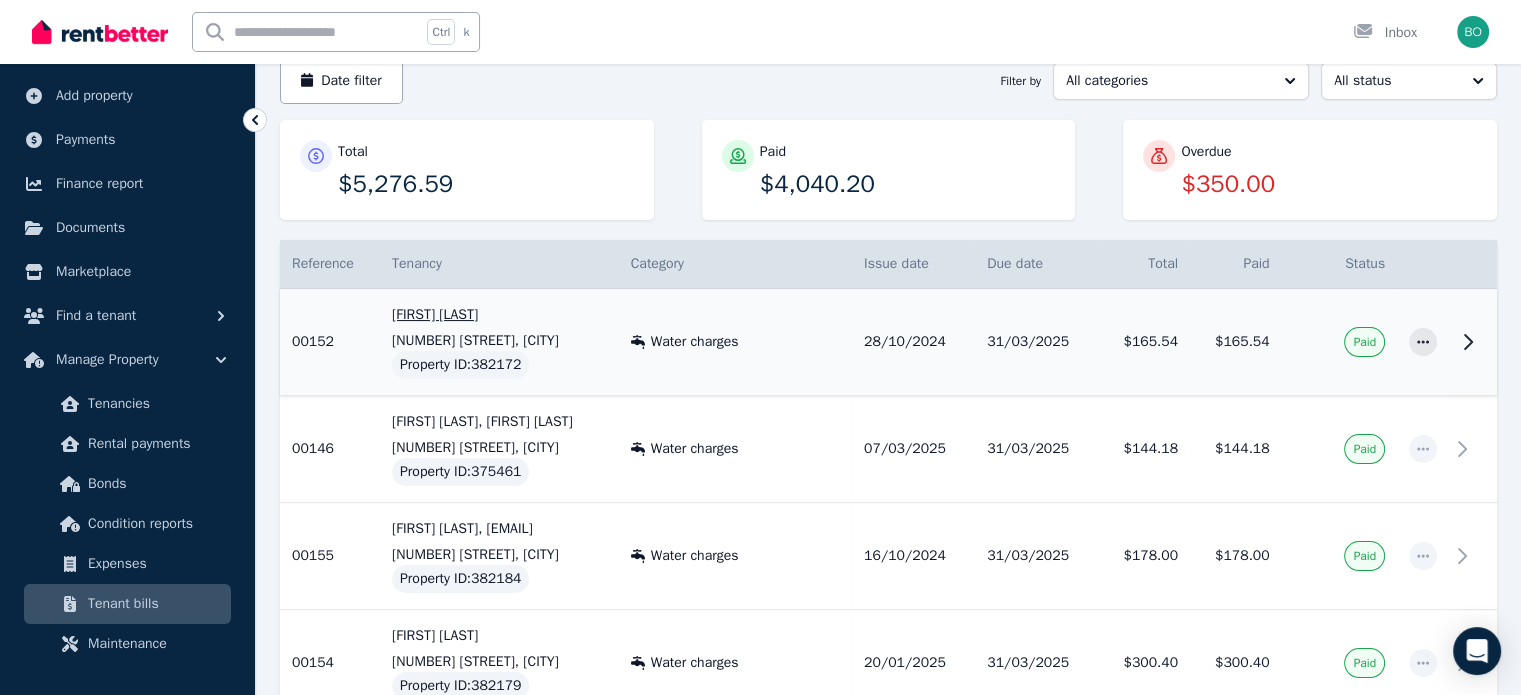click 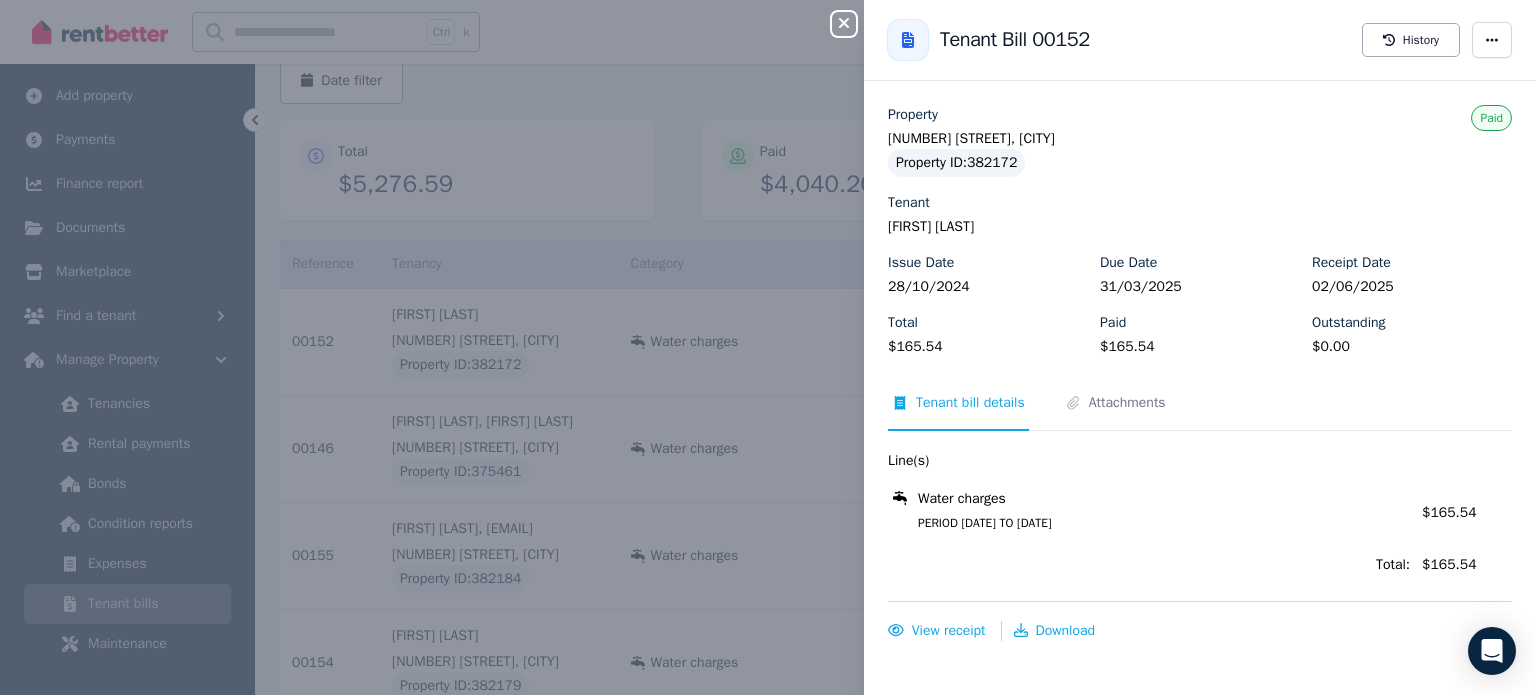 click 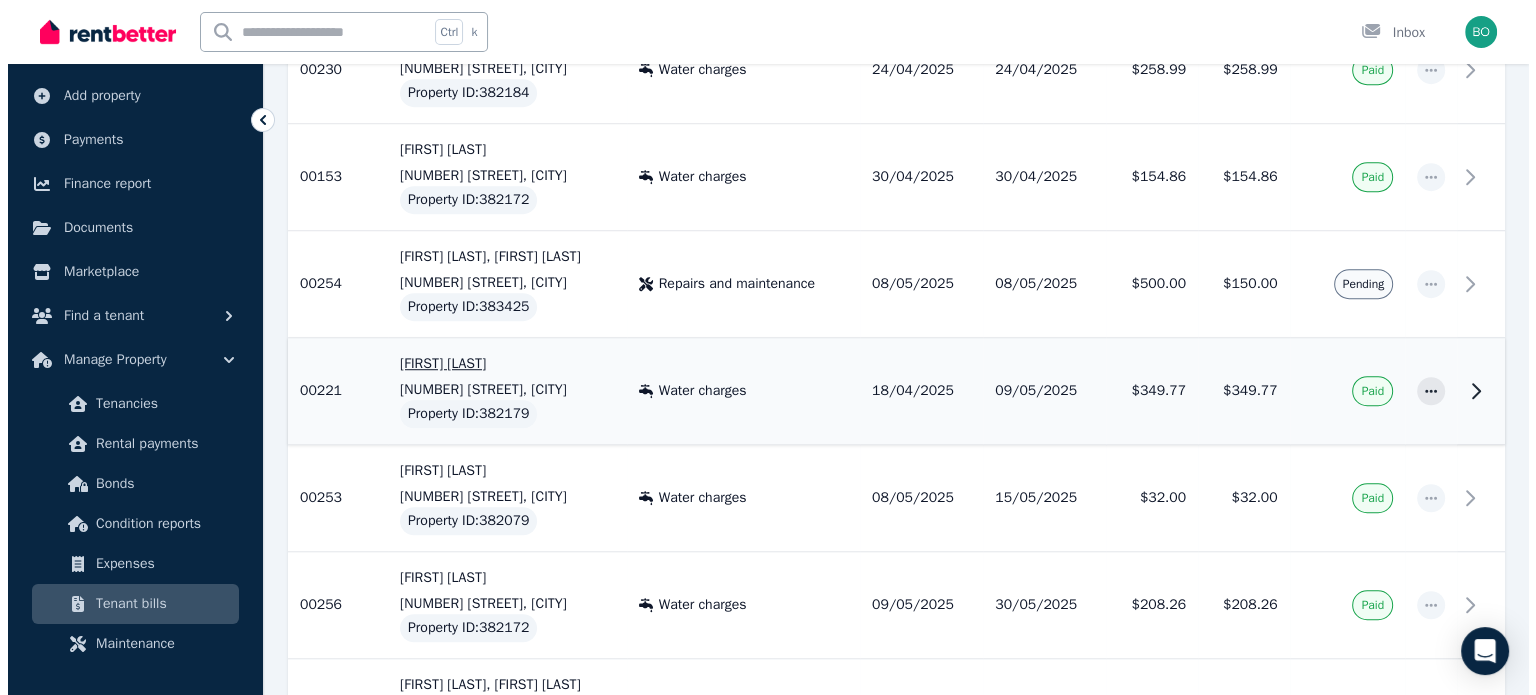 scroll, scrollTop: 1300, scrollLeft: 0, axis: vertical 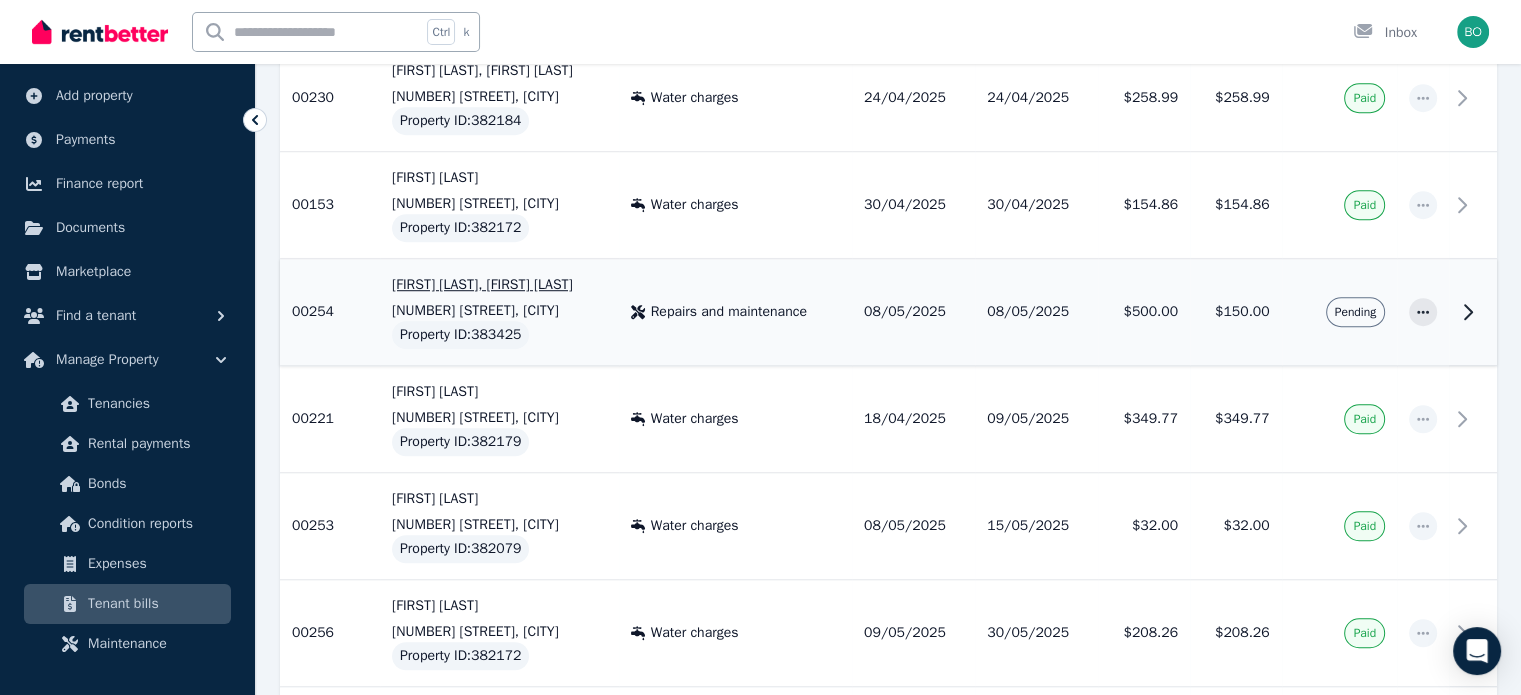 click 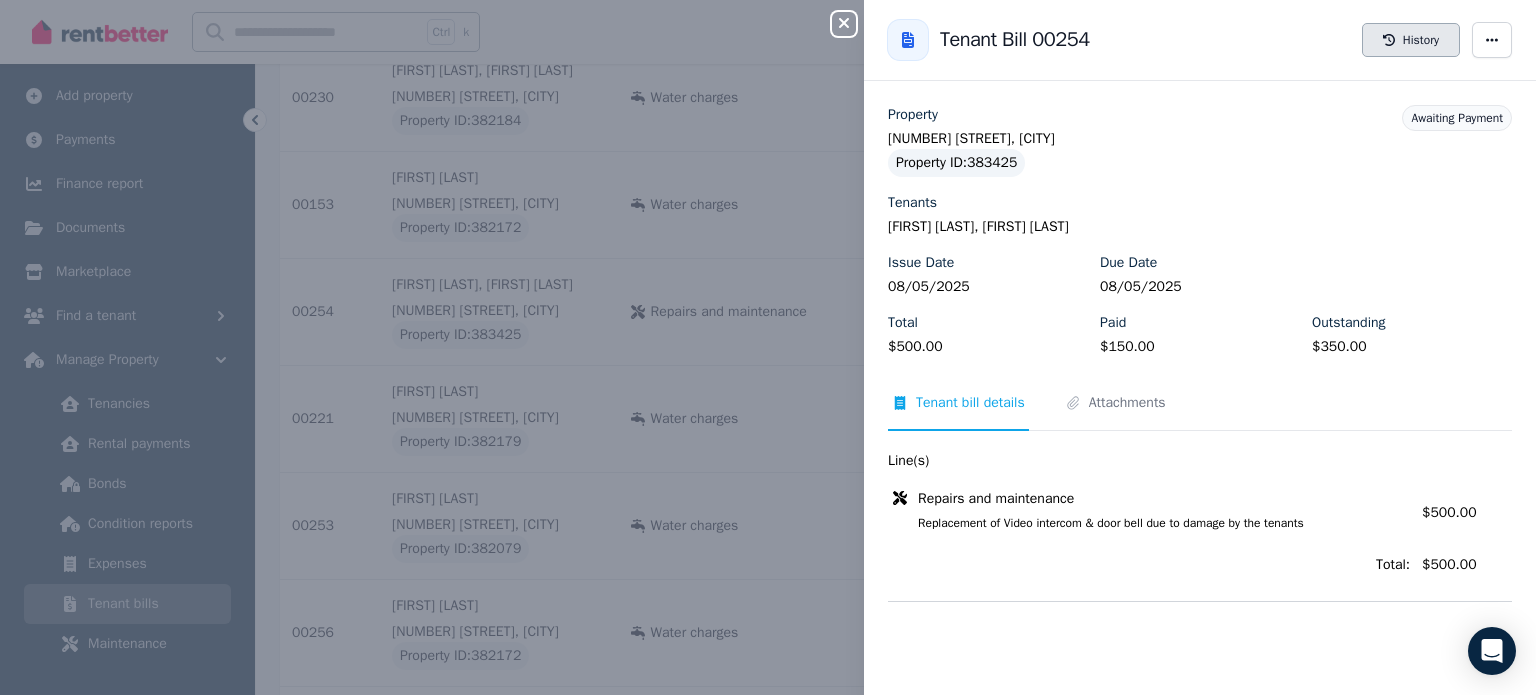 click on "History" at bounding box center [1411, 40] 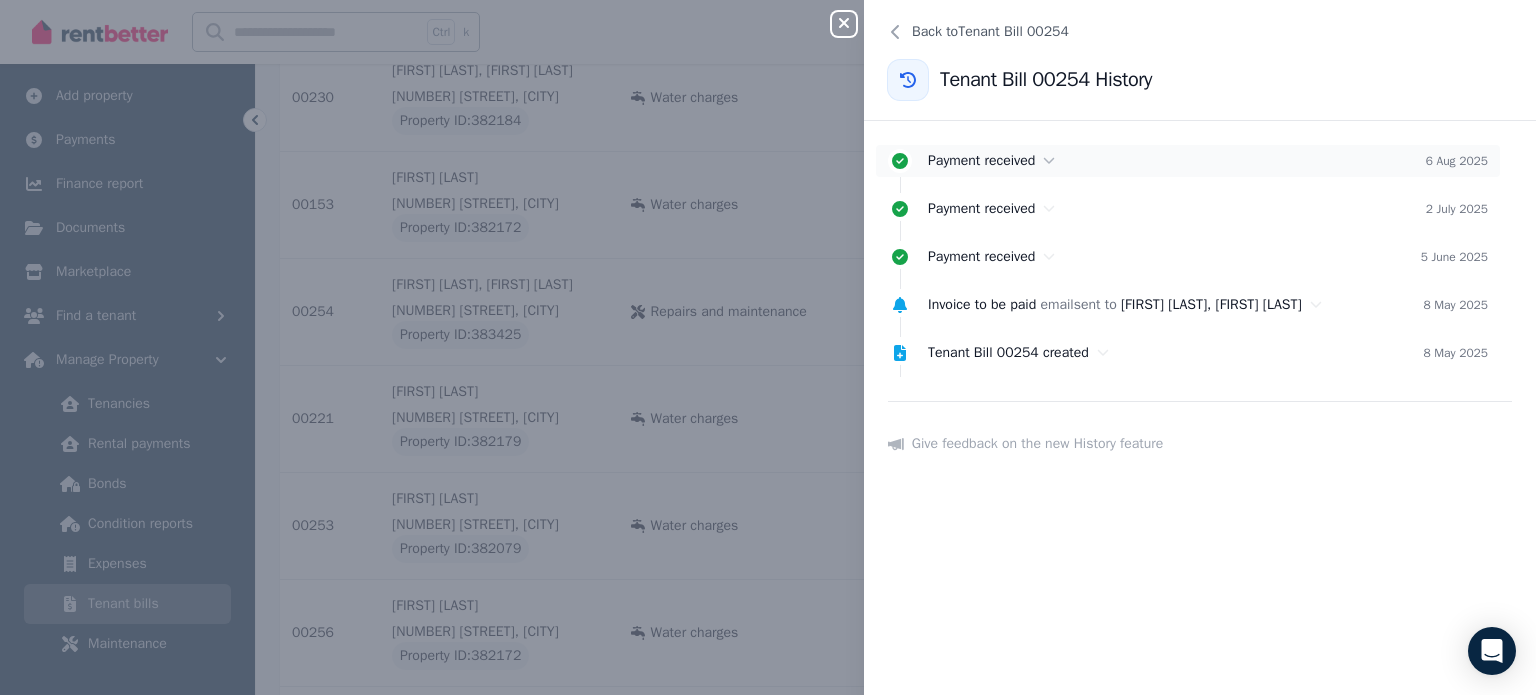 click 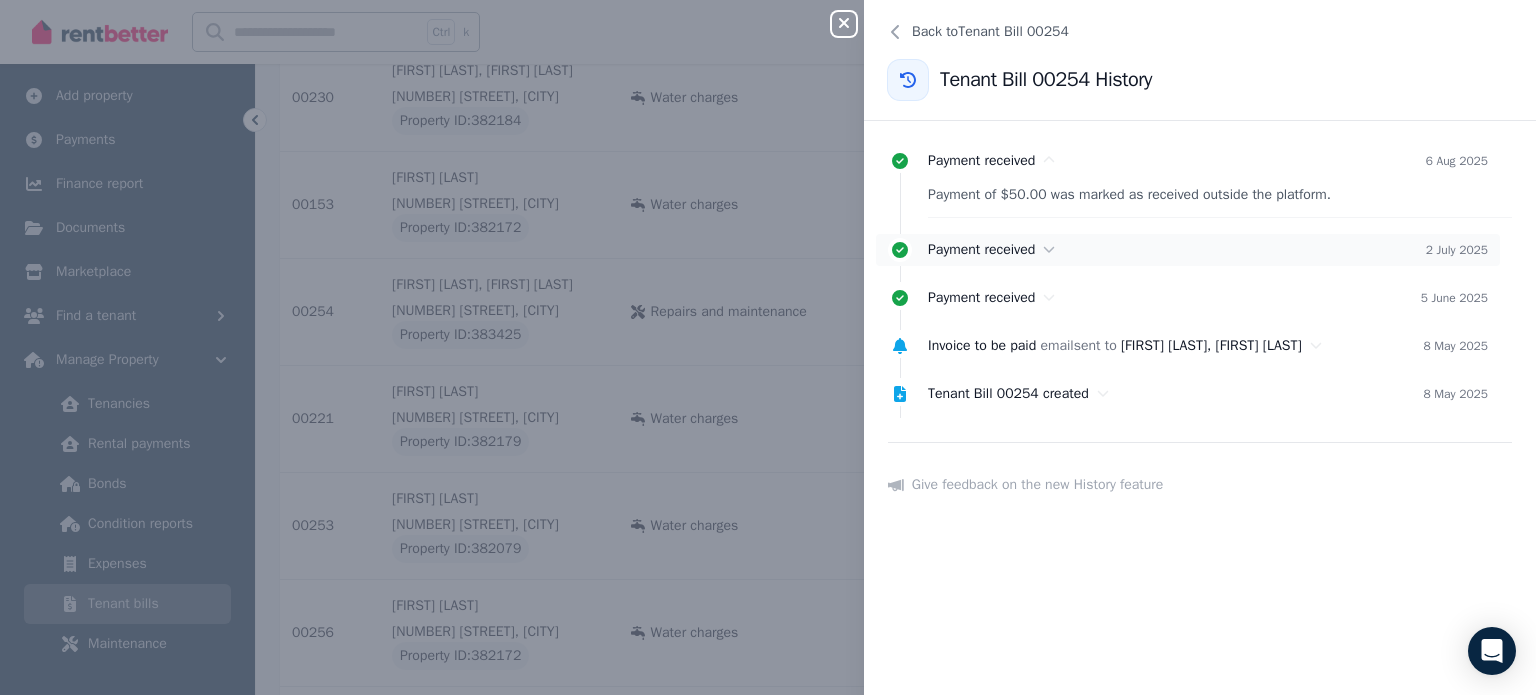 click 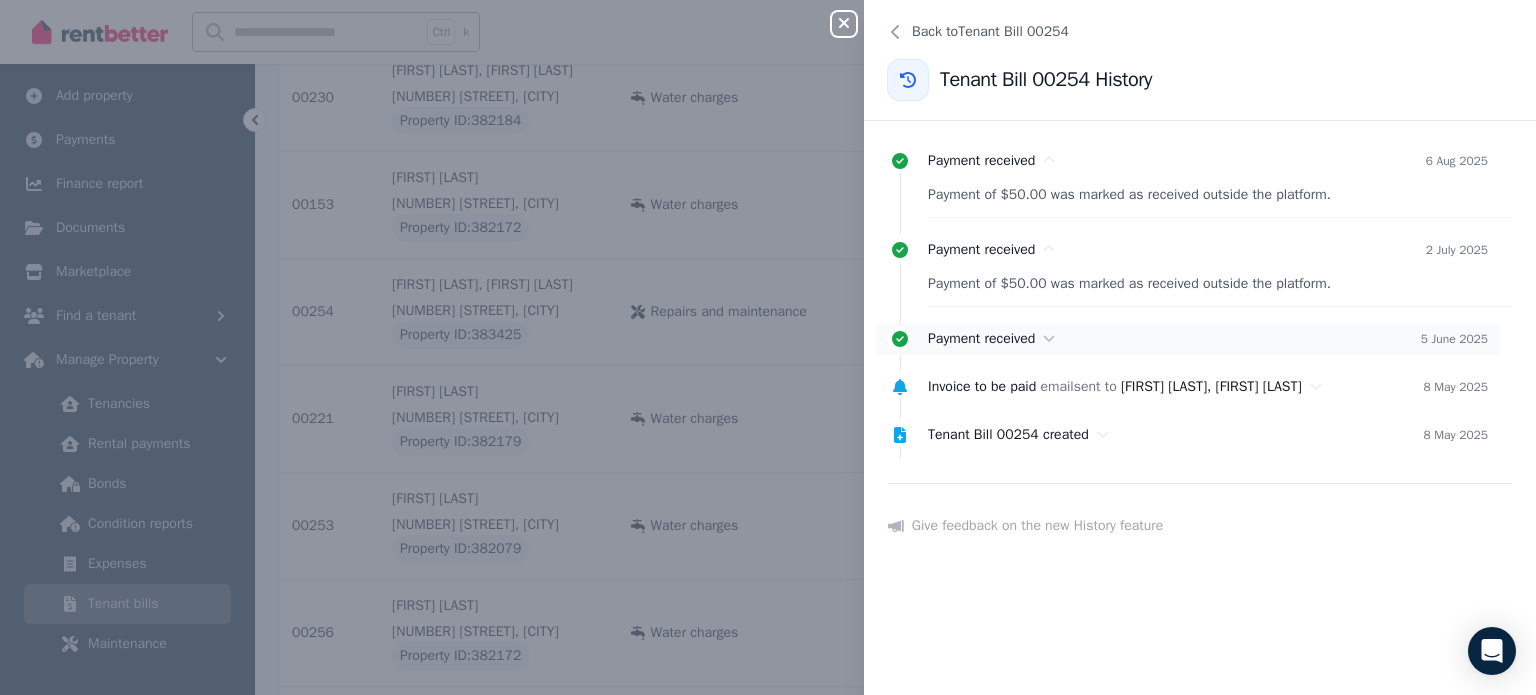 click 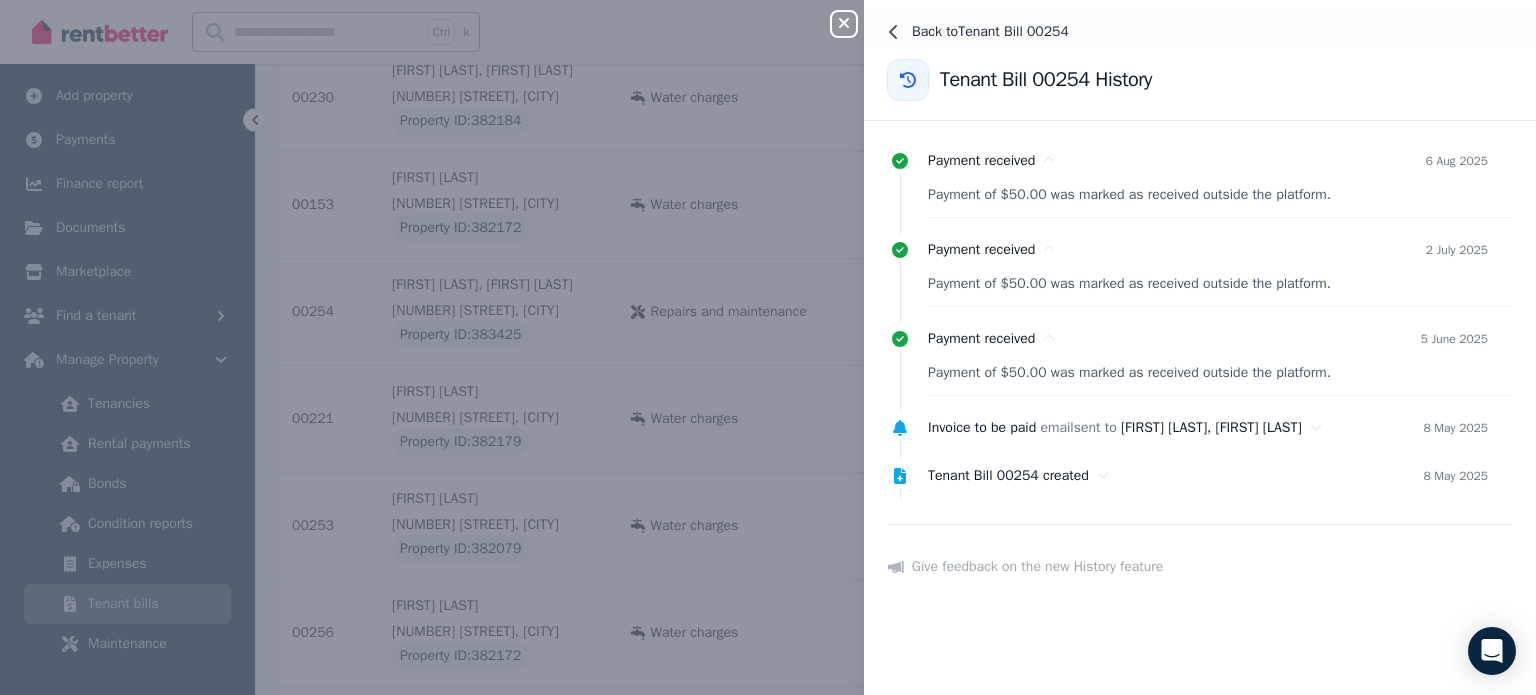 click 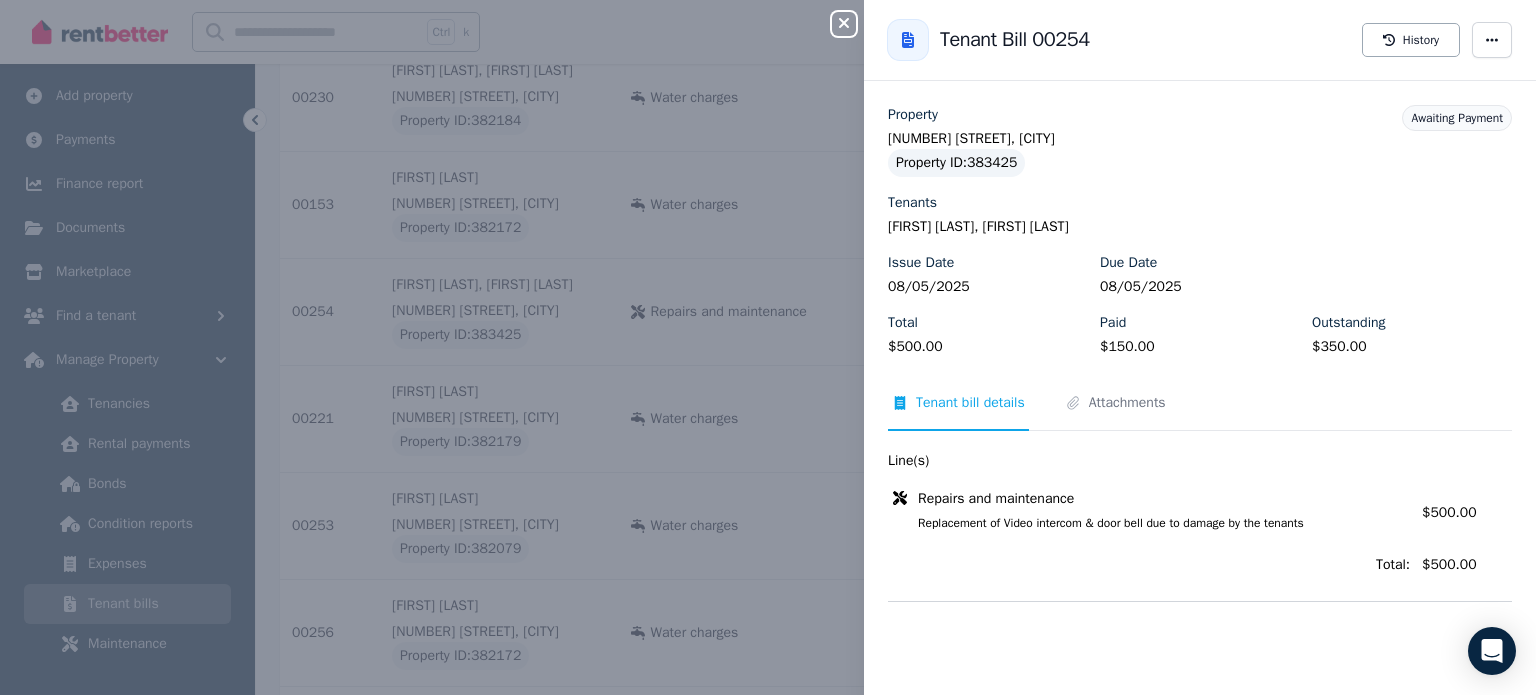 drag, startPoint x: 844, startPoint y: 25, endPoint x: 1420, endPoint y: 151, distance: 589.62024 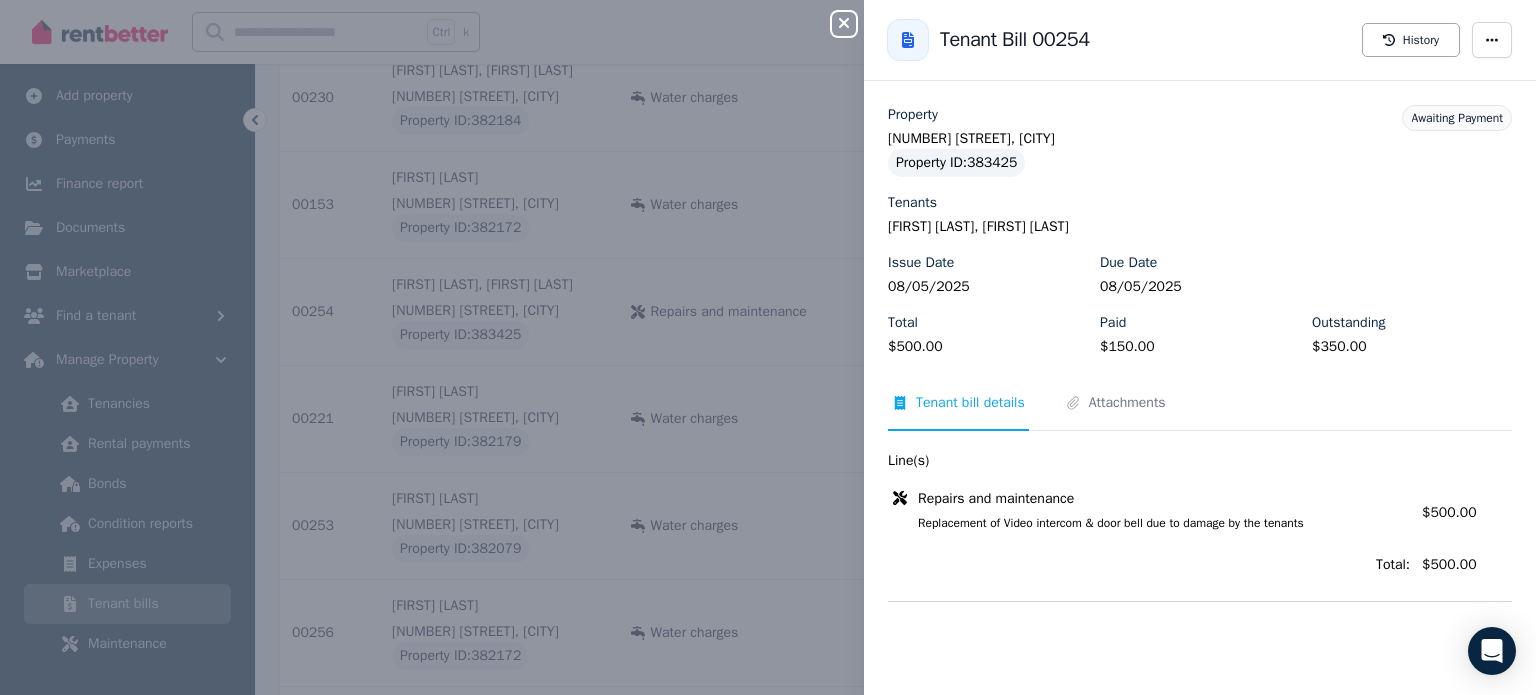 click on "Close panel Back to Tenant Bill 00254 Tenant Bill 00254 History Property [NUMBER] [STREET], [CITY] Property ID : 383425 Tenants [FIRST] [LAST], [FIRST] [LAST] Issue Date [DATE] Due Date [DATE] Total $[AMOUNT] Paid $[AMOUNT] Outstanding $[AMOUNT] Awaiting Payment Tenant bill details Attachments Line(s) Repairs and maintenance Replacement of Video intercom & door bell due to damage by the tenants Amount: $[AMOUNT] Total: $[AMOUNT]" at bounding box center [1200, 347] 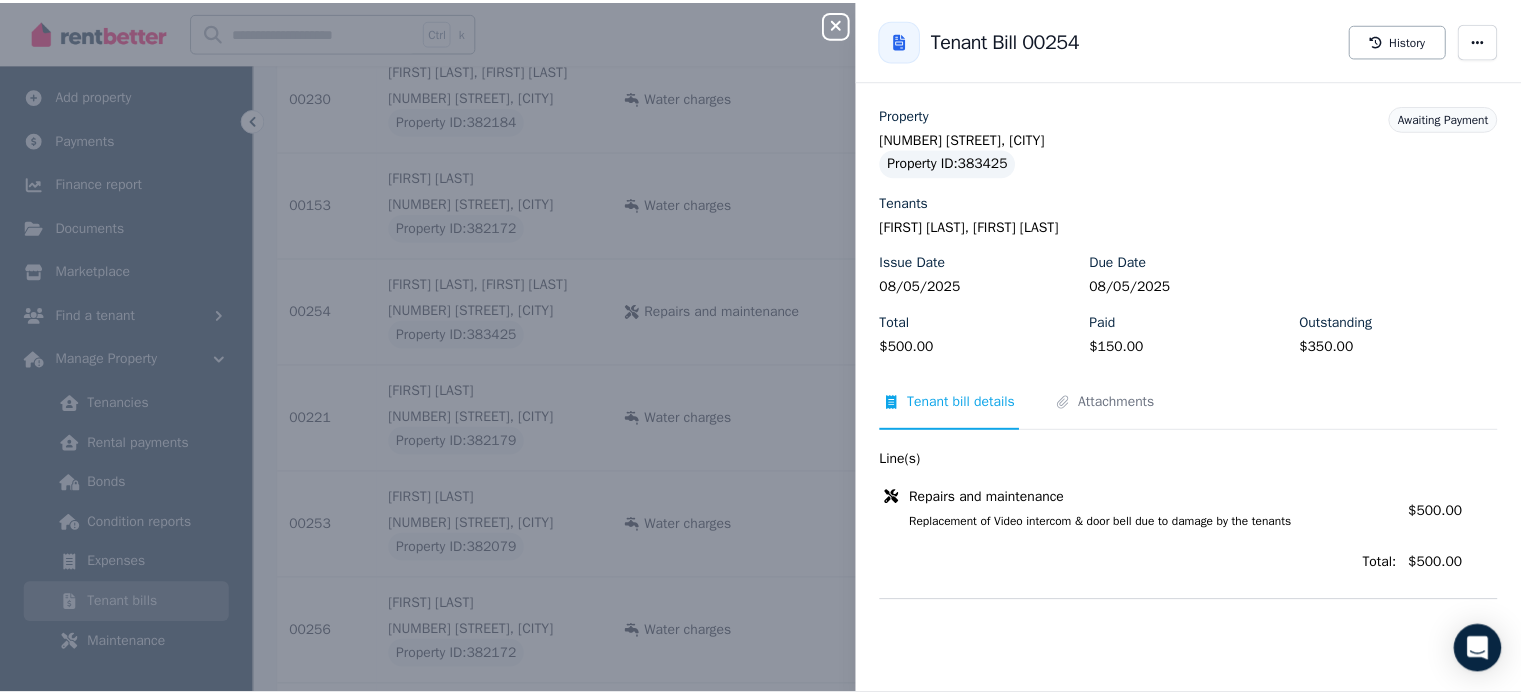 scroll, scrollTop: 100, scrollLeft: 0, axis: vertical 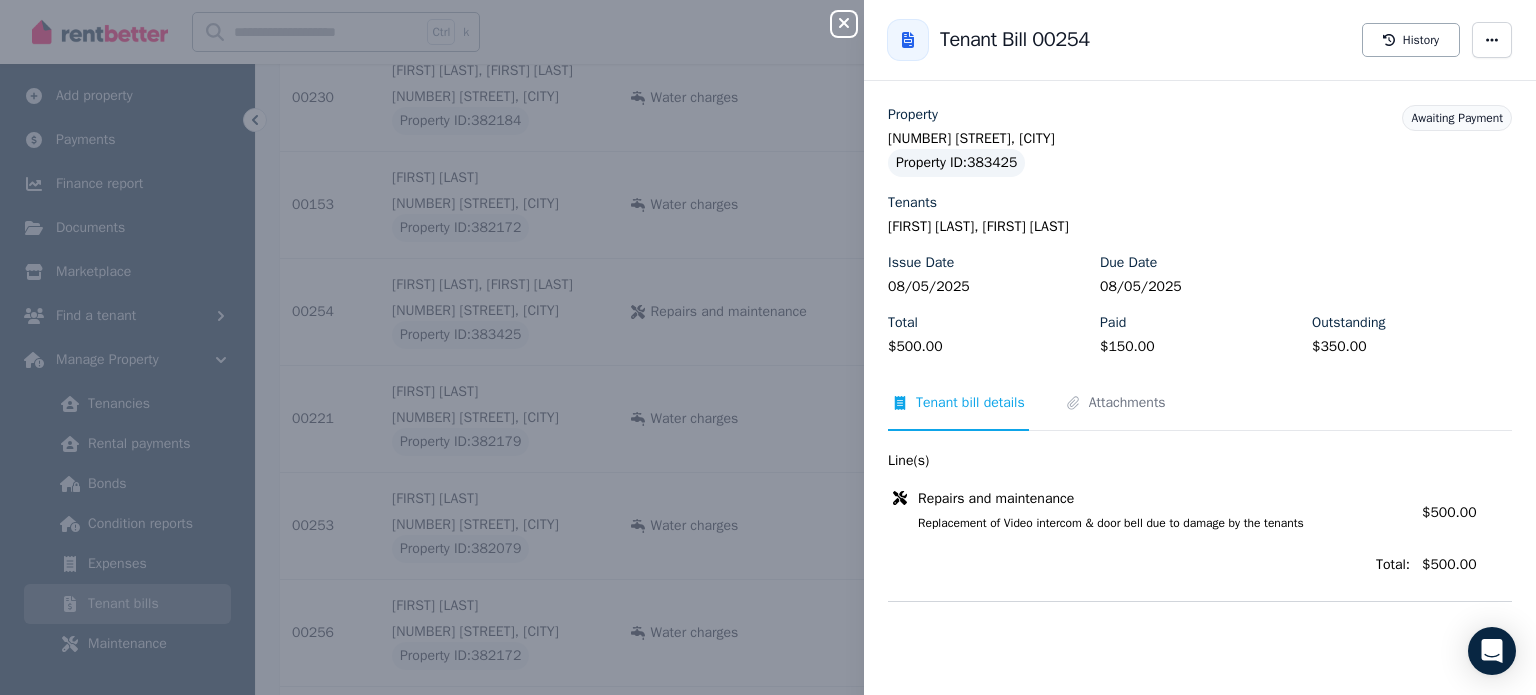 click 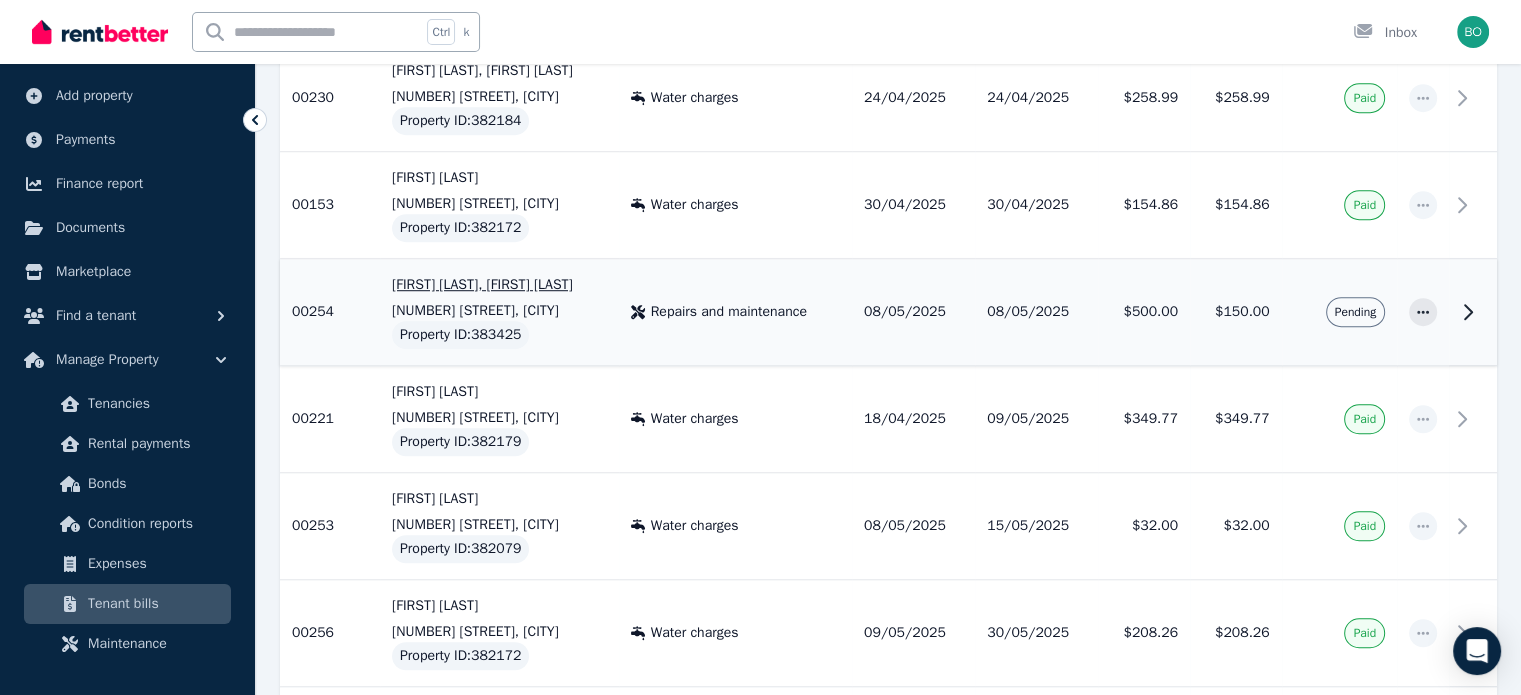 click 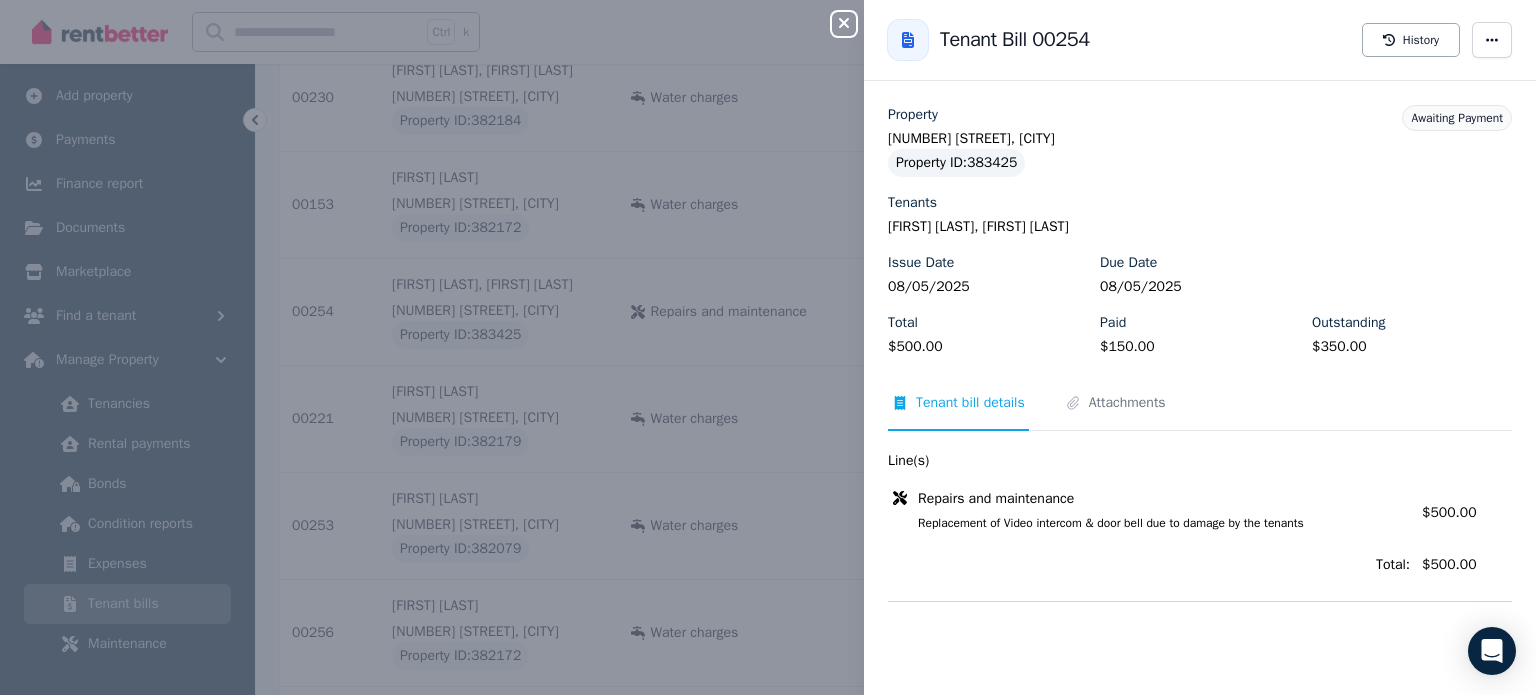 click 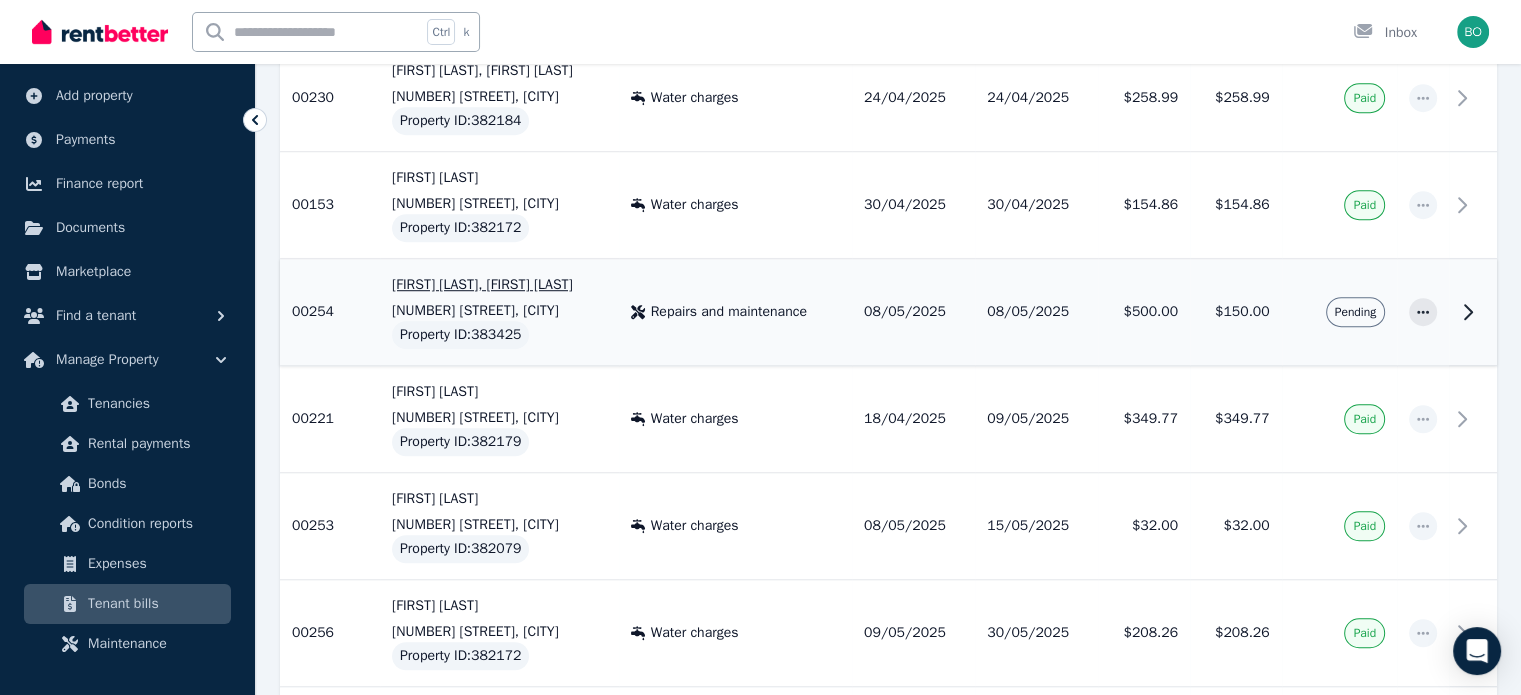 click on "[FIRST] [LAST], [FIRST] [LAST] [NUMBER] [STREET], [CITY] Property ID :  383425" at bounding box center (499, 312) 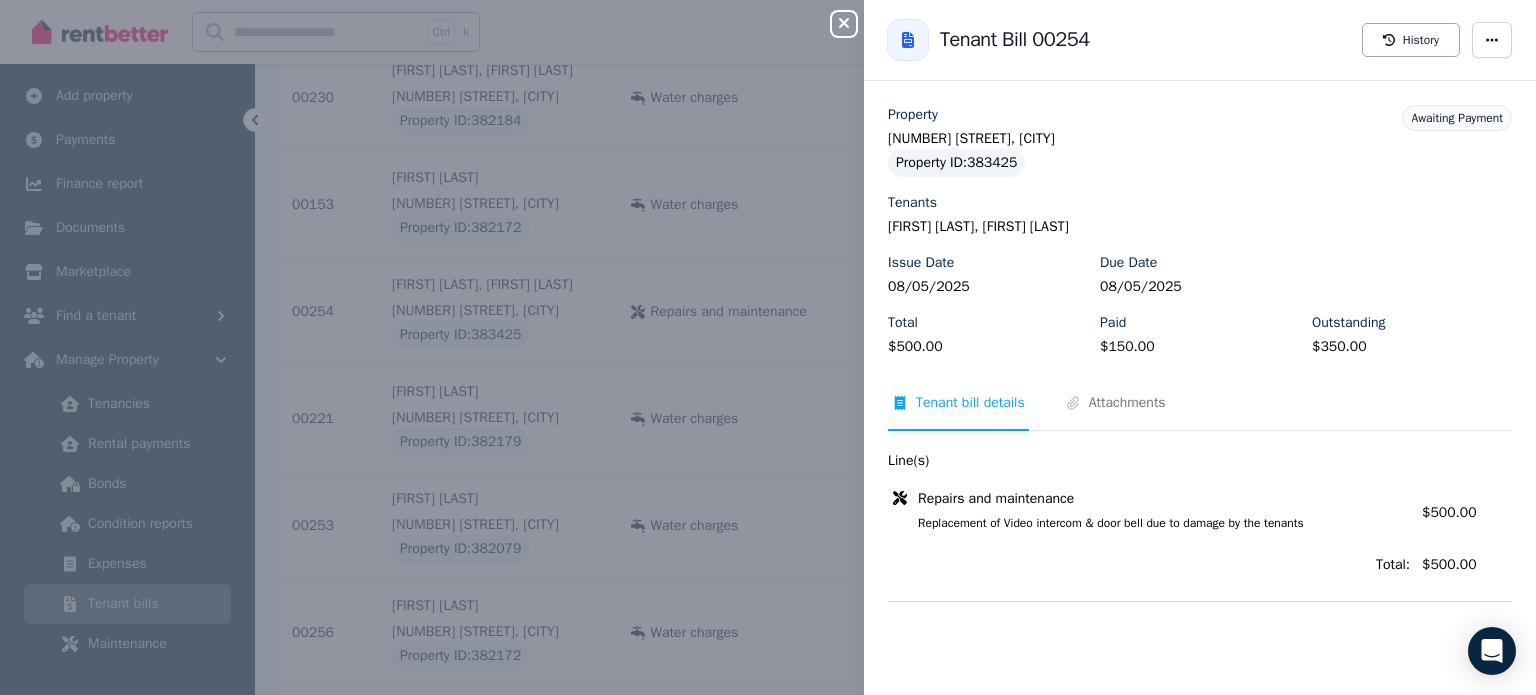 click 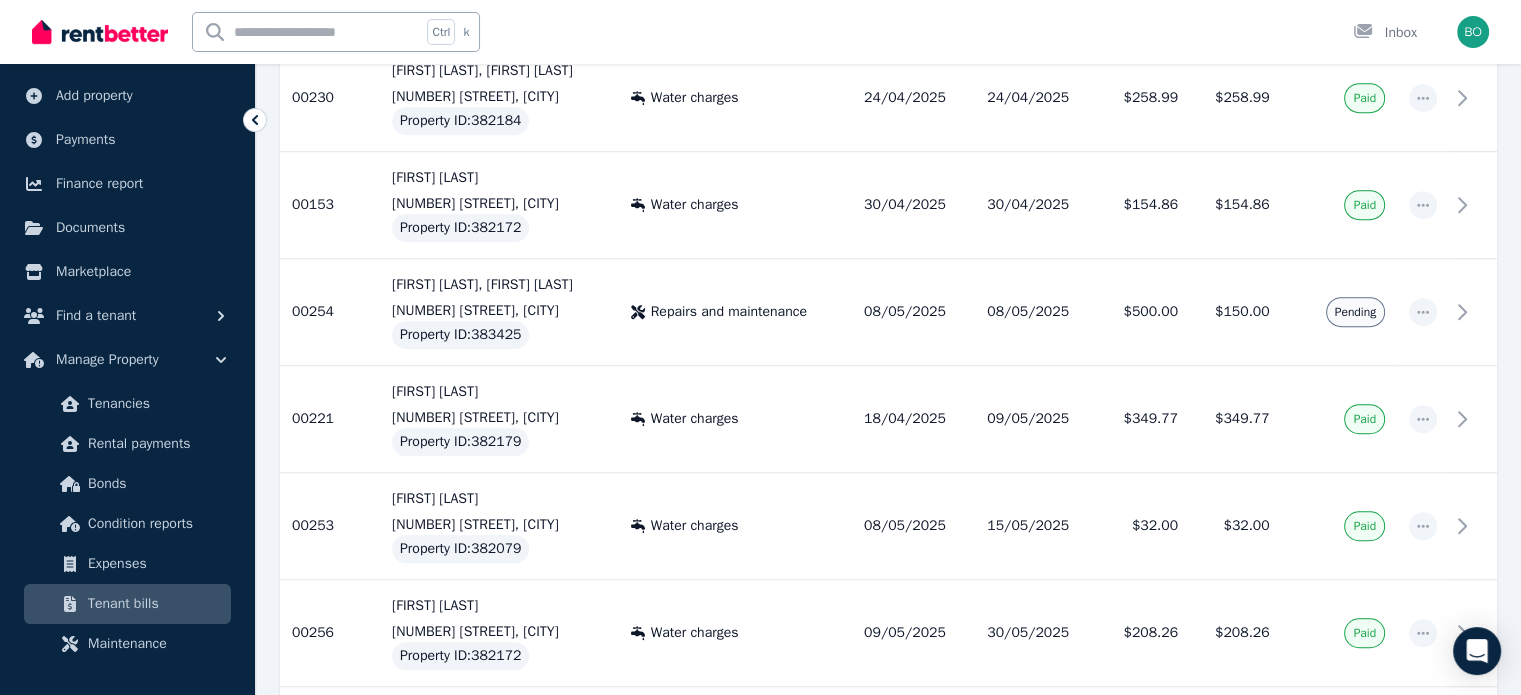 click 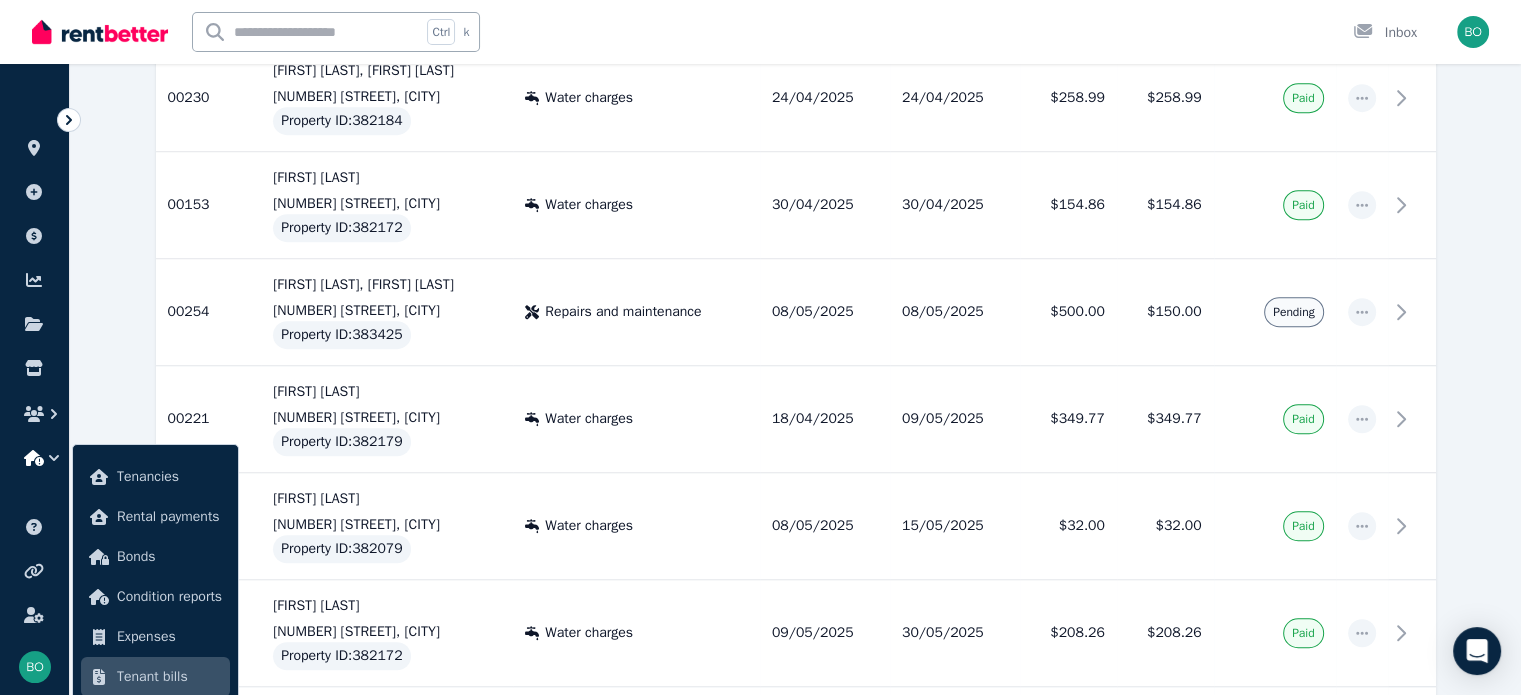 click 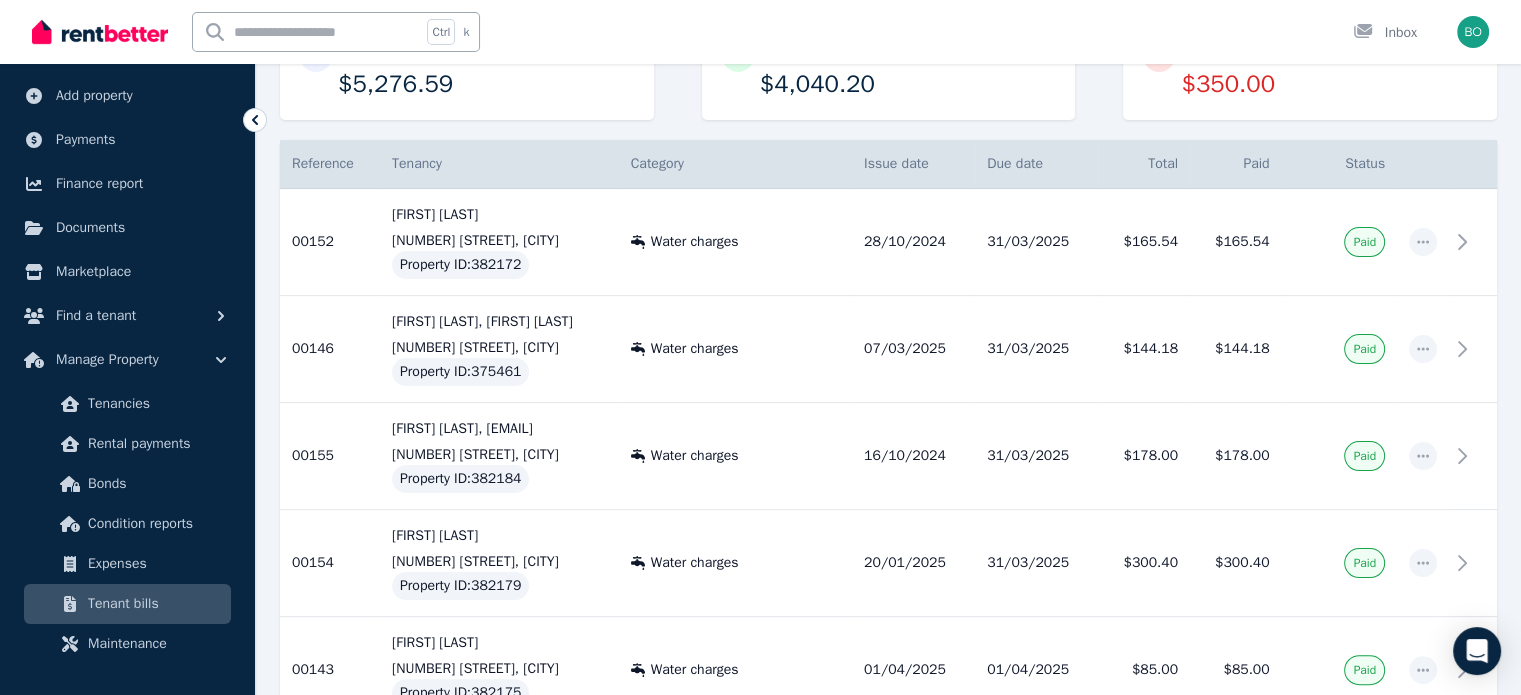 scroll, scrollTop: 0, scrollLeft: 0, axis: both 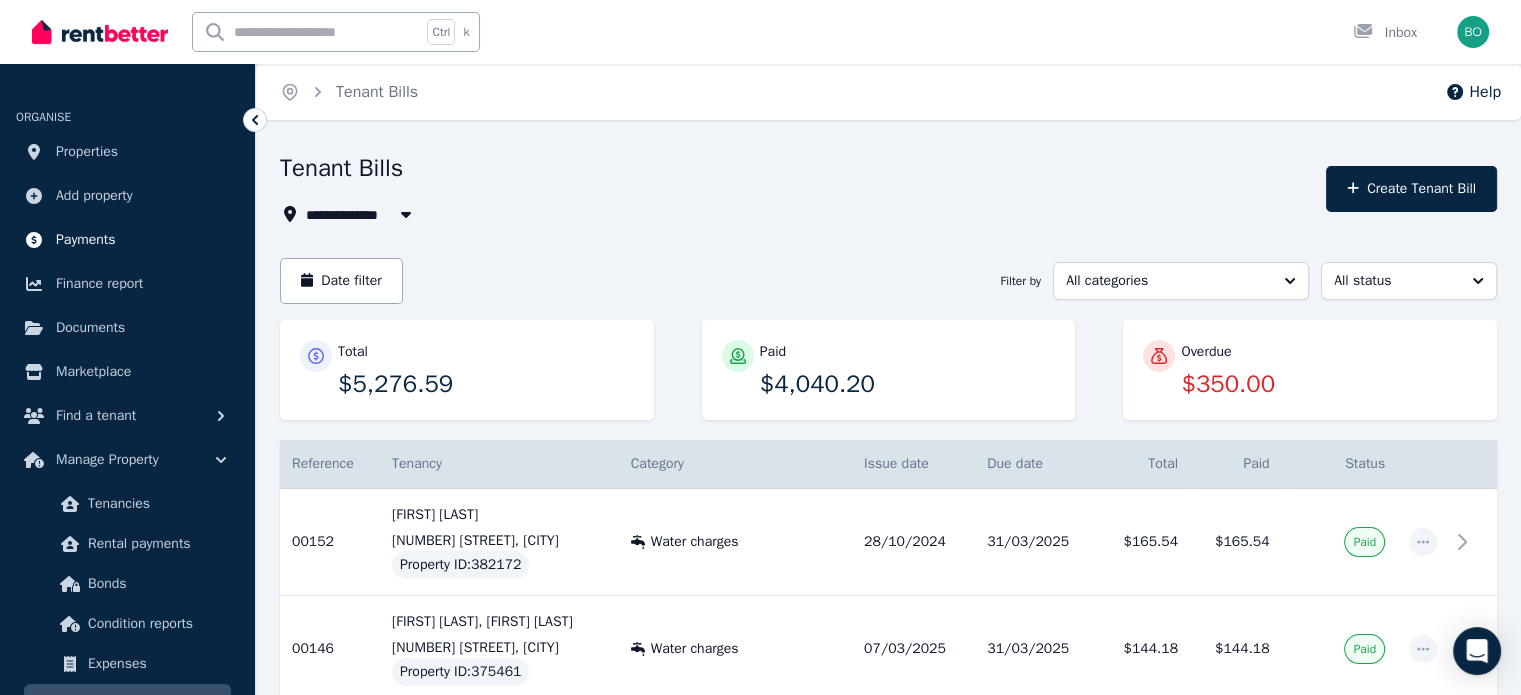click on "Payments" at bounding box center (86, 240) 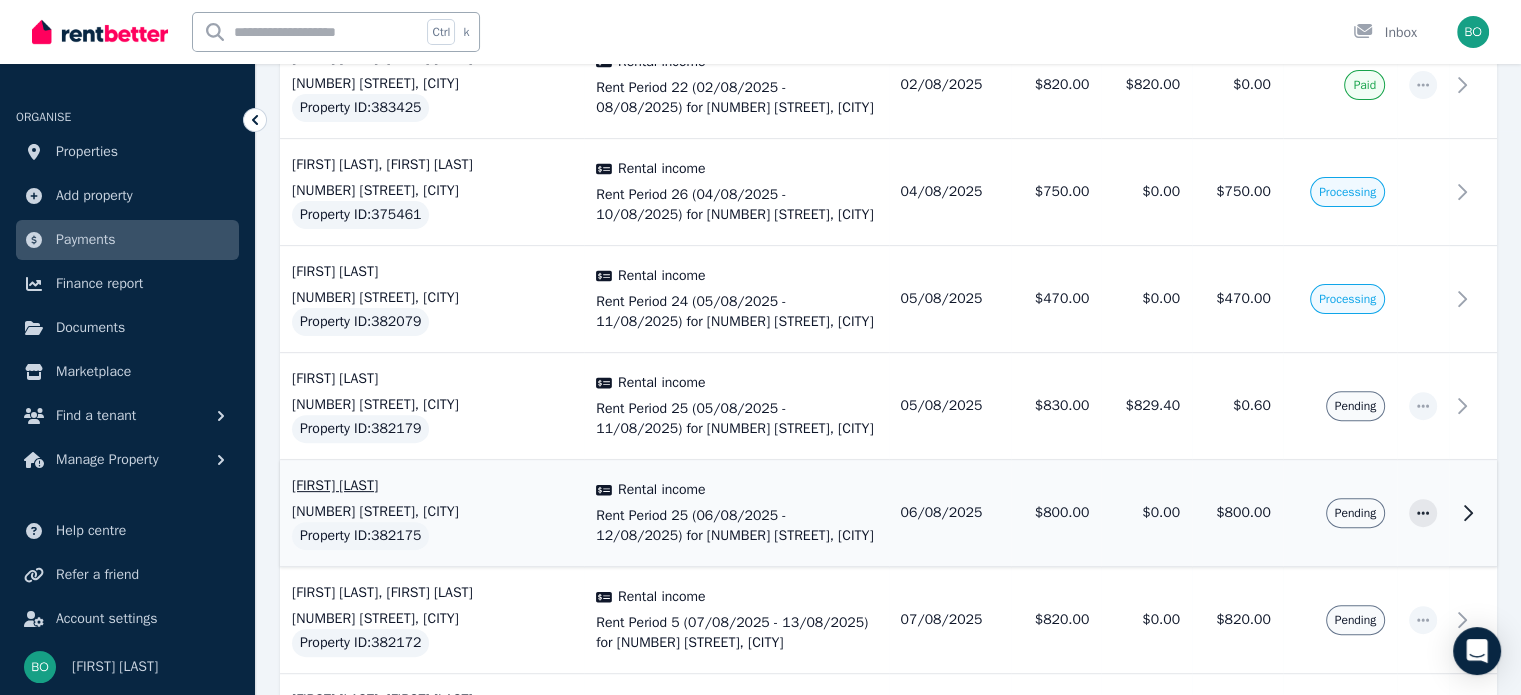scroll, scrollTop: 600, scrollLeft: 0, axis: vertical 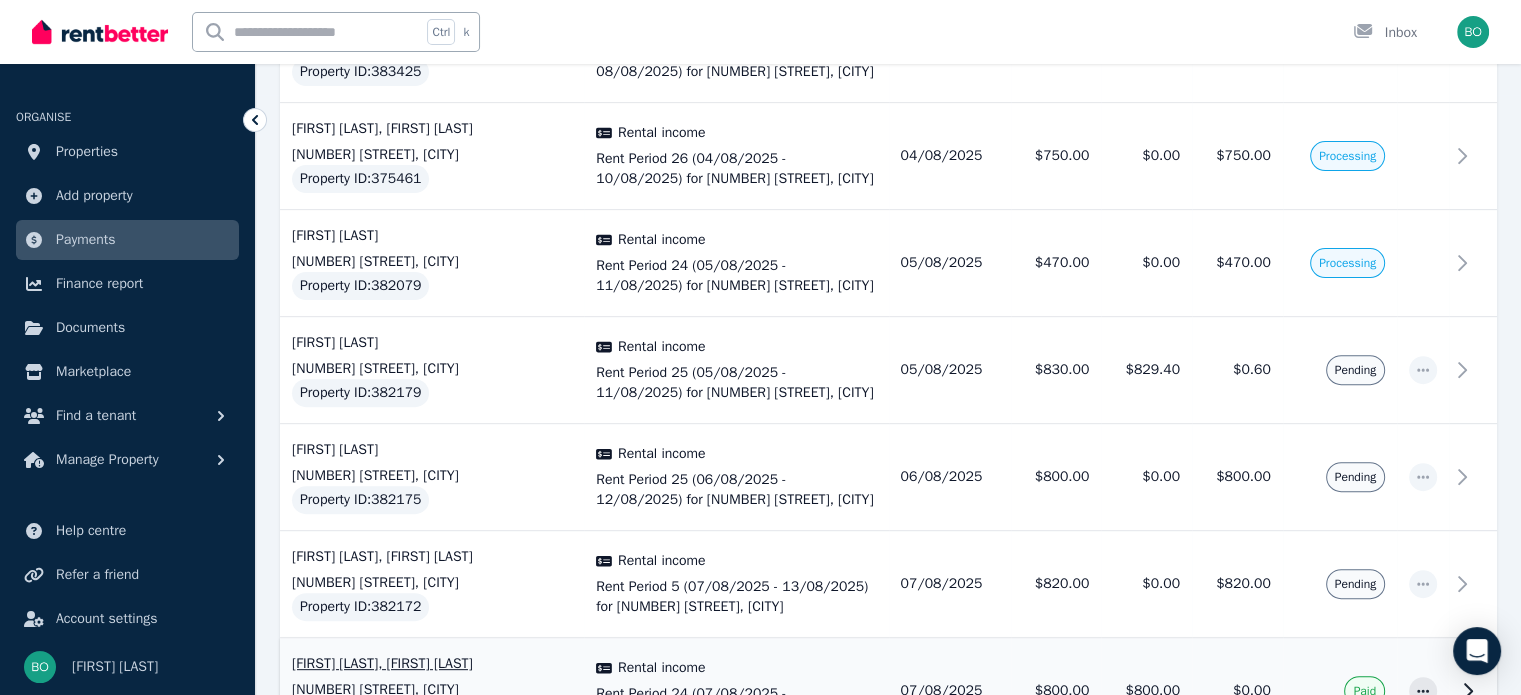 click on "$800.00" at bounding box center (1056, 691) 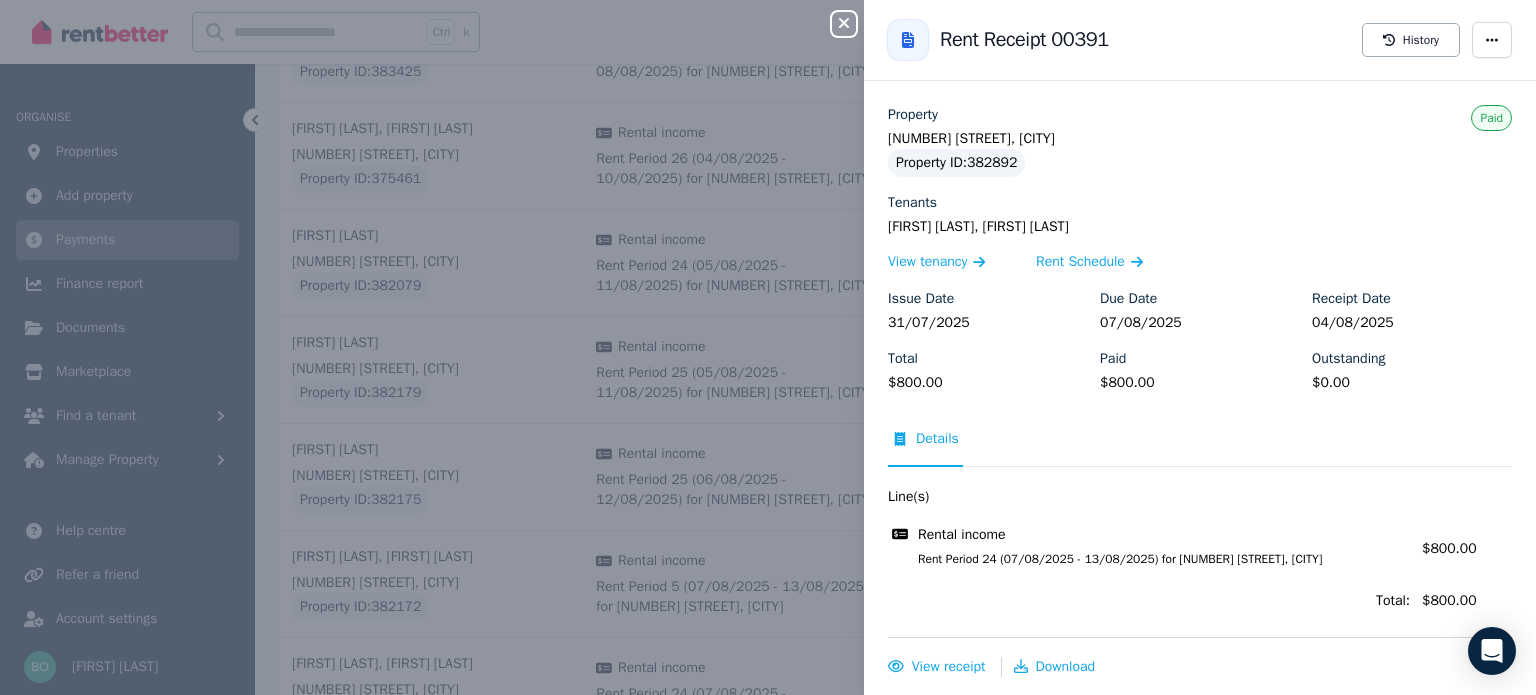 click 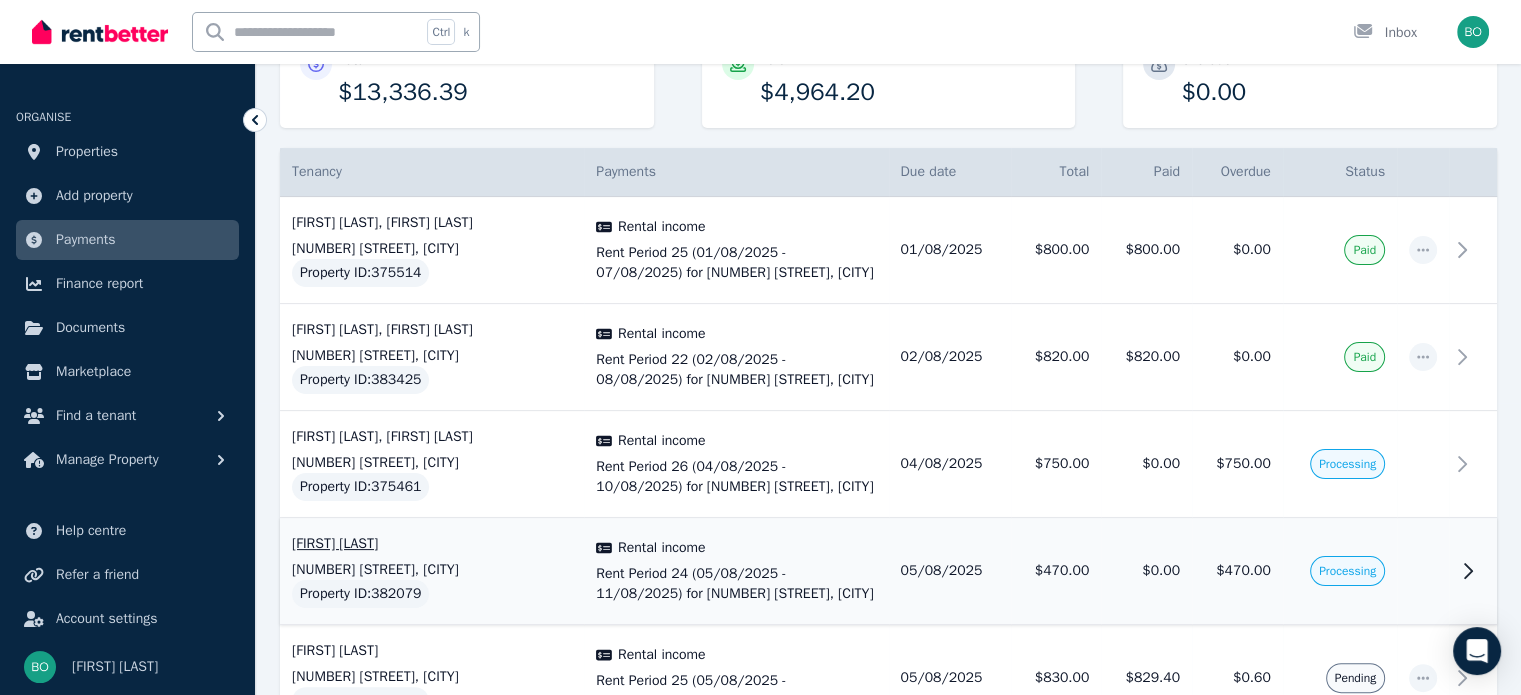 scroll, scrollTop: 0, scrollLeft: 0, axis: both 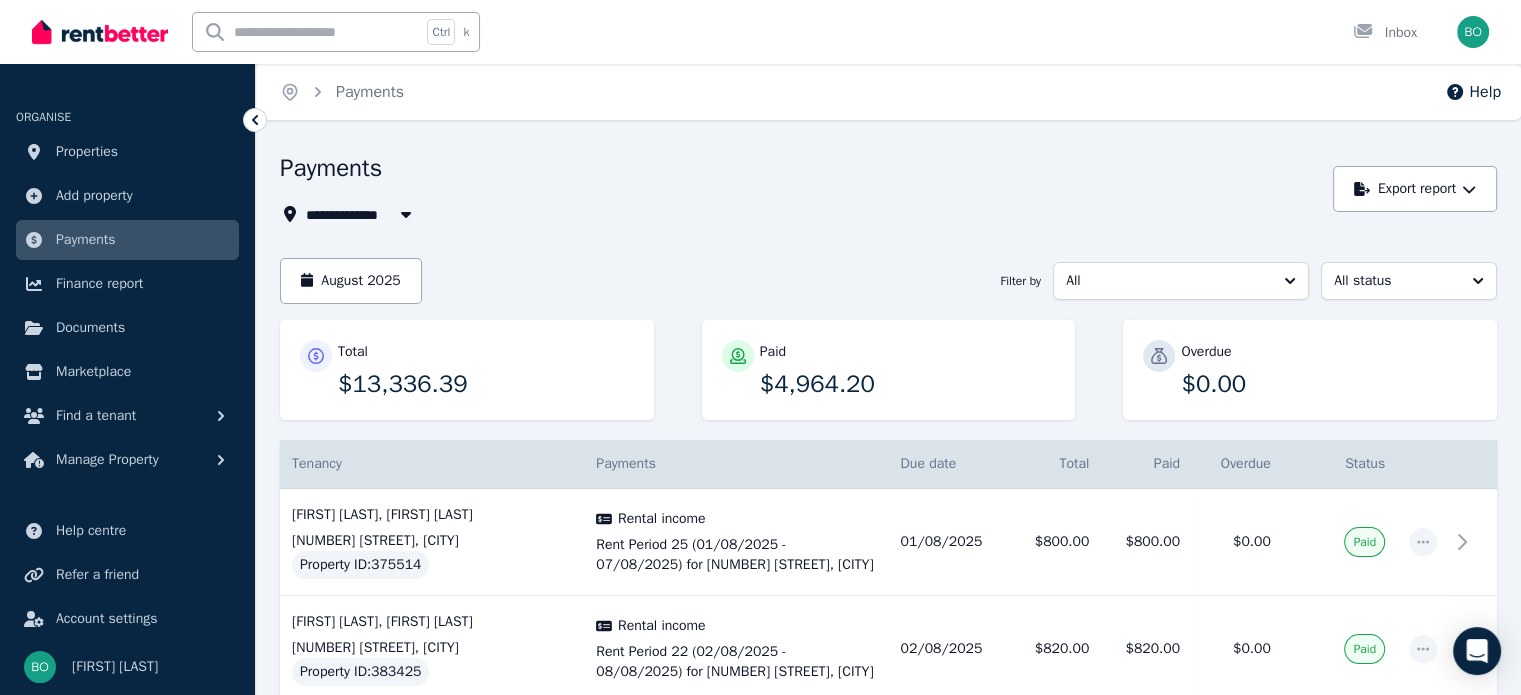 click on "ORGANISE" at bounding box center [127, 106] 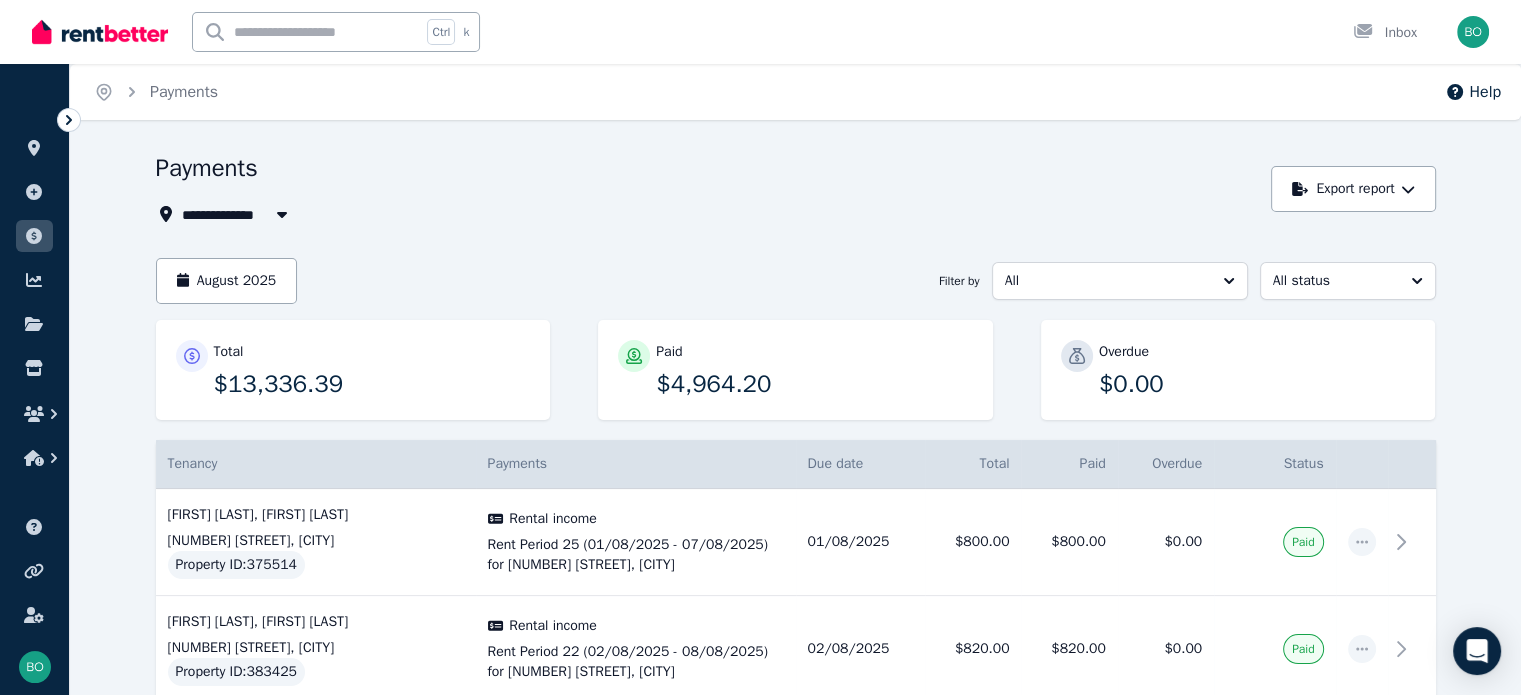 click 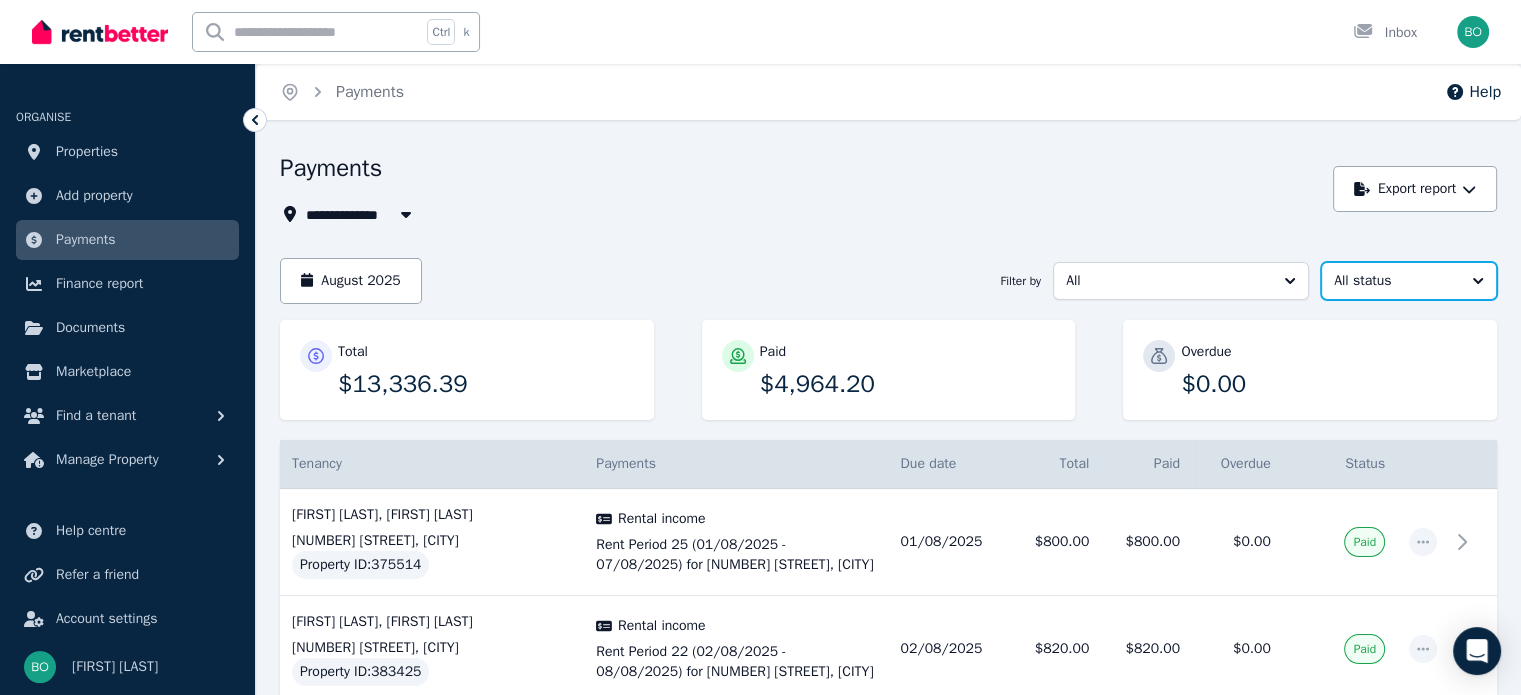 click on "All status" at bounding box center [1409, 281] 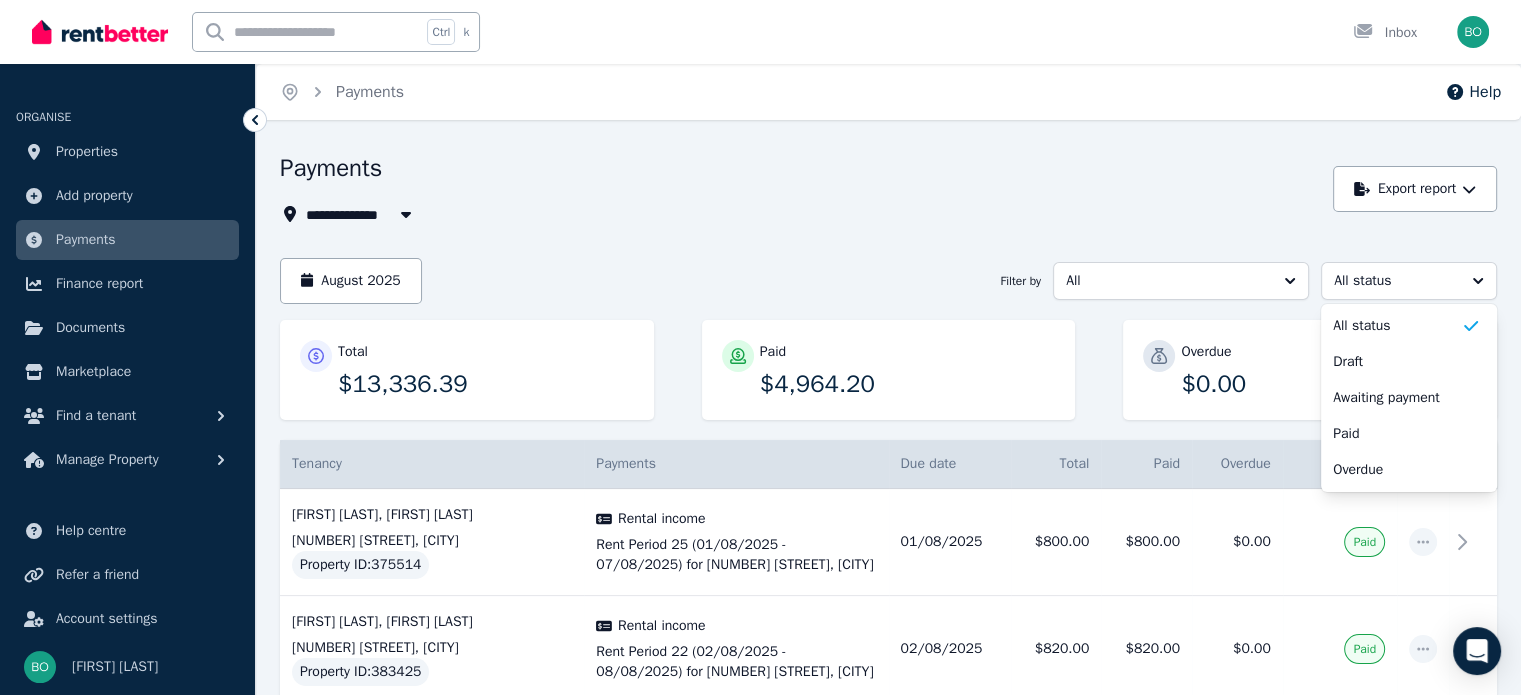 click on "**********" at bounding box center [801, 189] 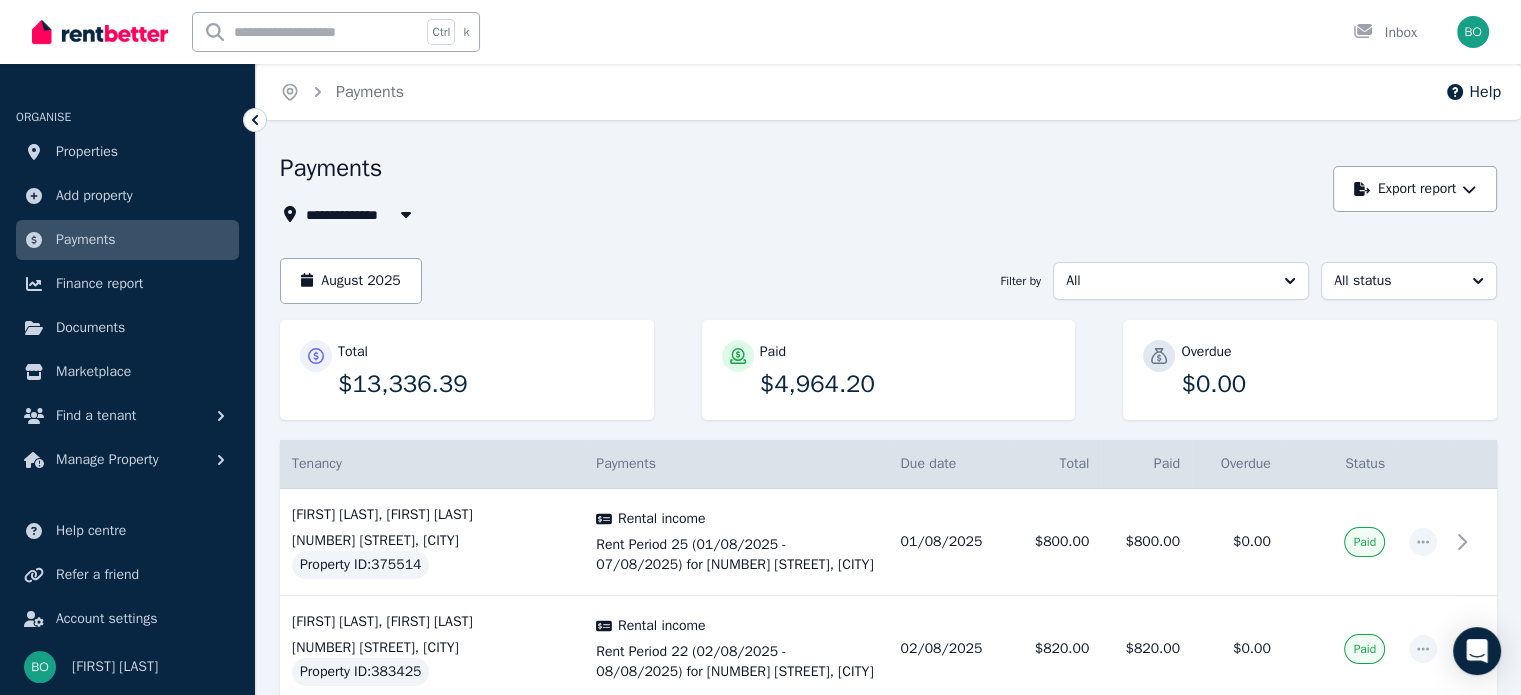 click 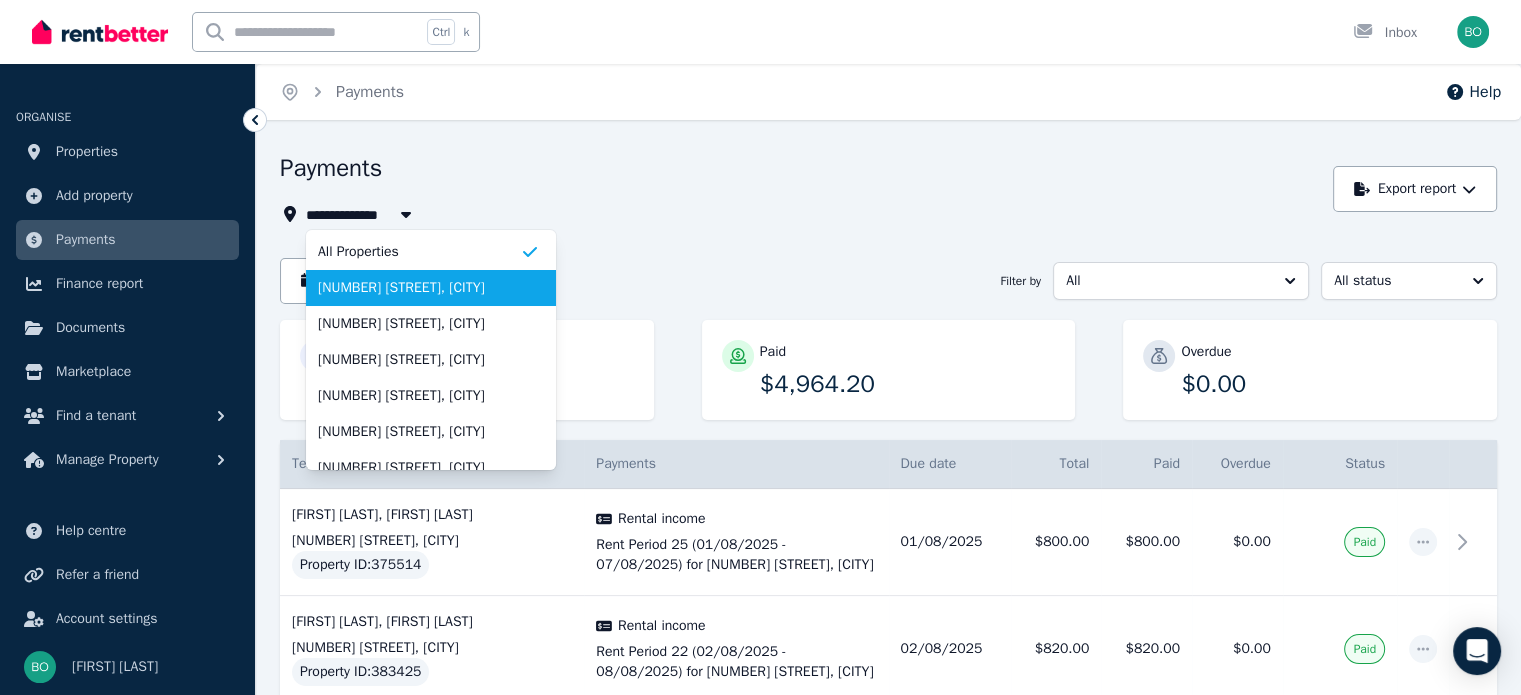 click on "[NUMBER] [STREET], [CITY]" at bounding box center [419, 288] 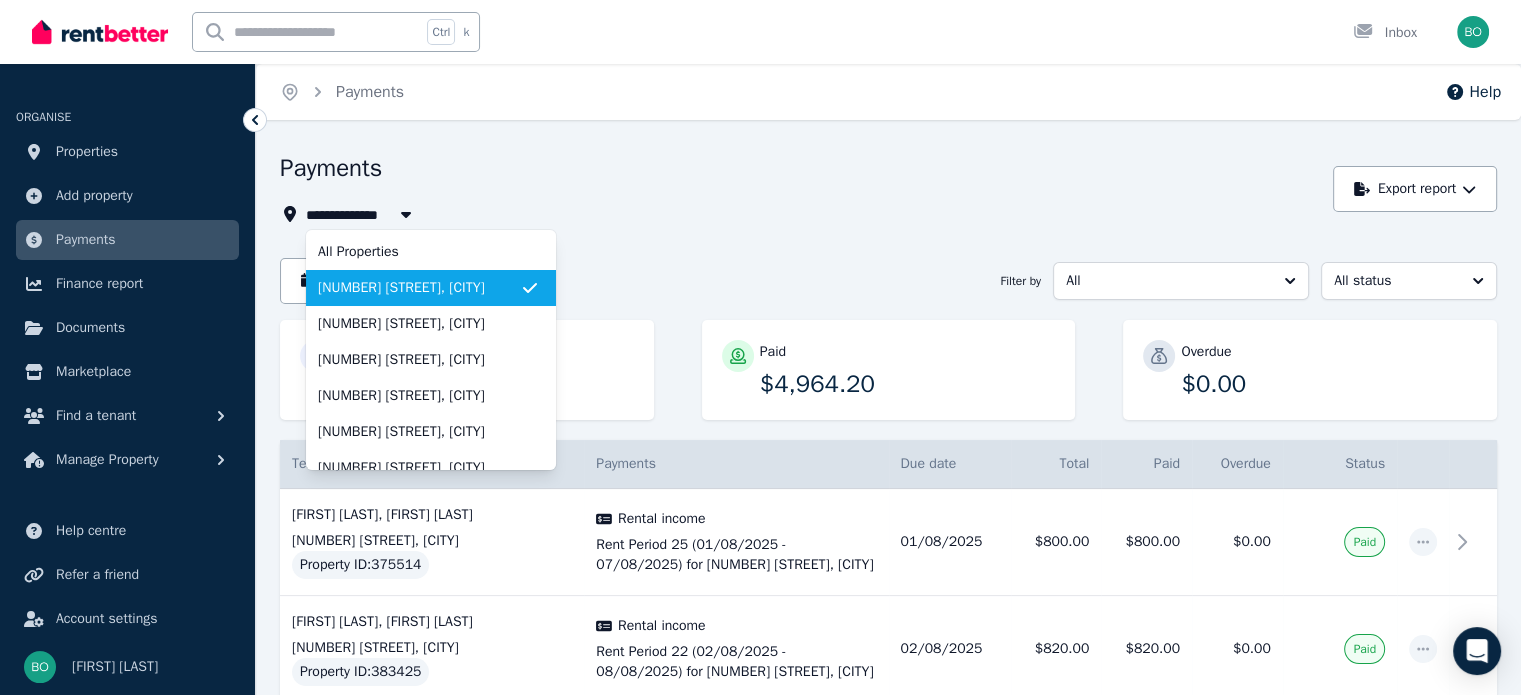 type on "**********" 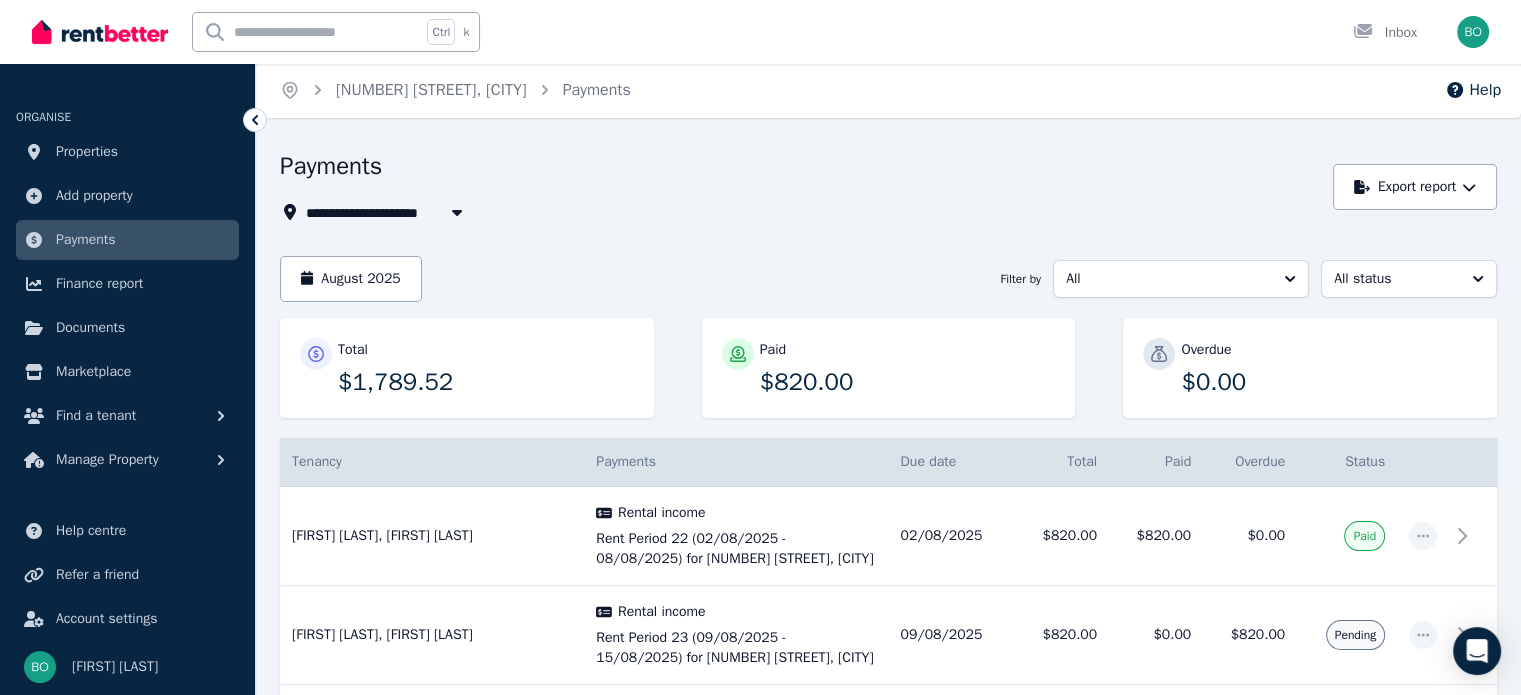 scroll, scrollTop: 0, scrollLeft: 0, axis: both 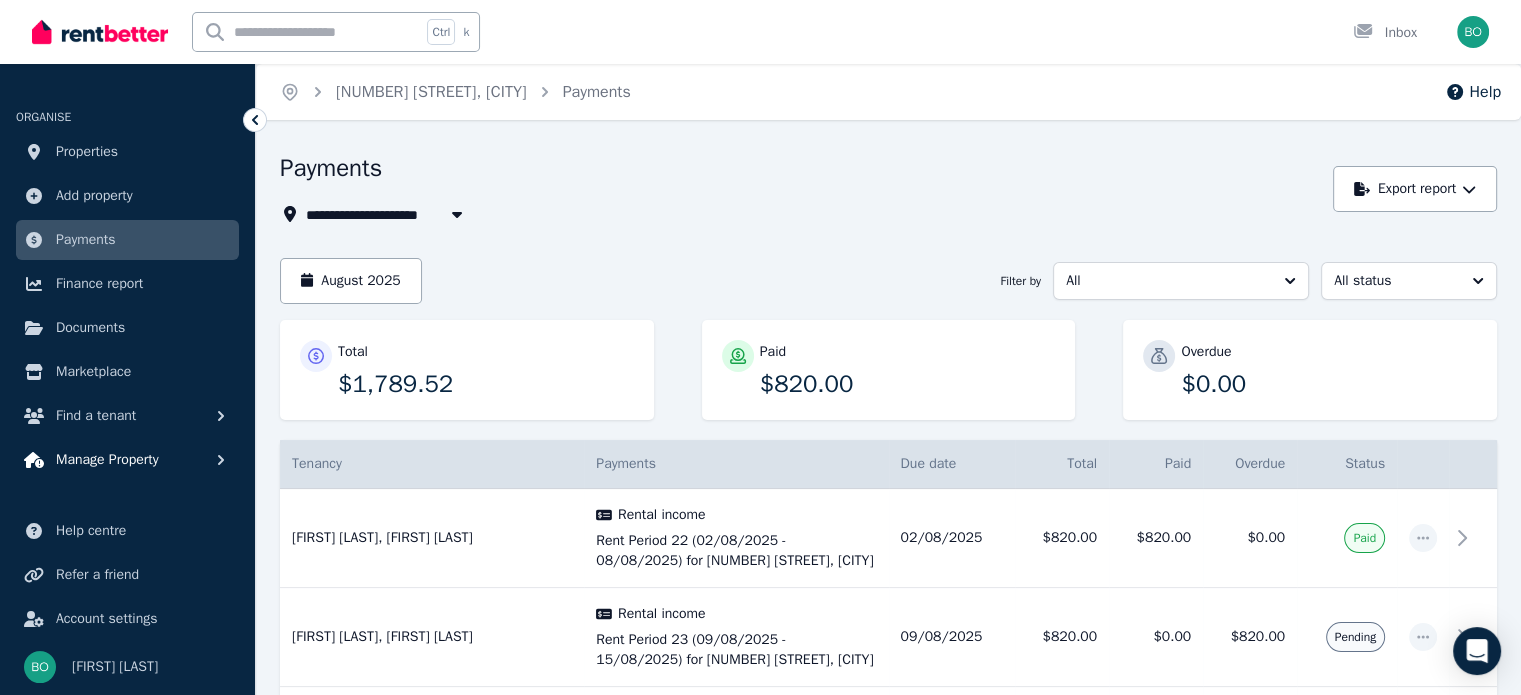 click on "Manage Property" at bounding box center (107, 460) 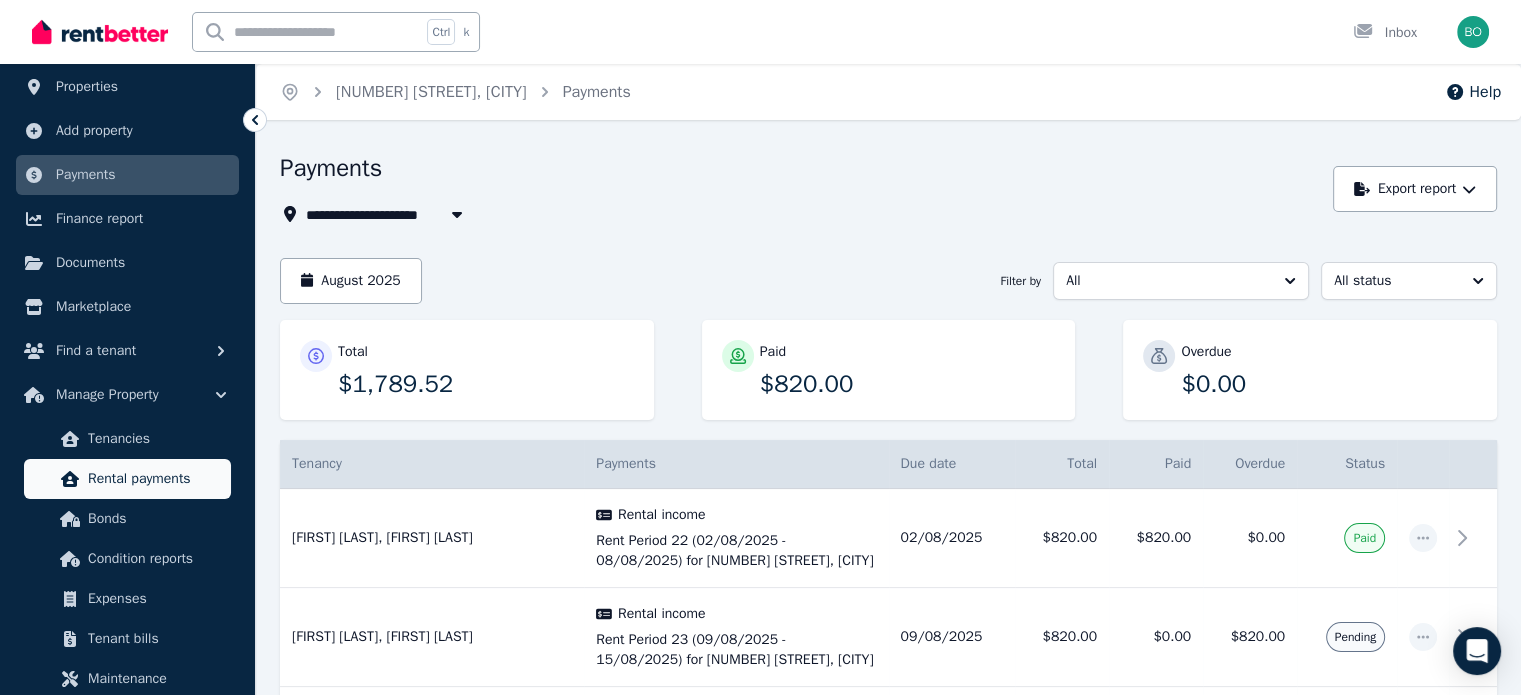 scroll, scrollTop: 100, scrollLeft: 0, axis: vertical 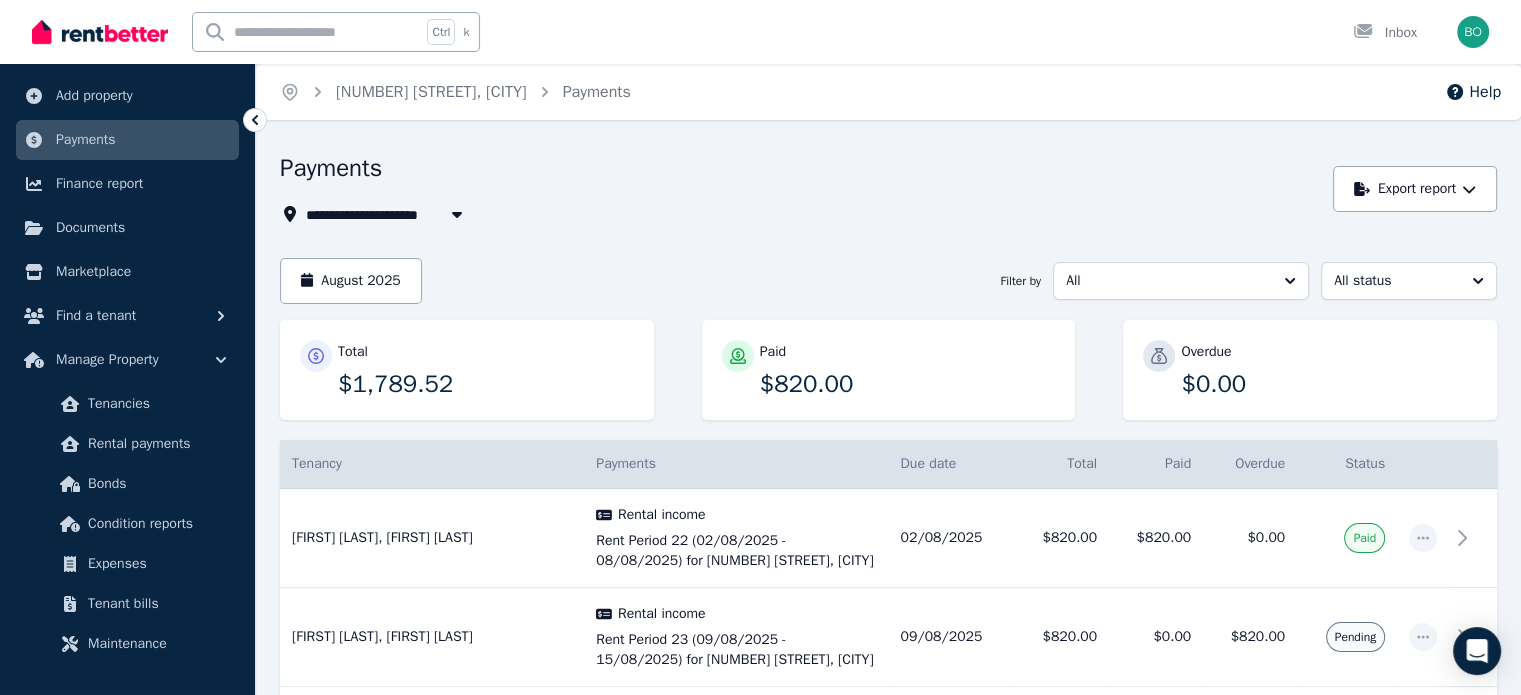 click 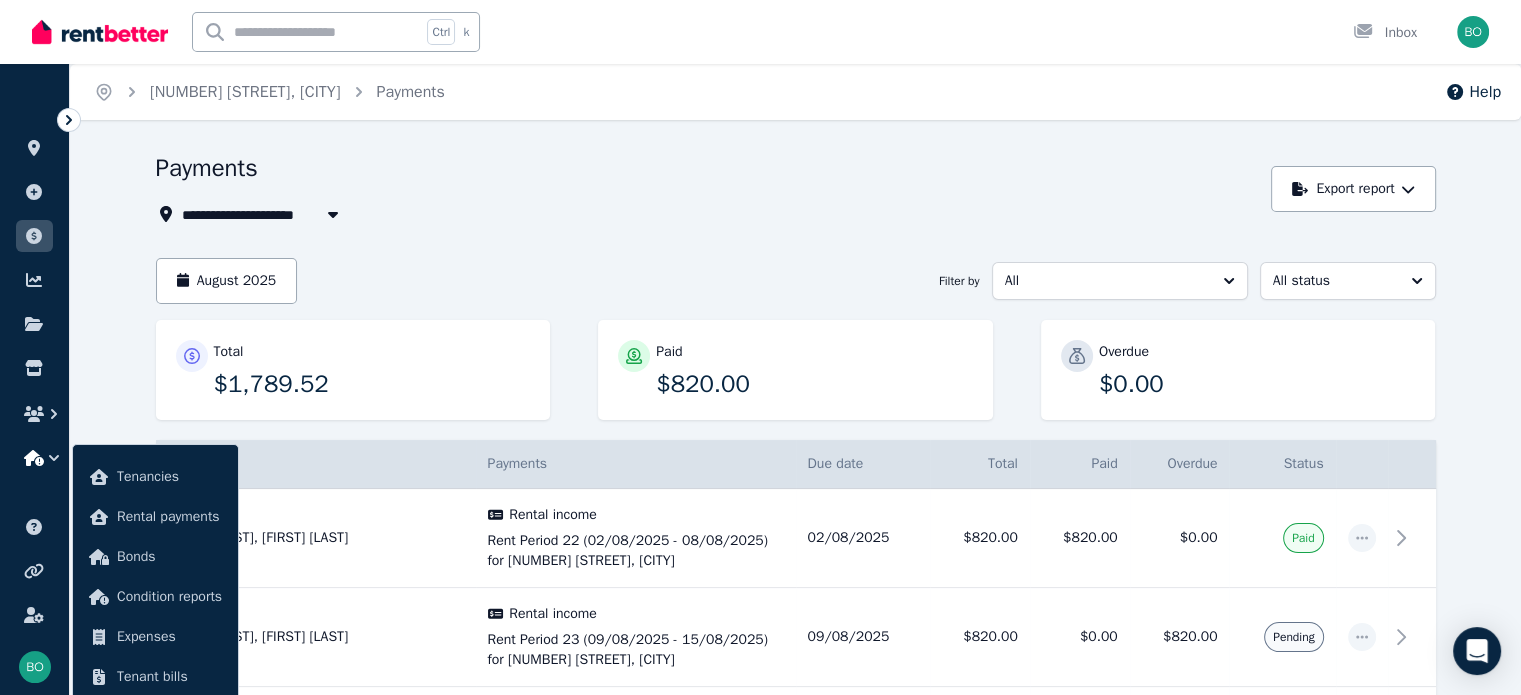 click 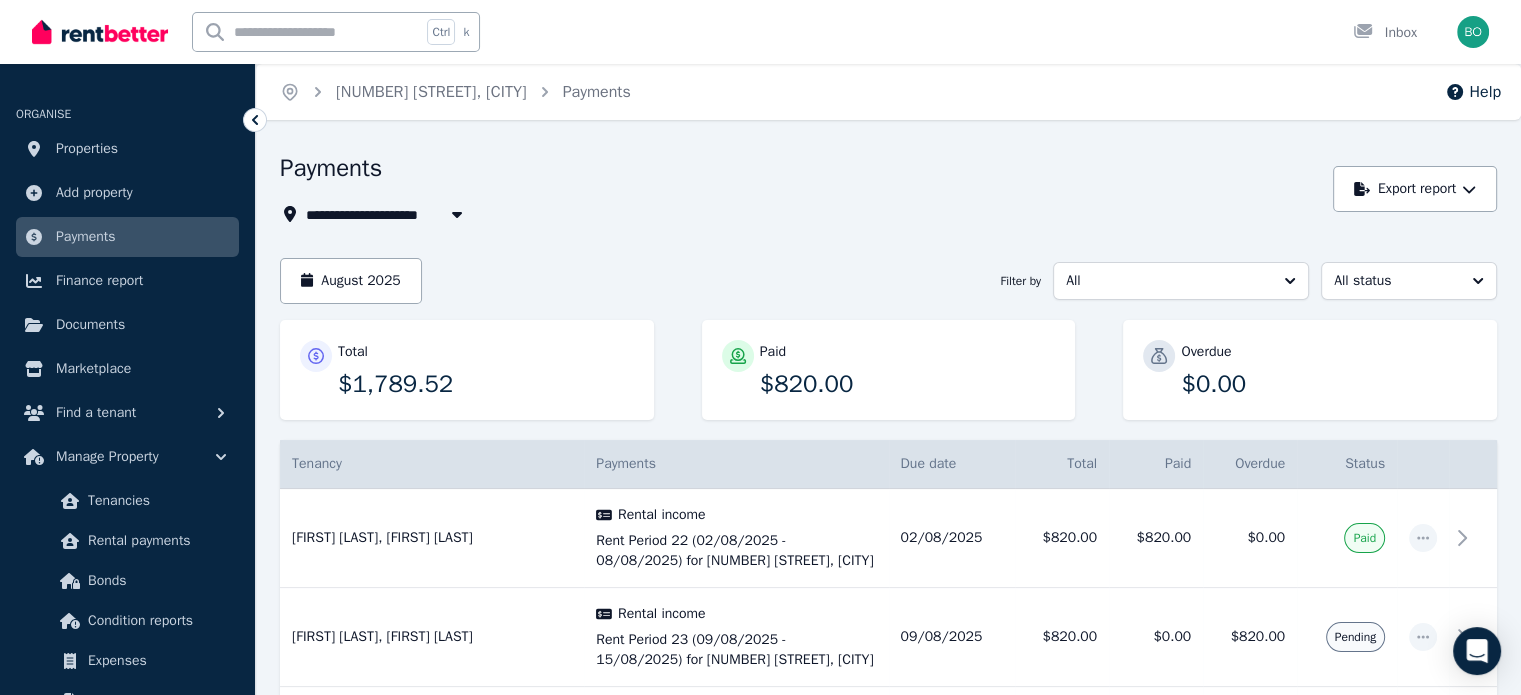 scroll, scrollTop: 0, scrollLeft: 0, axis: both 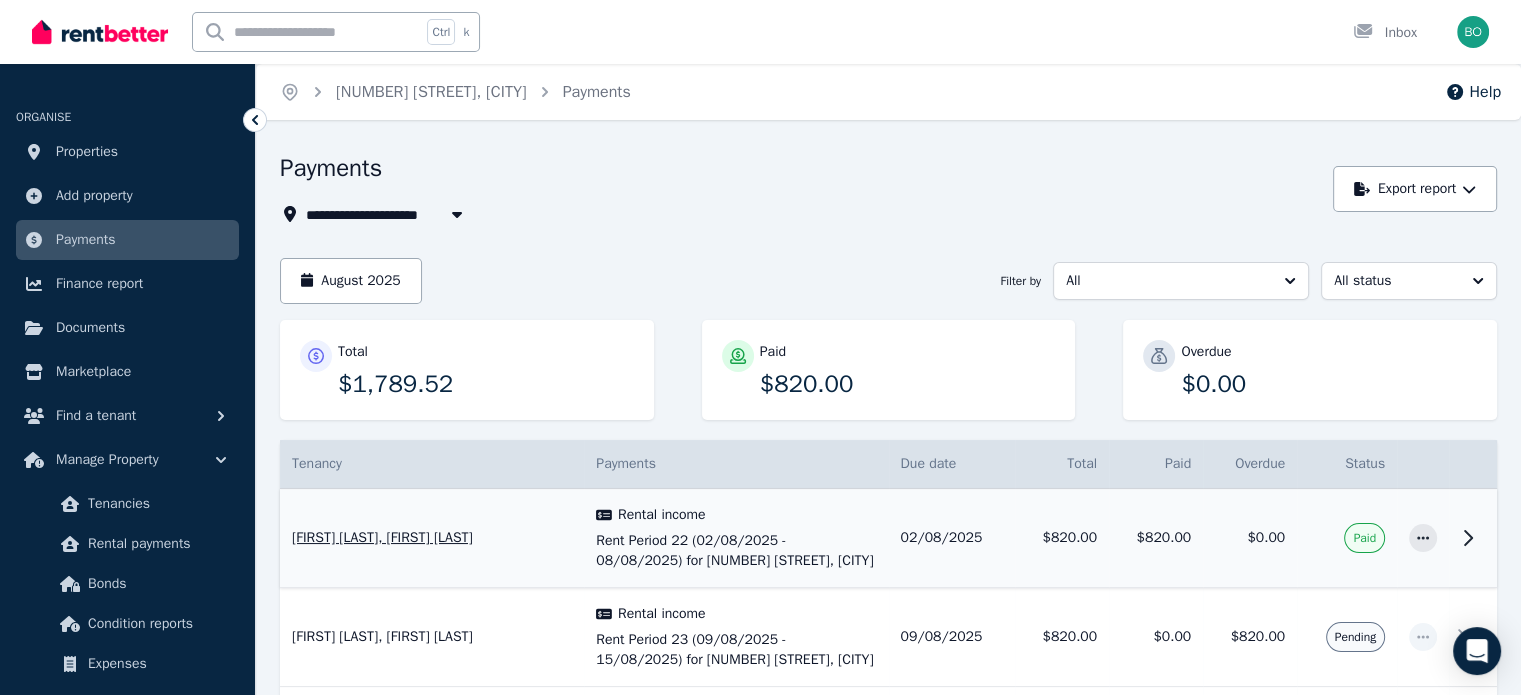 click 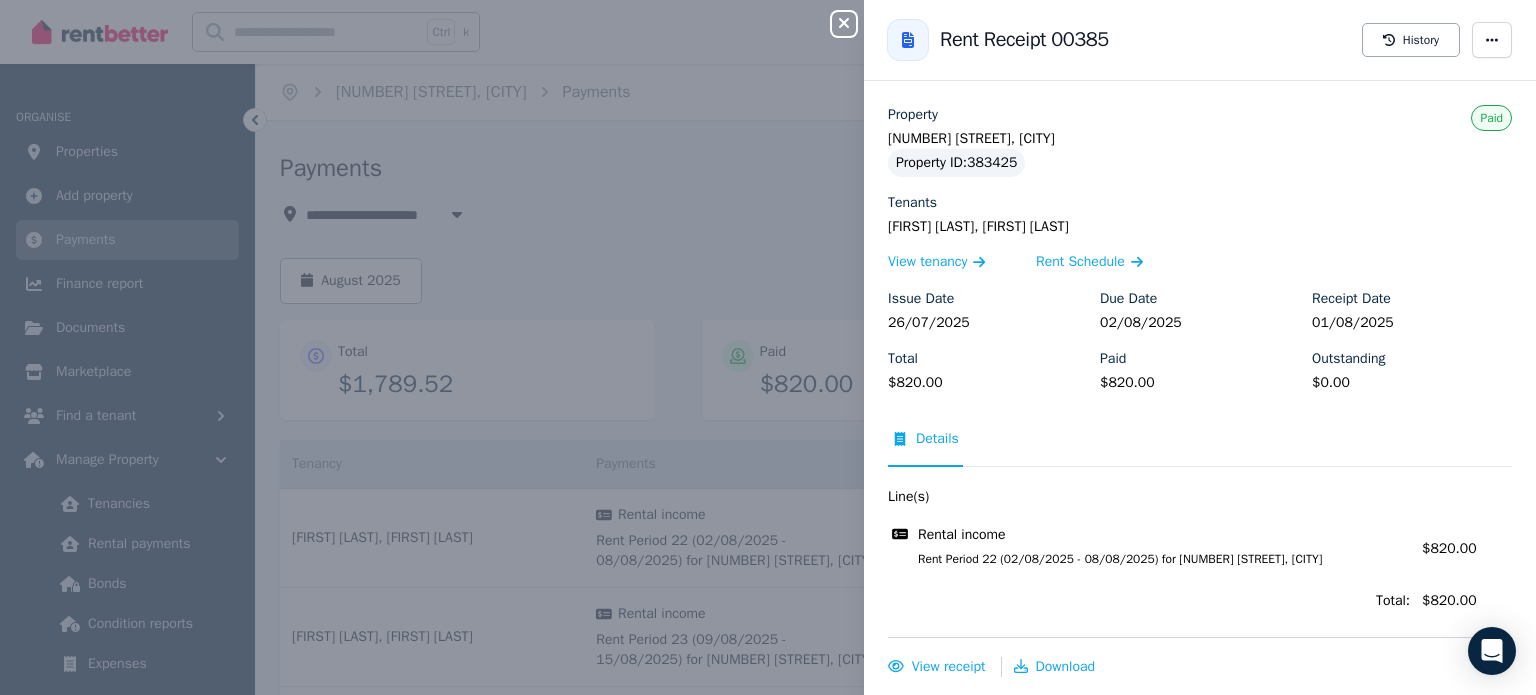click 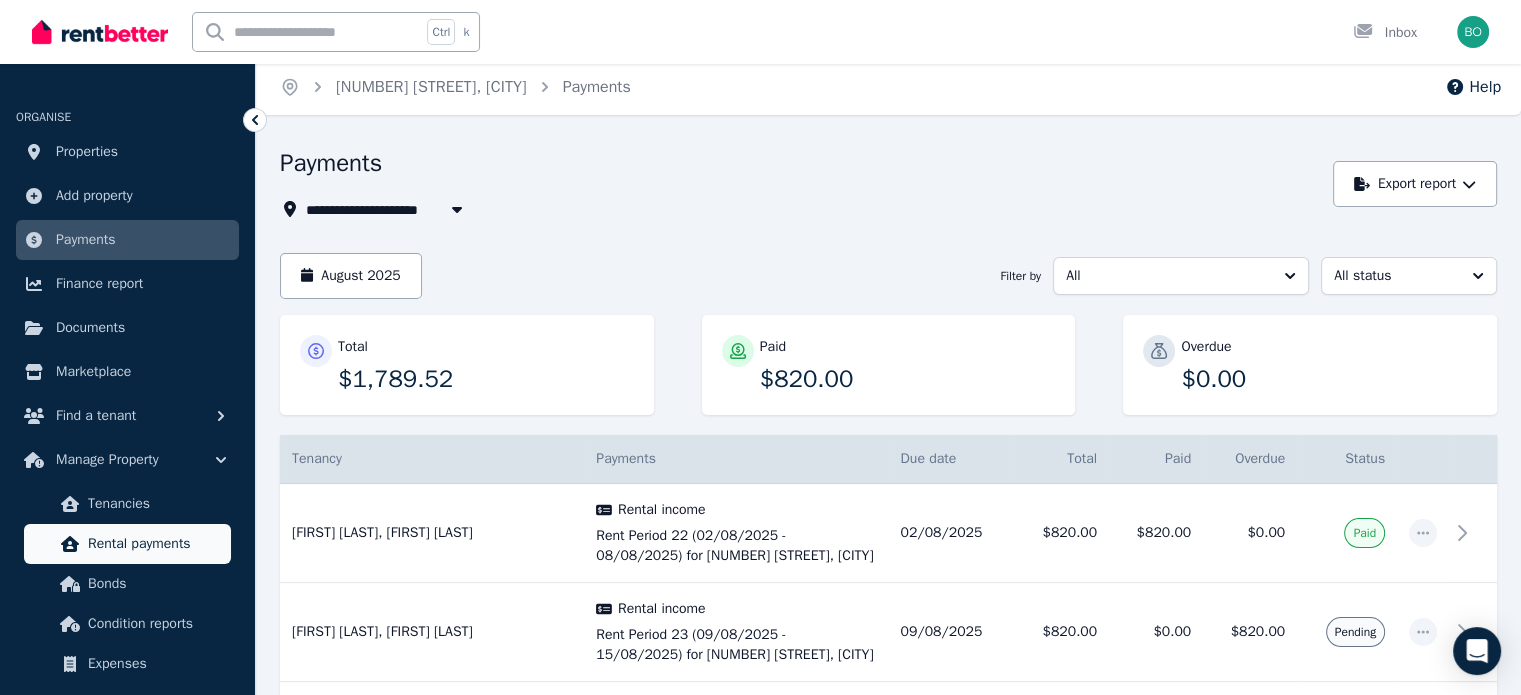 scroll, scrollTop: 0, scrollLeft: 0, axis: both 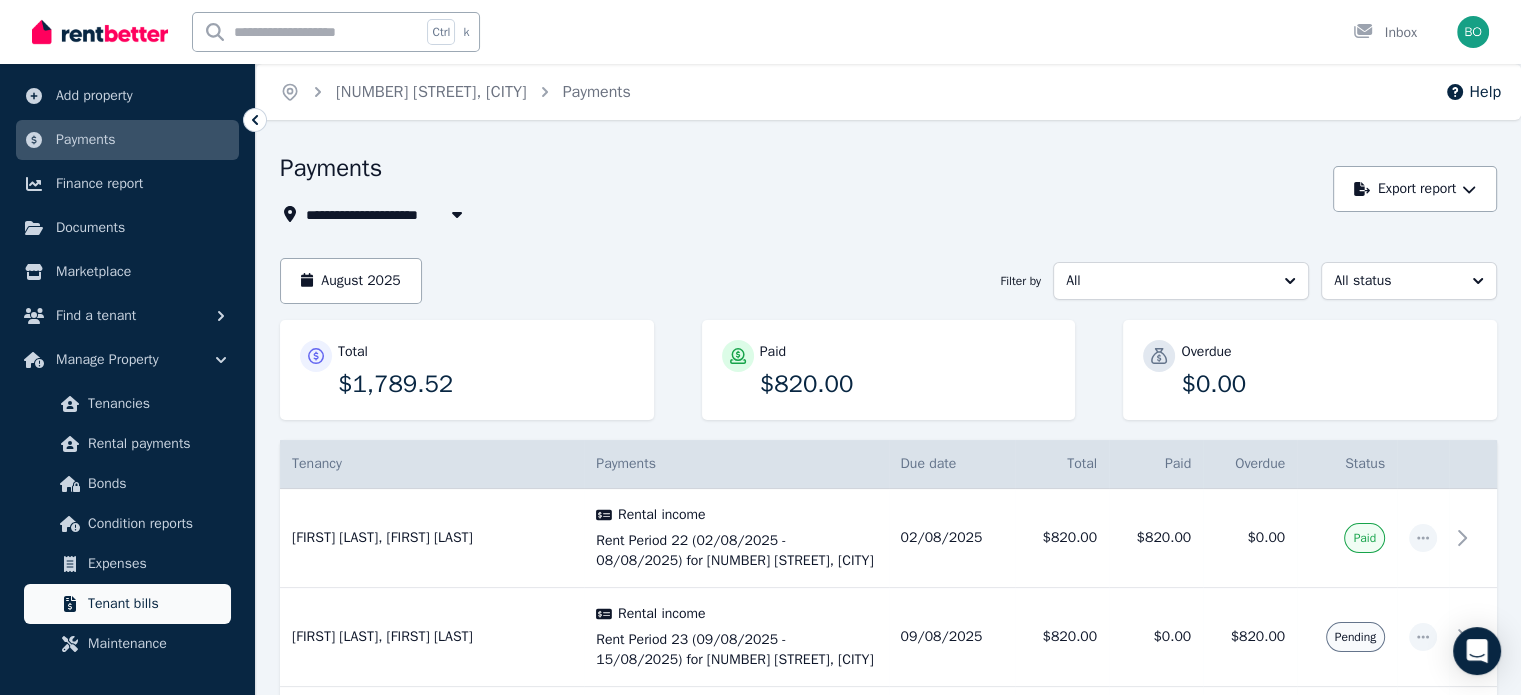 click on "Tenant bills" at bounding box center (155, 604) 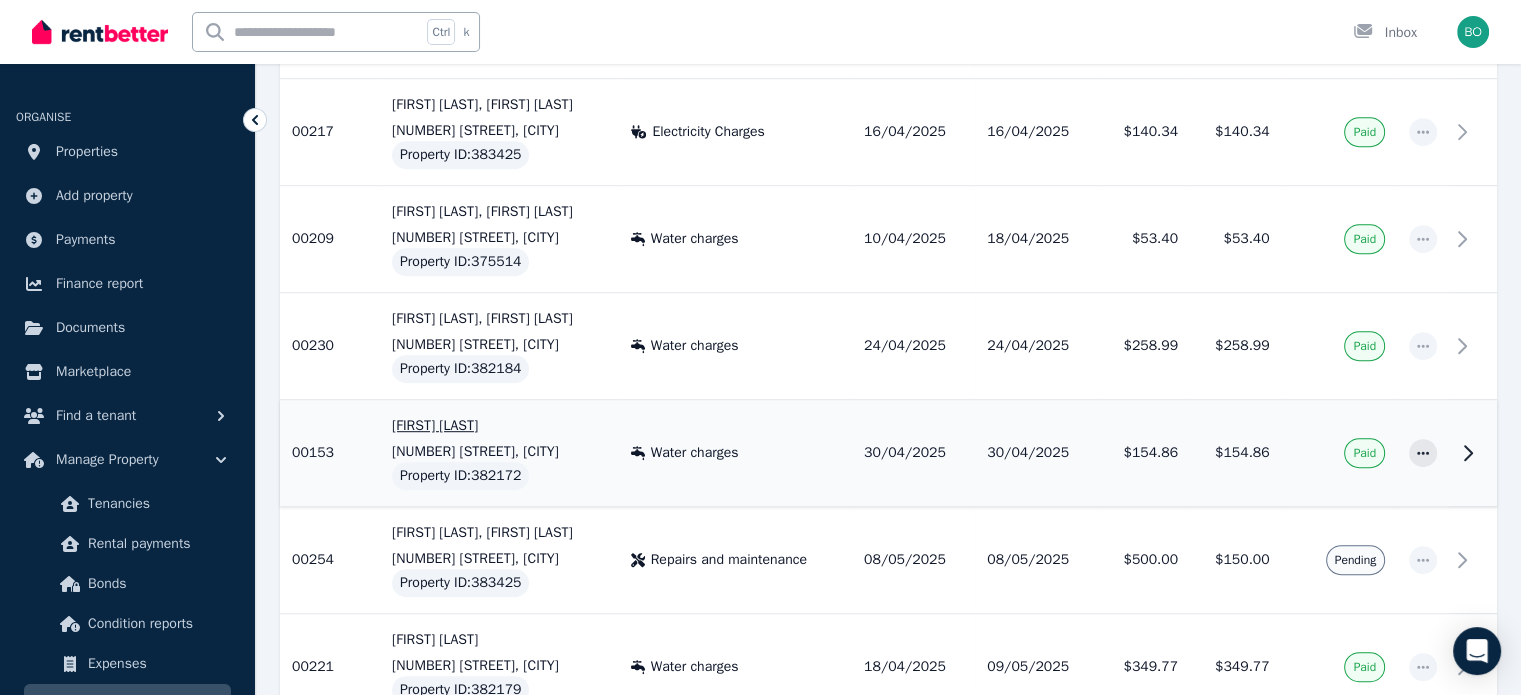 scroll, scrollTop: 1200, scrollLeft: 0, axis: vertical 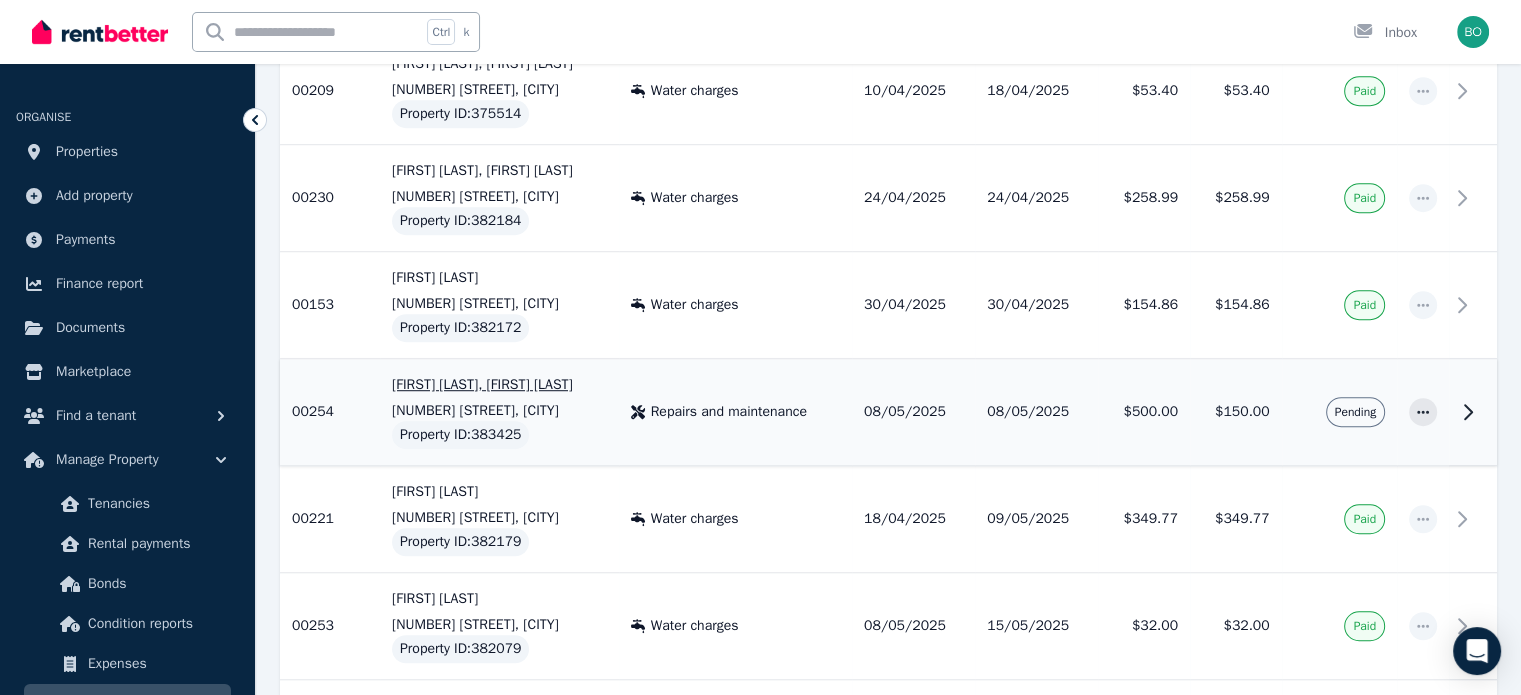 click on "08/05/2025" at bounding box center [1036, 412] 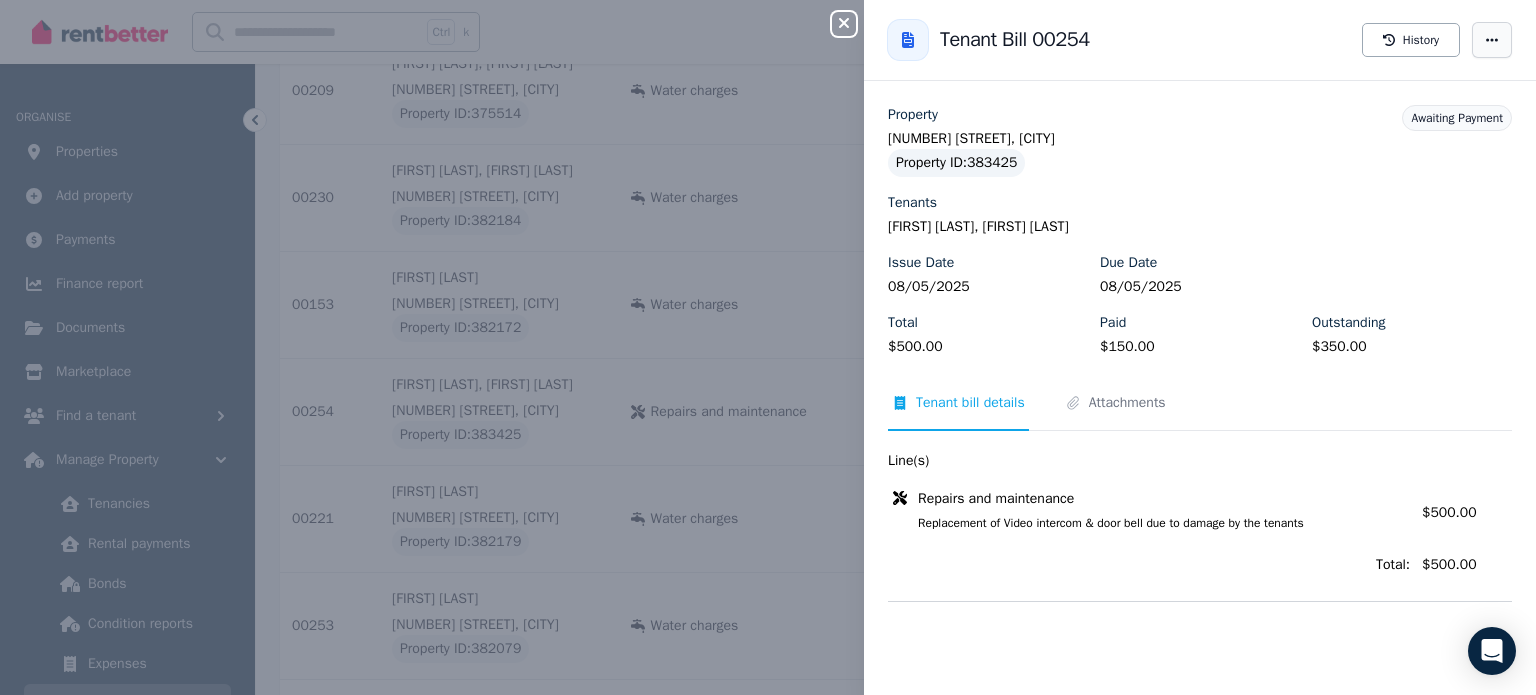 click 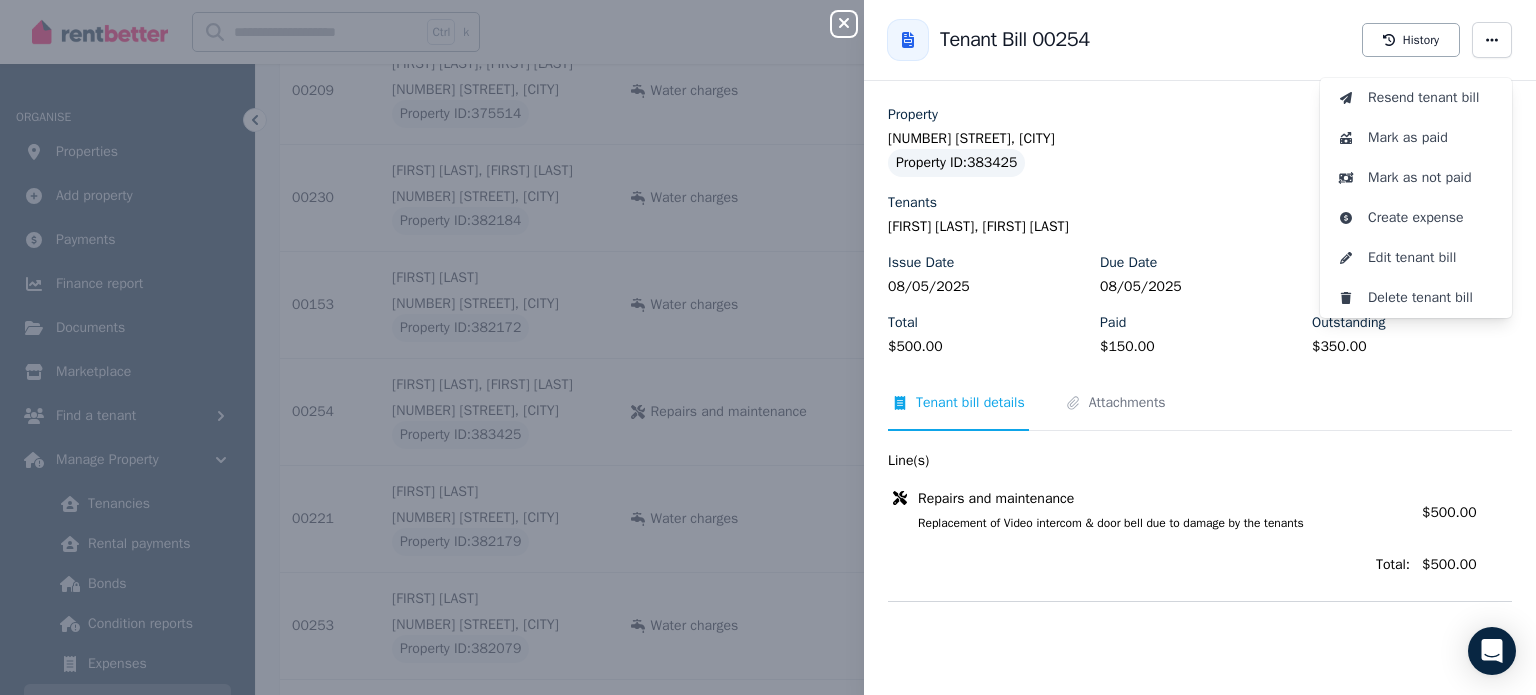 click on "Tenant bill details Attachments Line(s) Repairs and maintenance Replacement of Video intercom & door bell due to damage by the tenants Amount:  $500.00 Total: $500.00" at bounding box center (1200, 487) 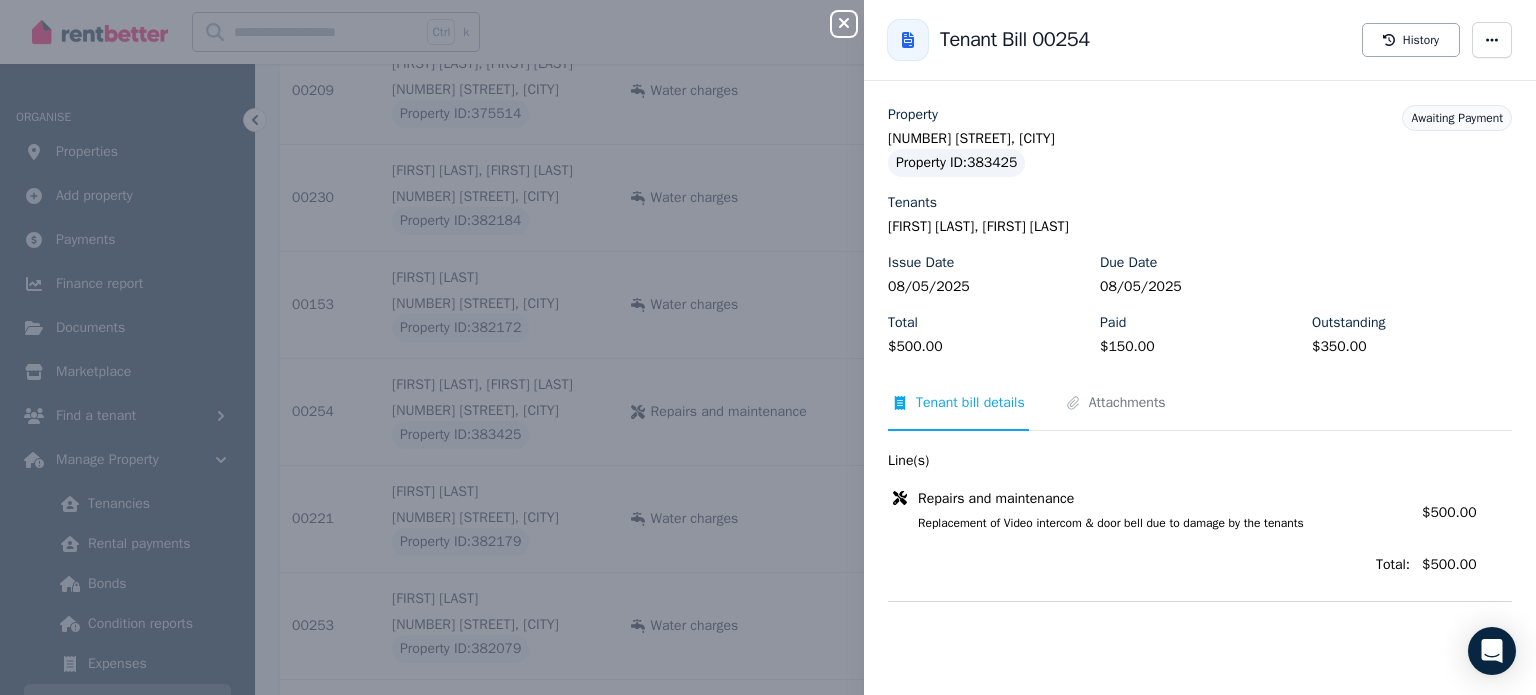 drag, startPoint x: 1268, startPoint y: 413, endPoint x: 1380, endPoint y: 189, distance: 250.43962 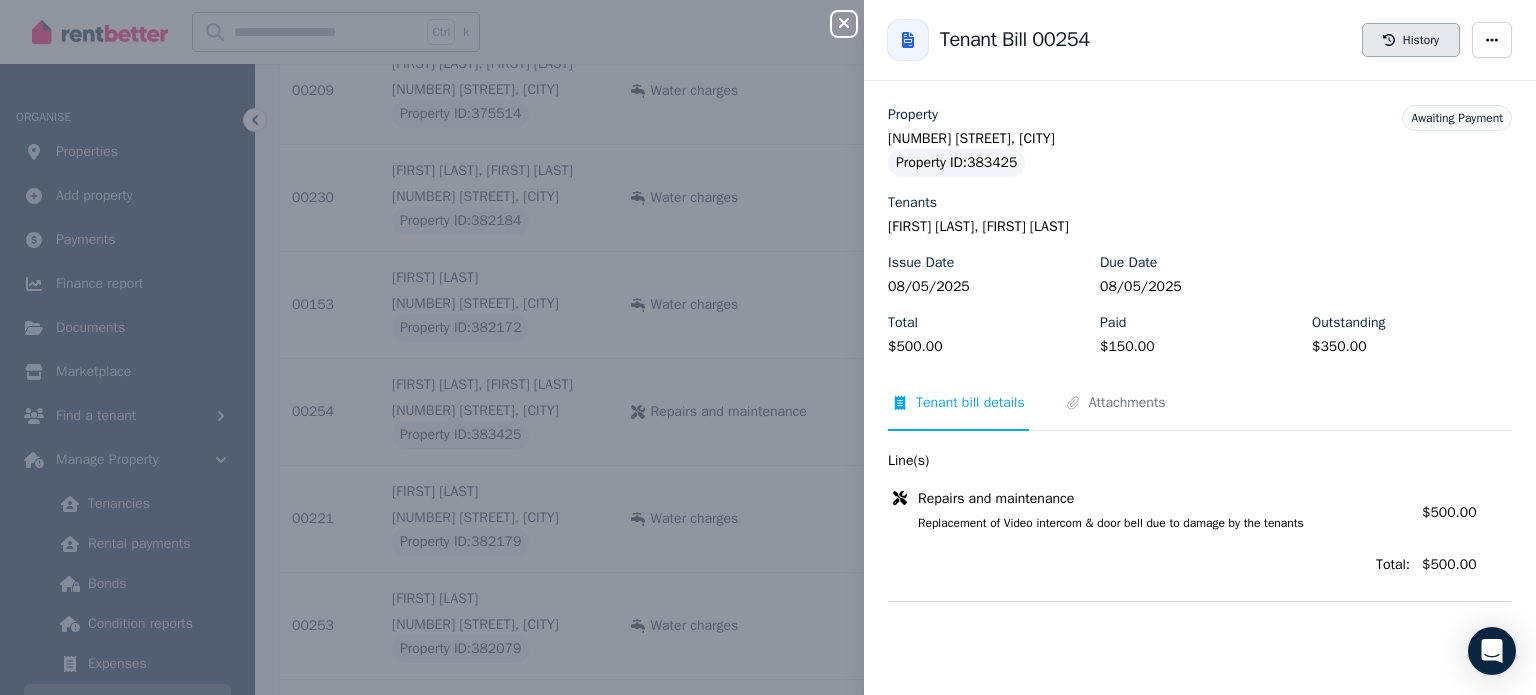 click on "History" at bounding box center [1411, 40] 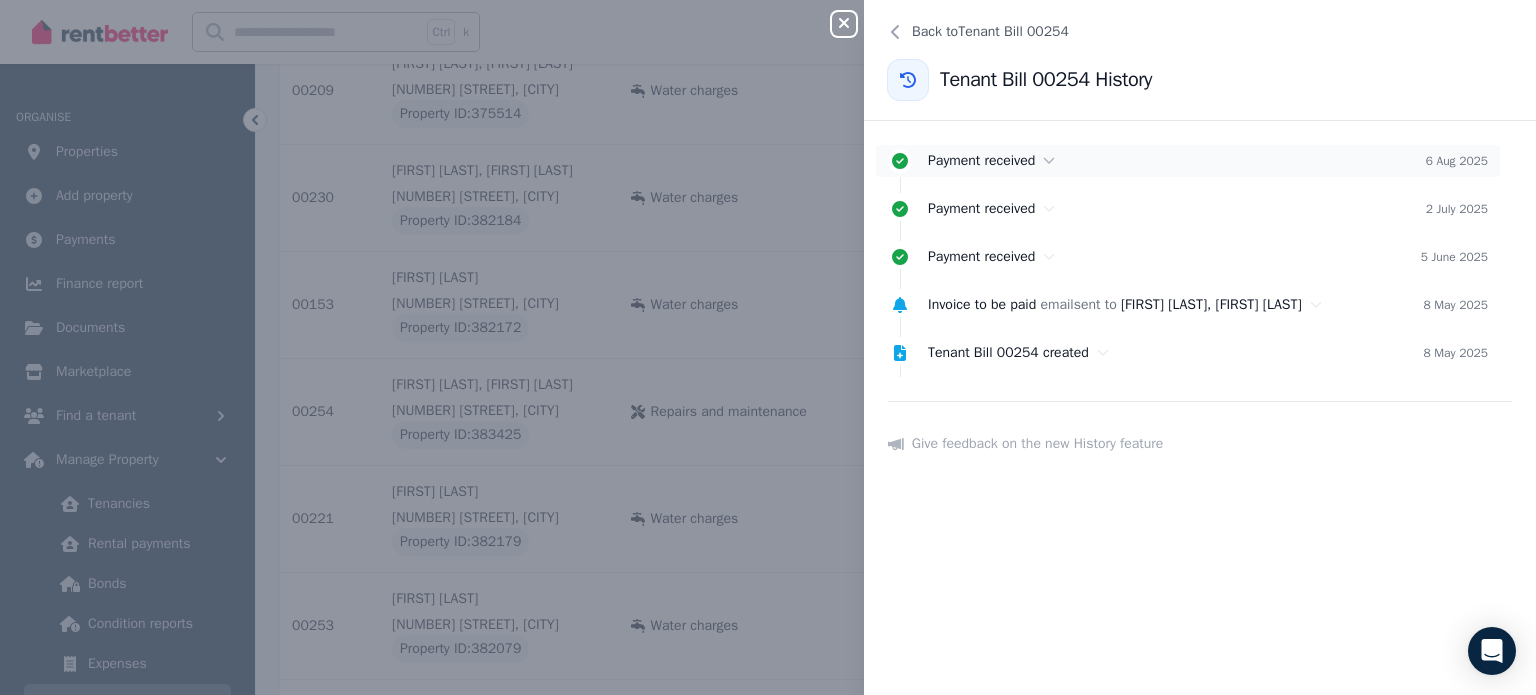 click 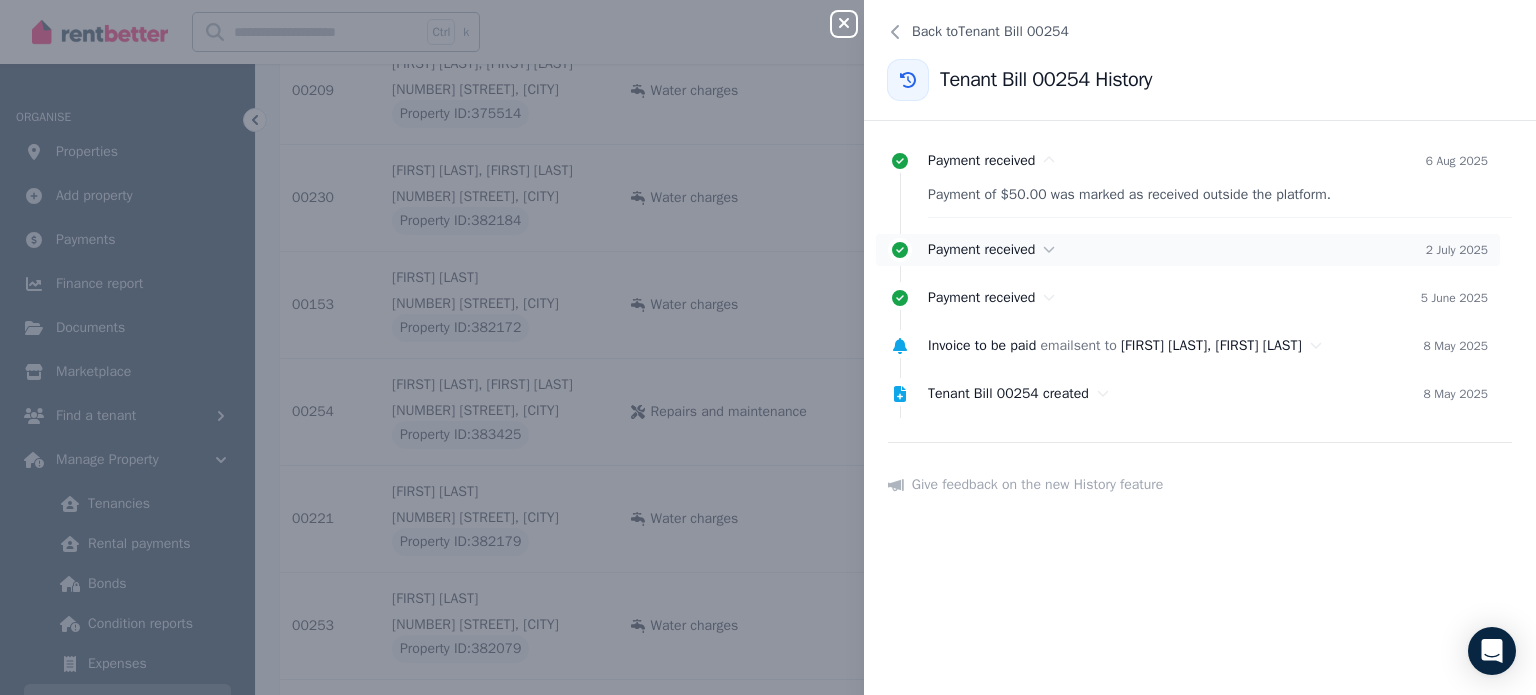 click at bounding box center [900, 250] 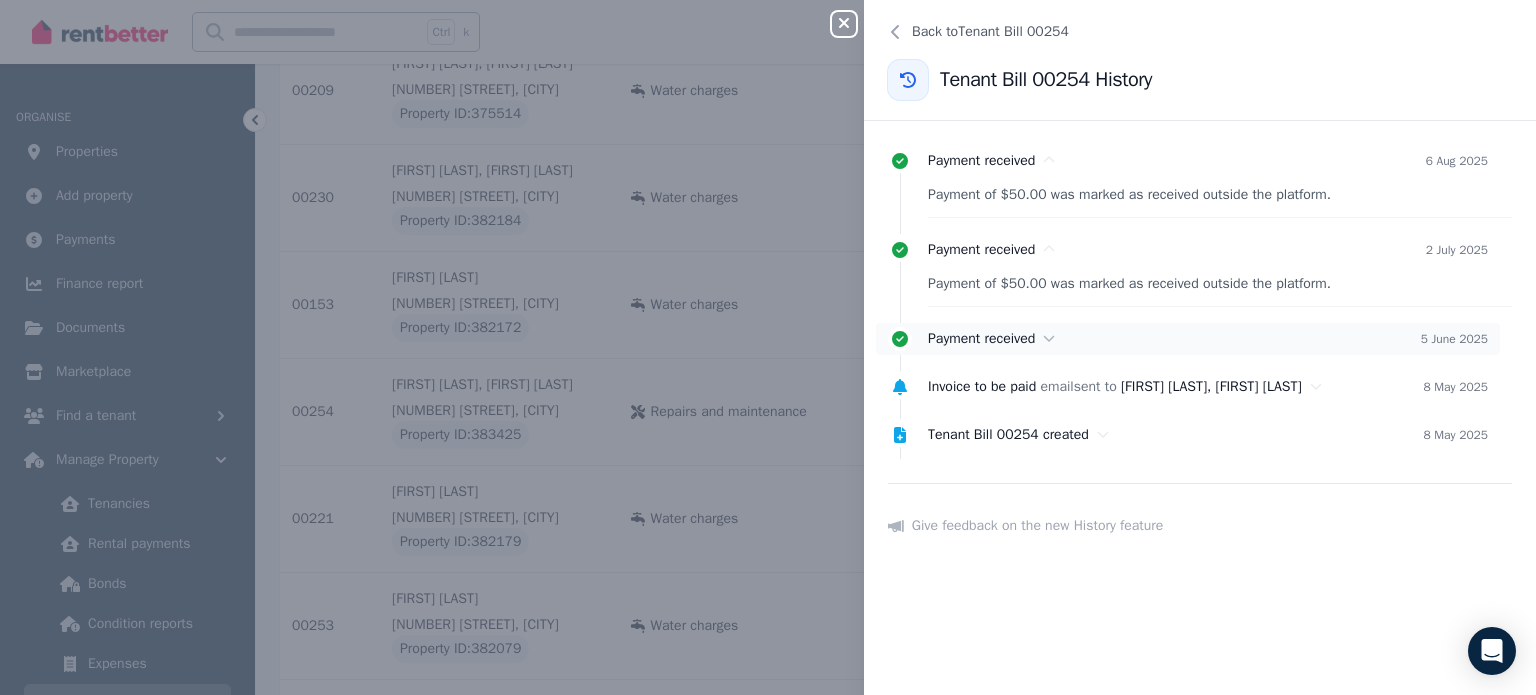 click at bounding box center [900, 339] 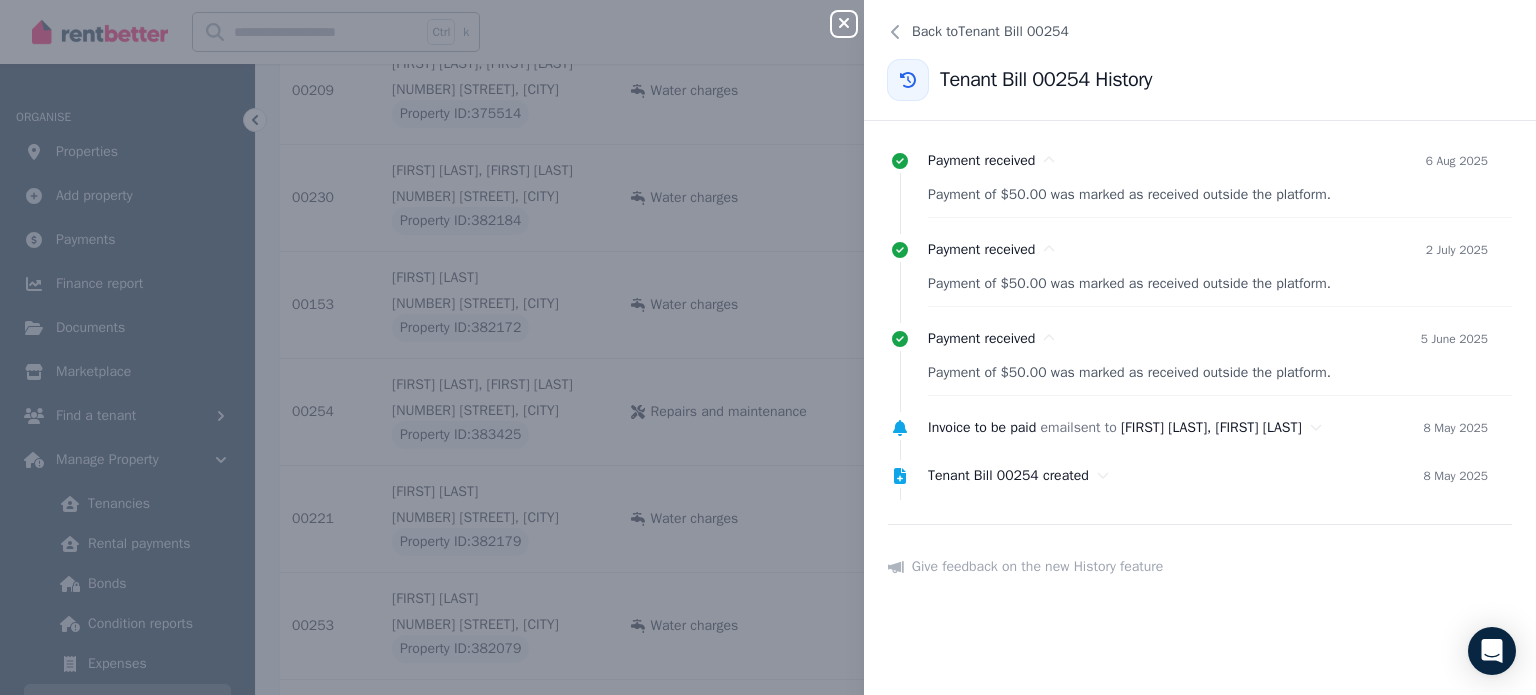 click 